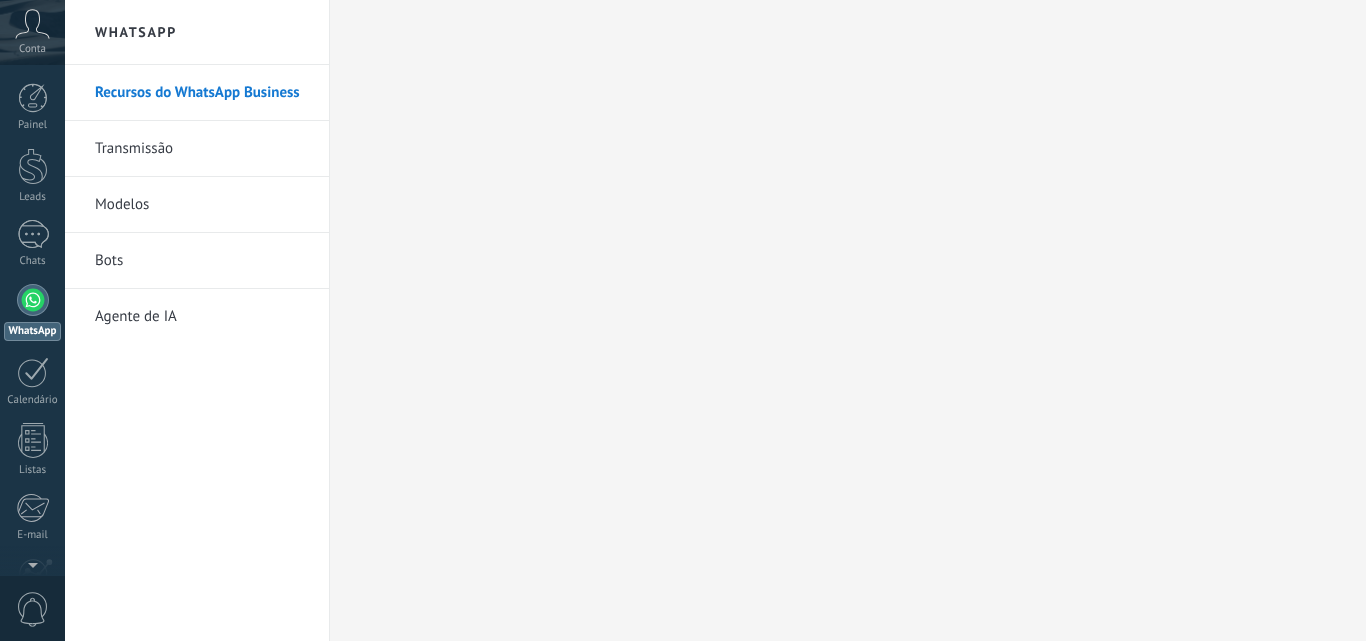 scroll, scrollTop: 0, scrollLeft: 0, axis: both 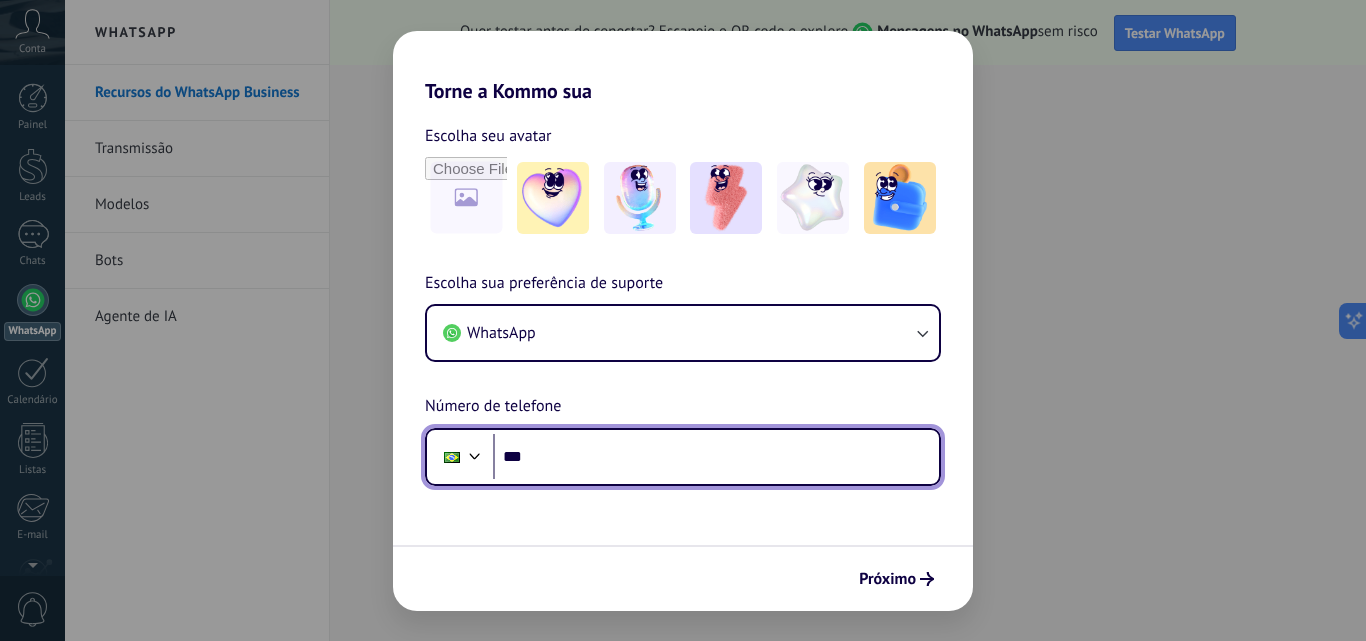 click on "***" at bounding box center [716, 457] 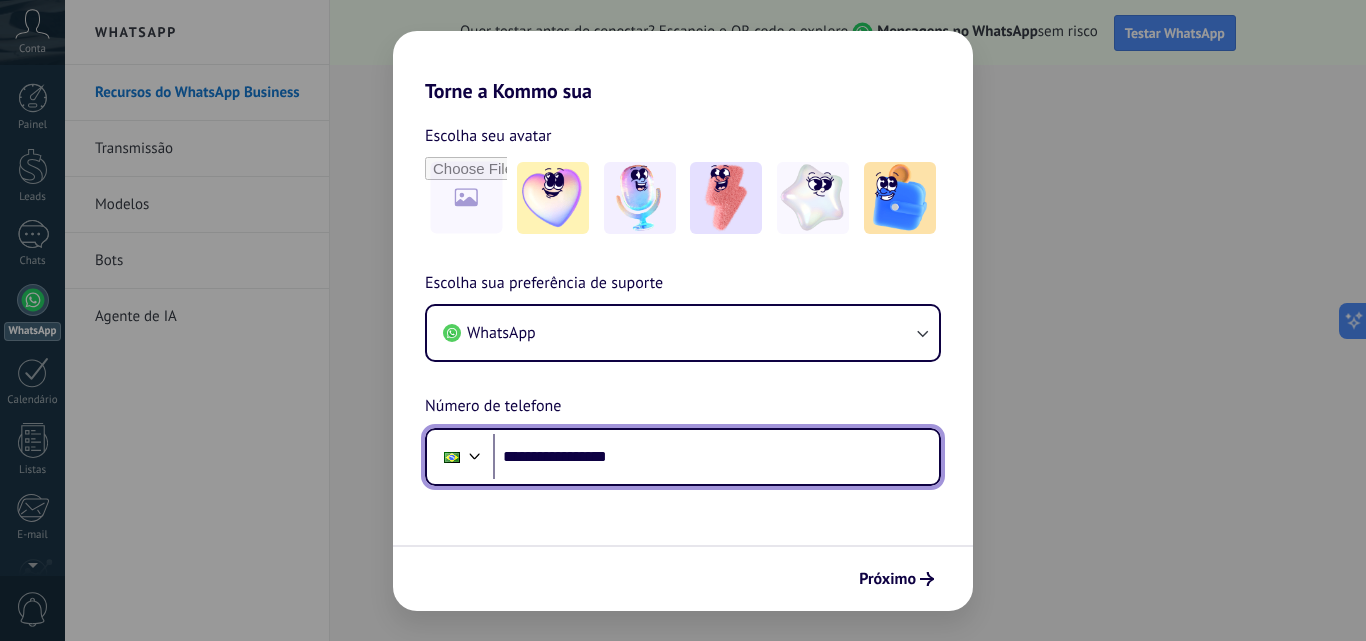 type on "**********" 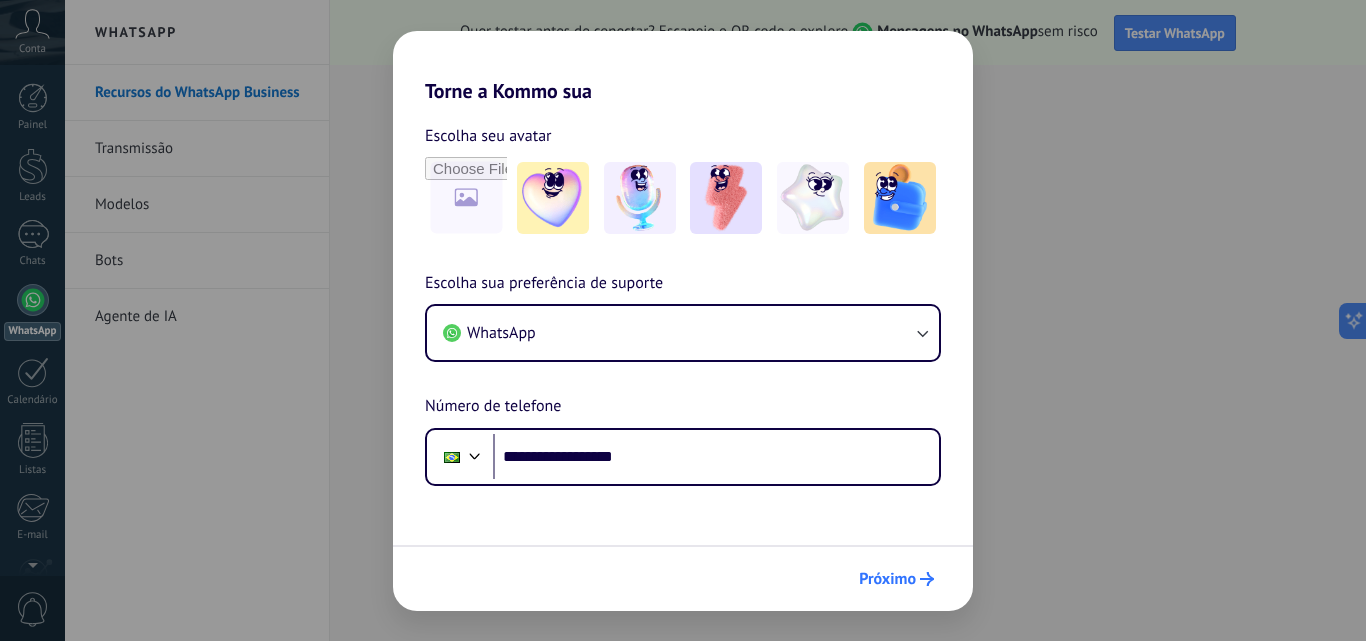 click on "Próximo" at bounding box center [887, 579] 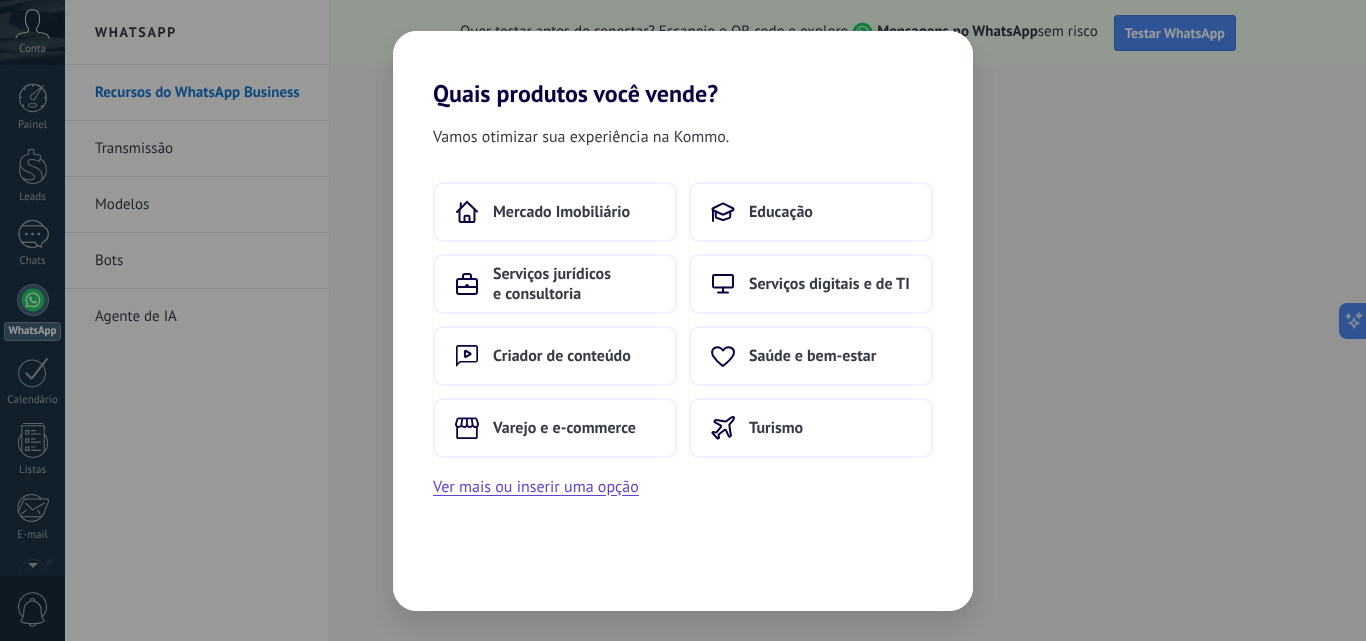 scroll, scrollTop: 0, scrollLeft: 0, axis: both 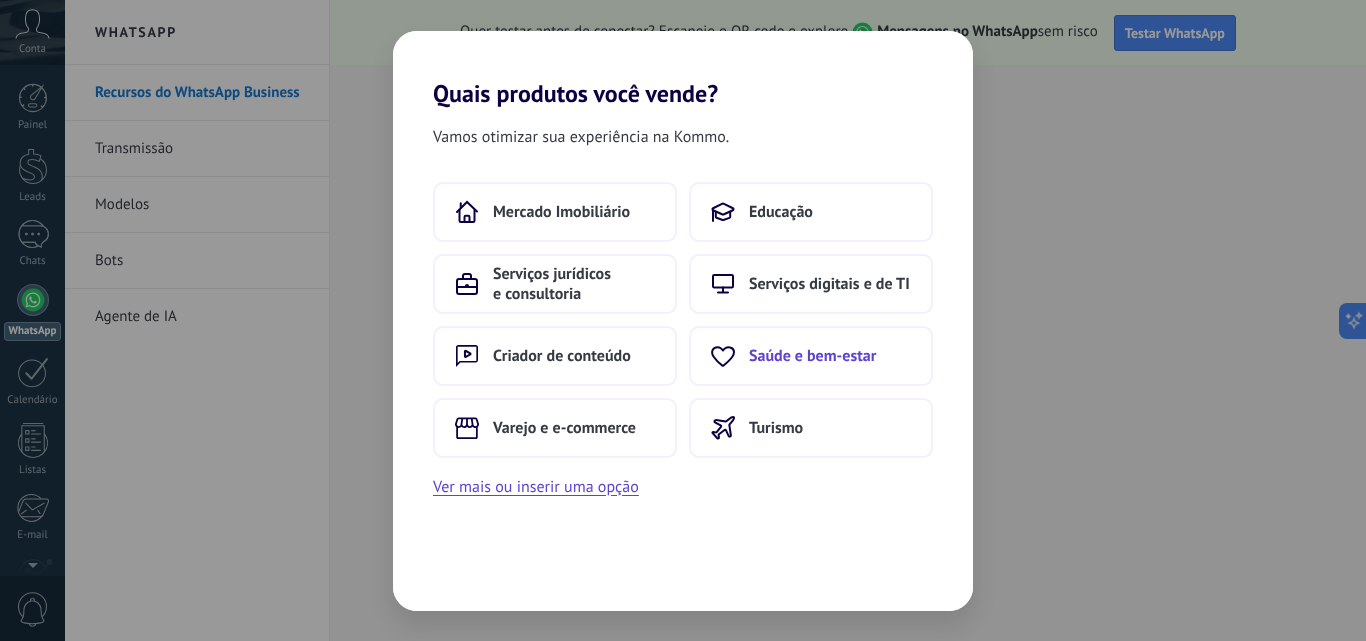 click on "Saúde e bem-estar" at bounding box center [812, 356] 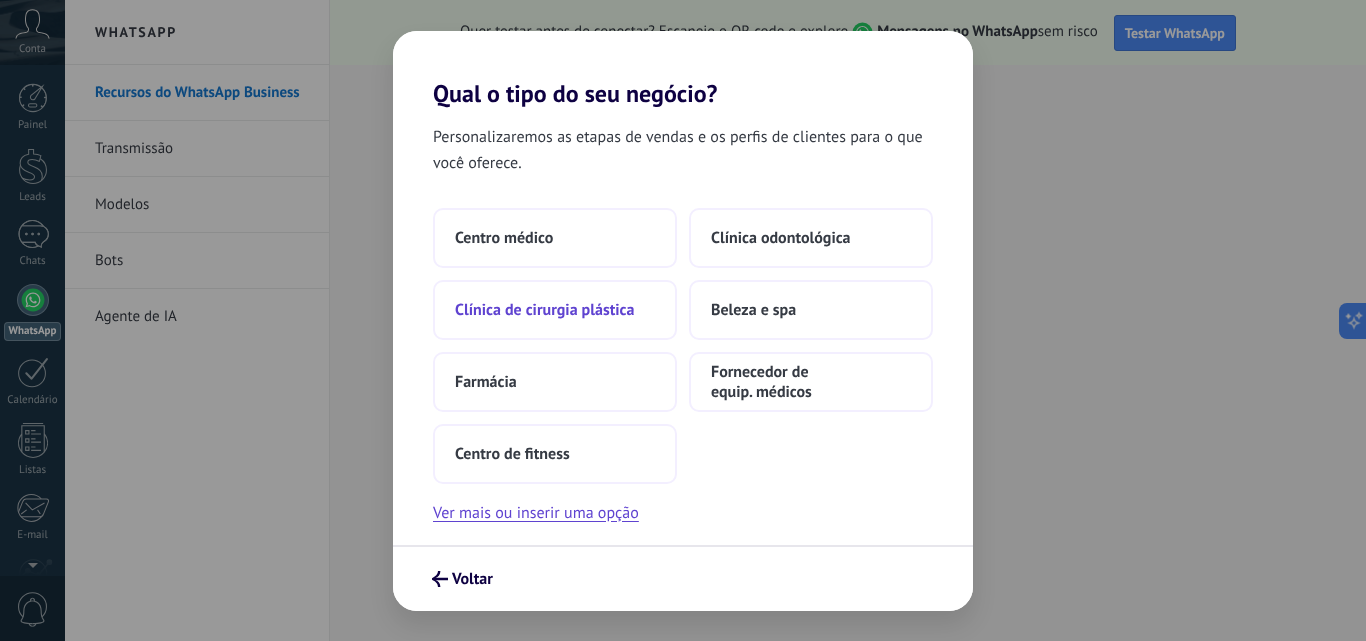 click on "Clínica de cirurgia plástica" at bounding box center [544, 310] 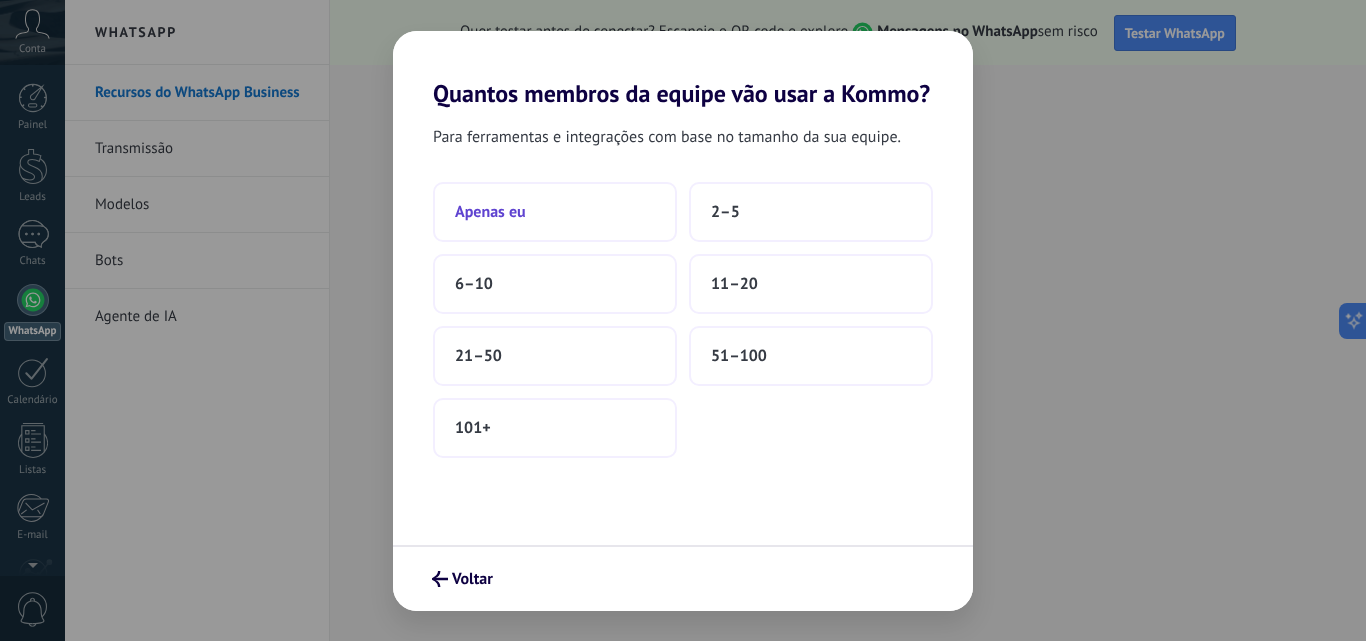 click on "Apenas eu" at bounding box center [555, 212] 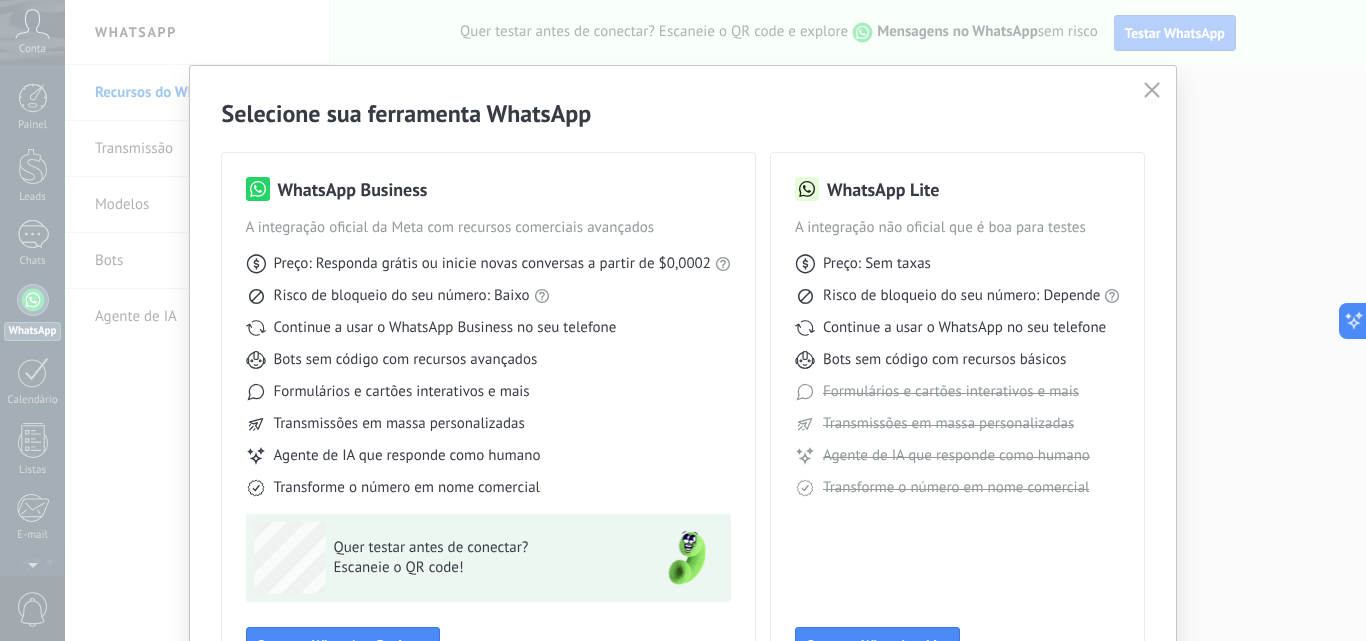 scroll, scrollTop: 100, scrollLeft: 0, axis: vertical 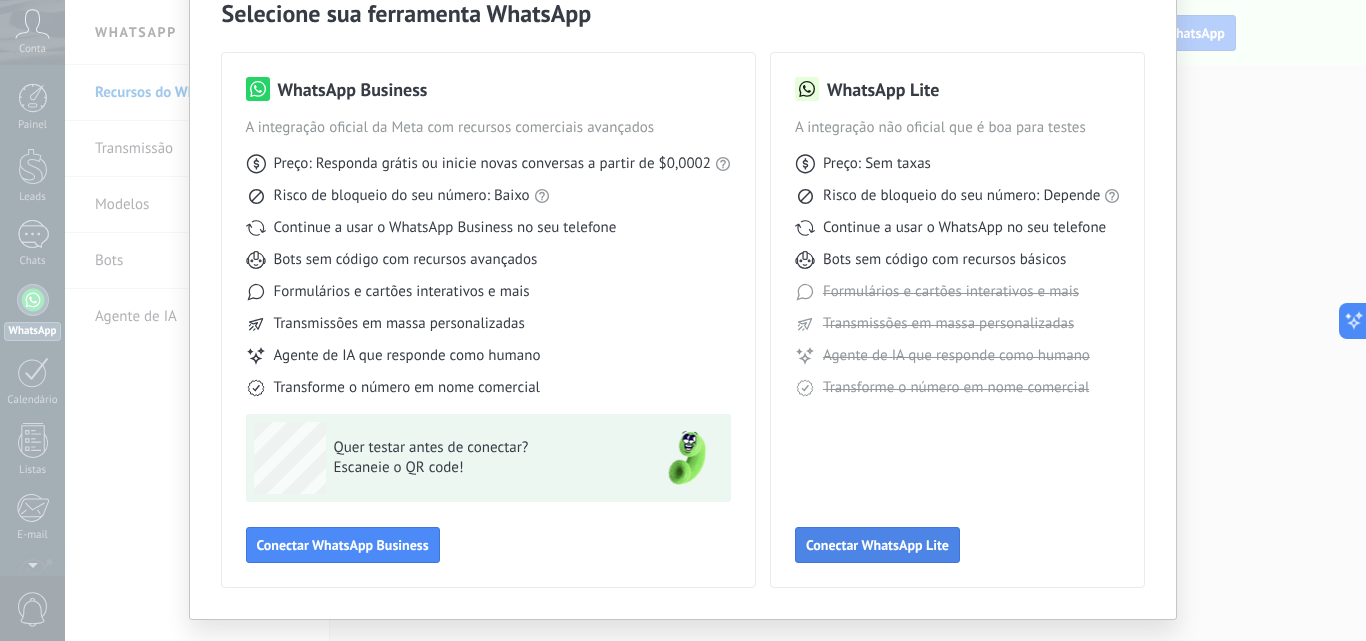 click on "Conectar WhatsApp Lite" at bounding box center [877, 545] 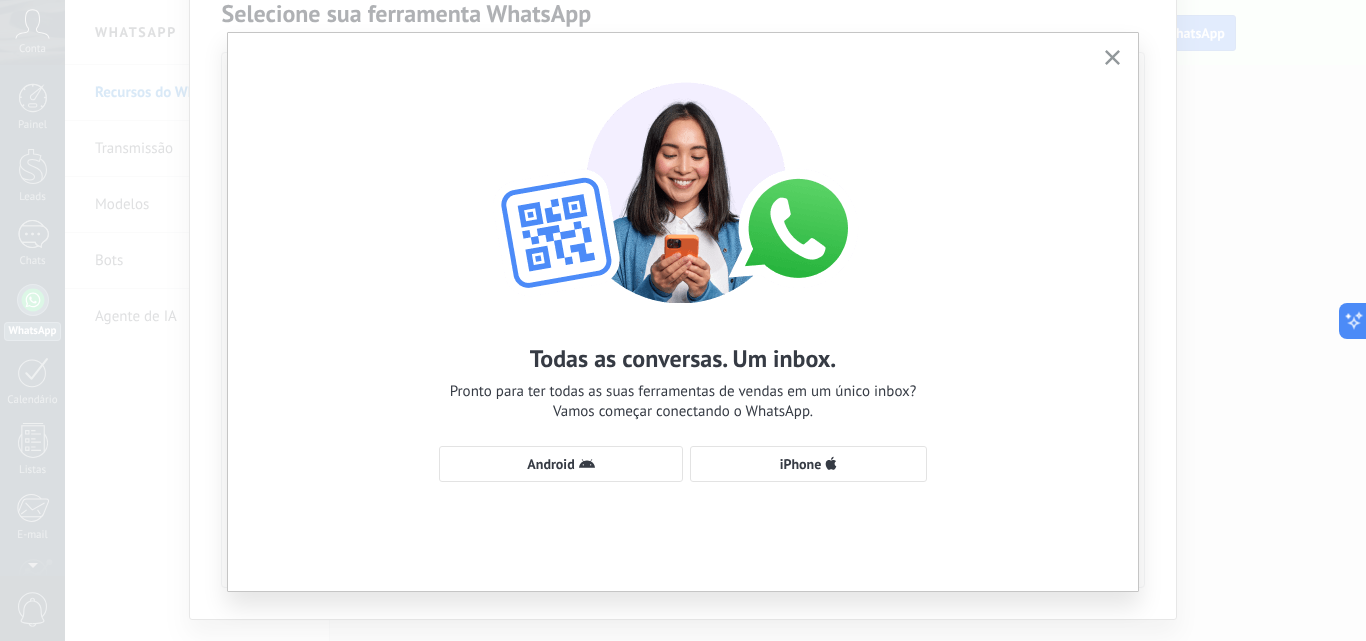 scroll, scrollTop: 49, scrollLeft: 0, axis: vertical 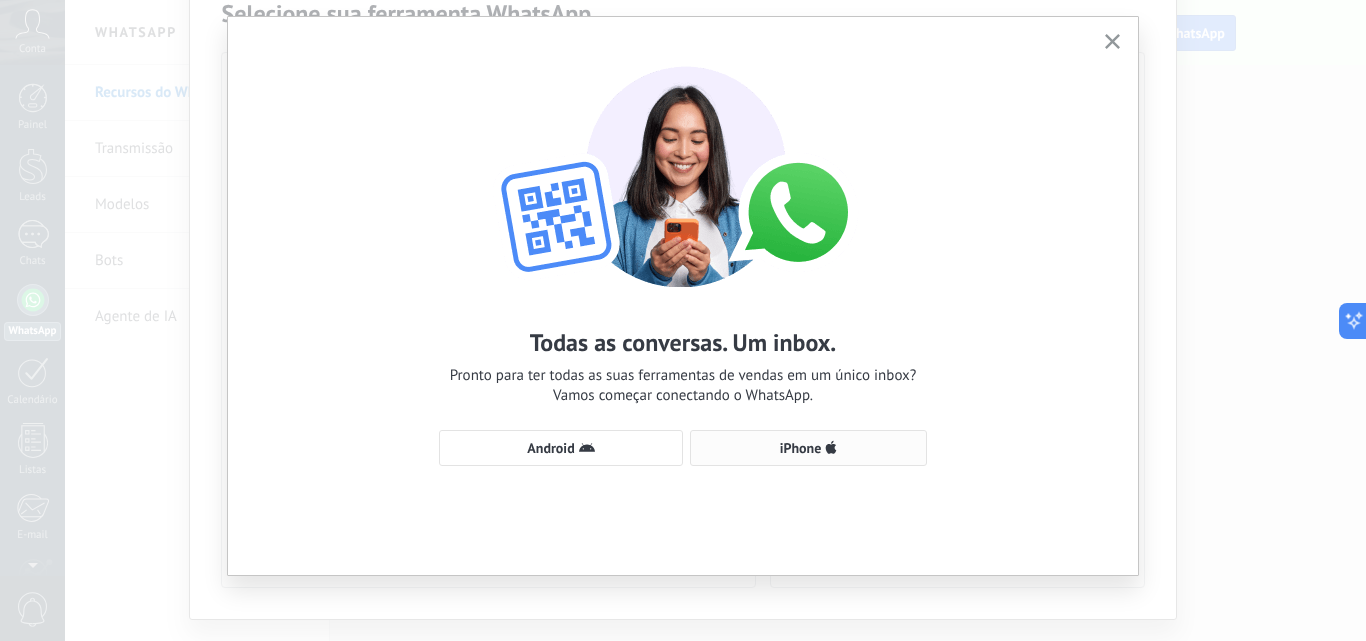 click on "iPhone" at bounding box center [808, 448] 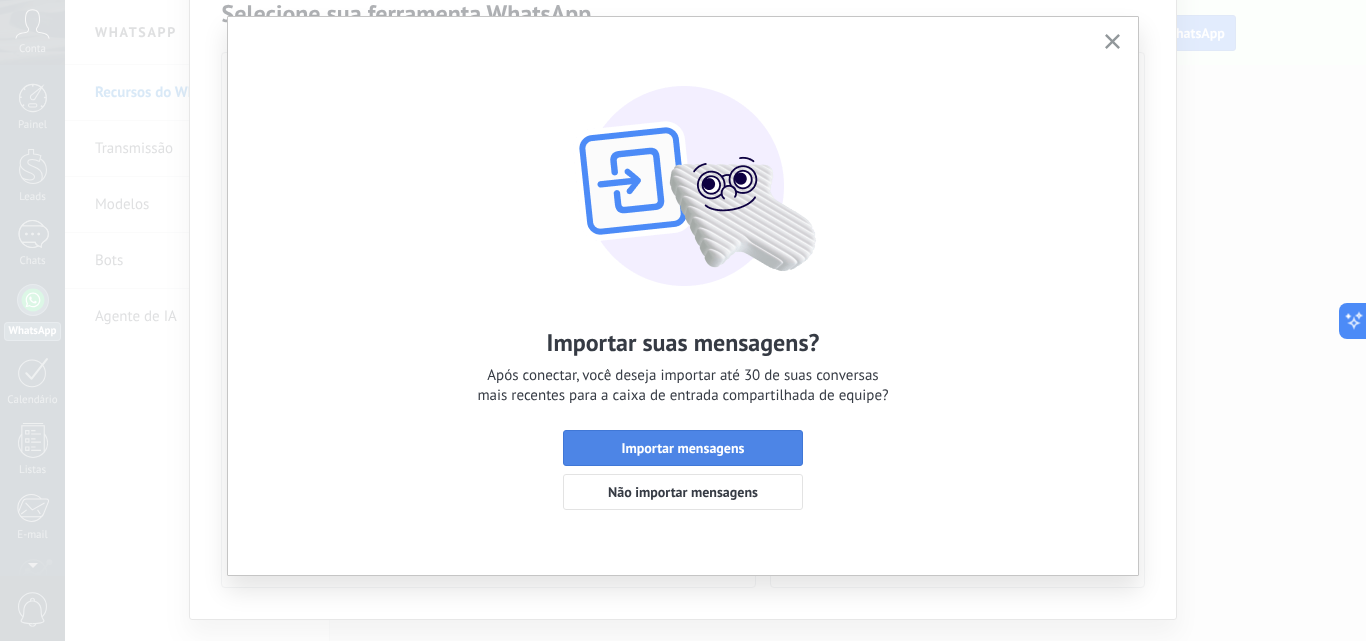 click on "Importar mensagens" at bounding box center [683, 448] 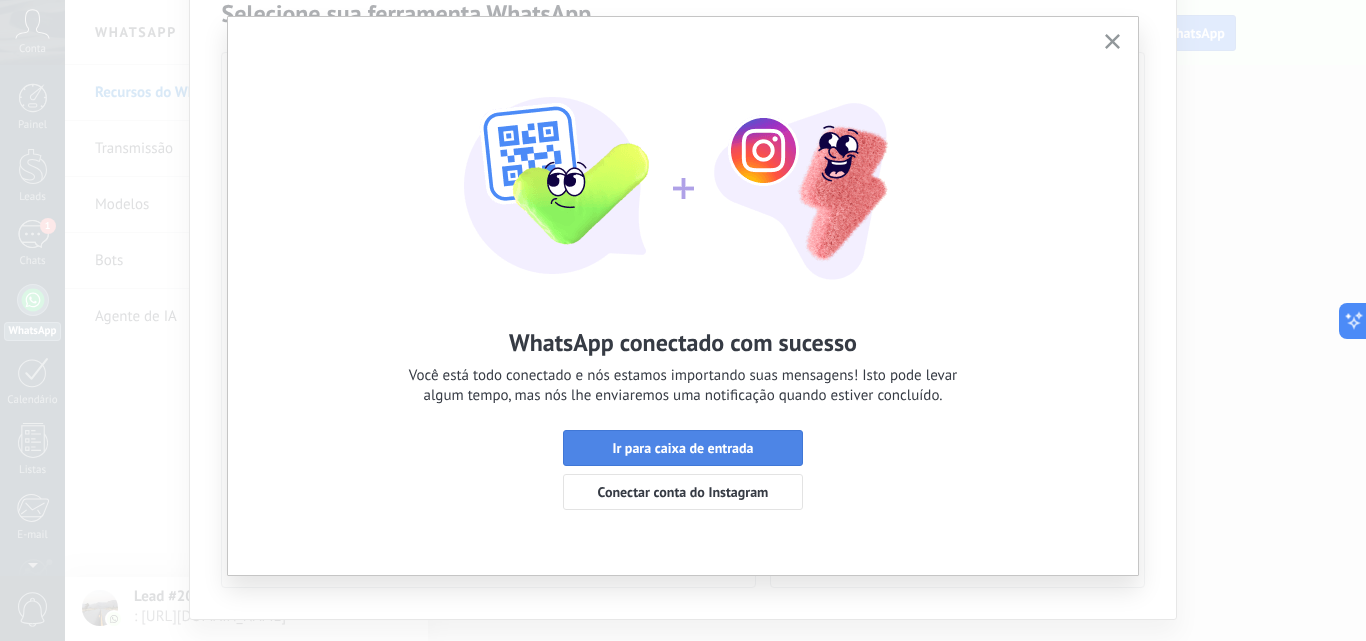 click on "Ir para caixa de entrada" at bounding box center (682, 448) 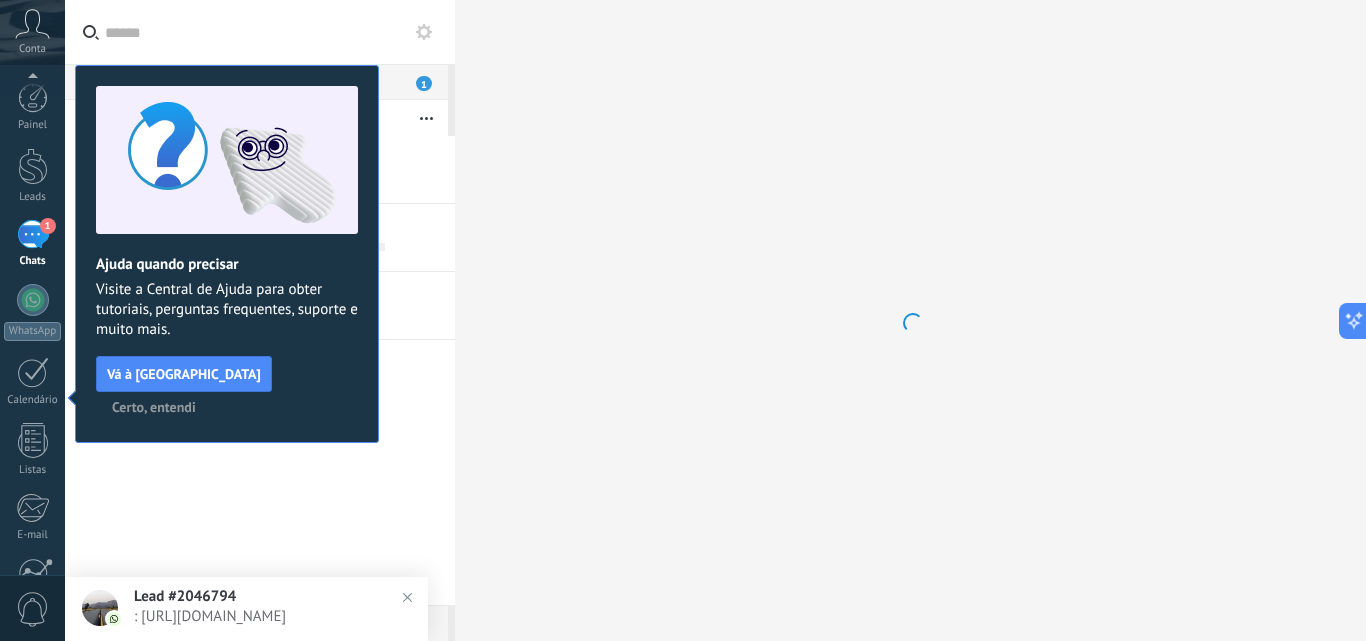 scroll, scrollTop: 191, scrollLeft: 0, axis: vertical 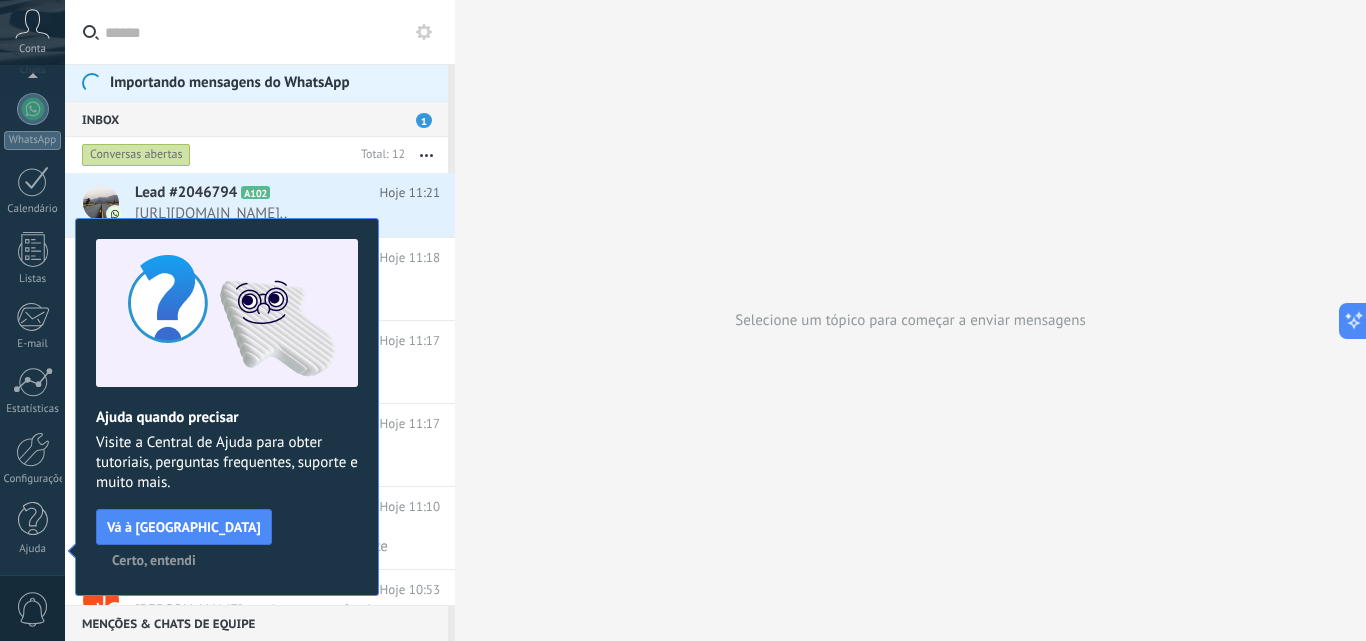 click on "Certo, entendi" at bounding box center (154, 560) 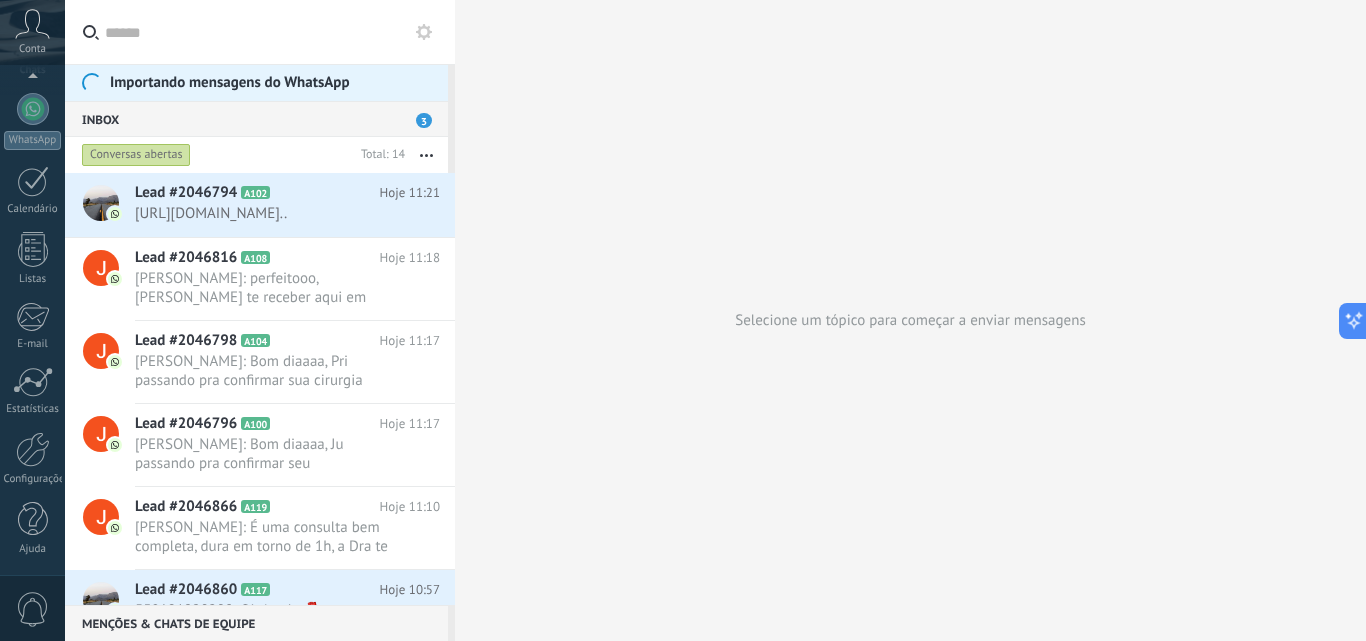 click on "Inbox 3" at bounding box center [256, 119] 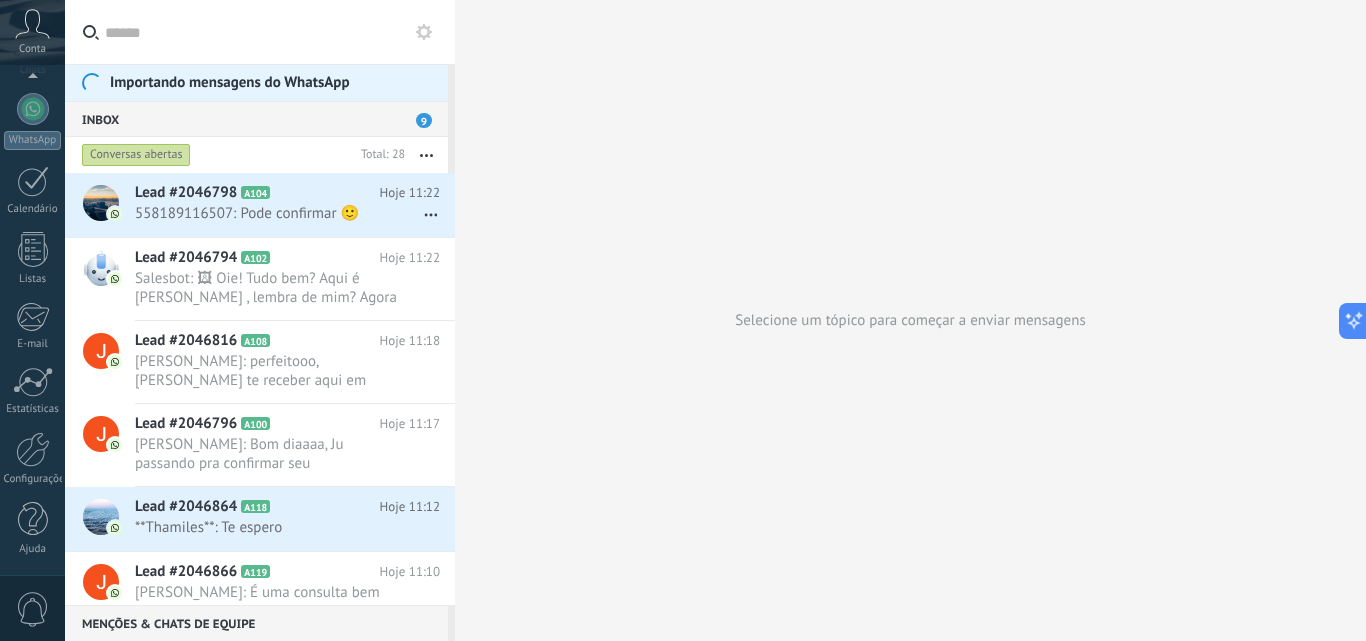 click on "Inbox 9" at bounding box center (256, 119) 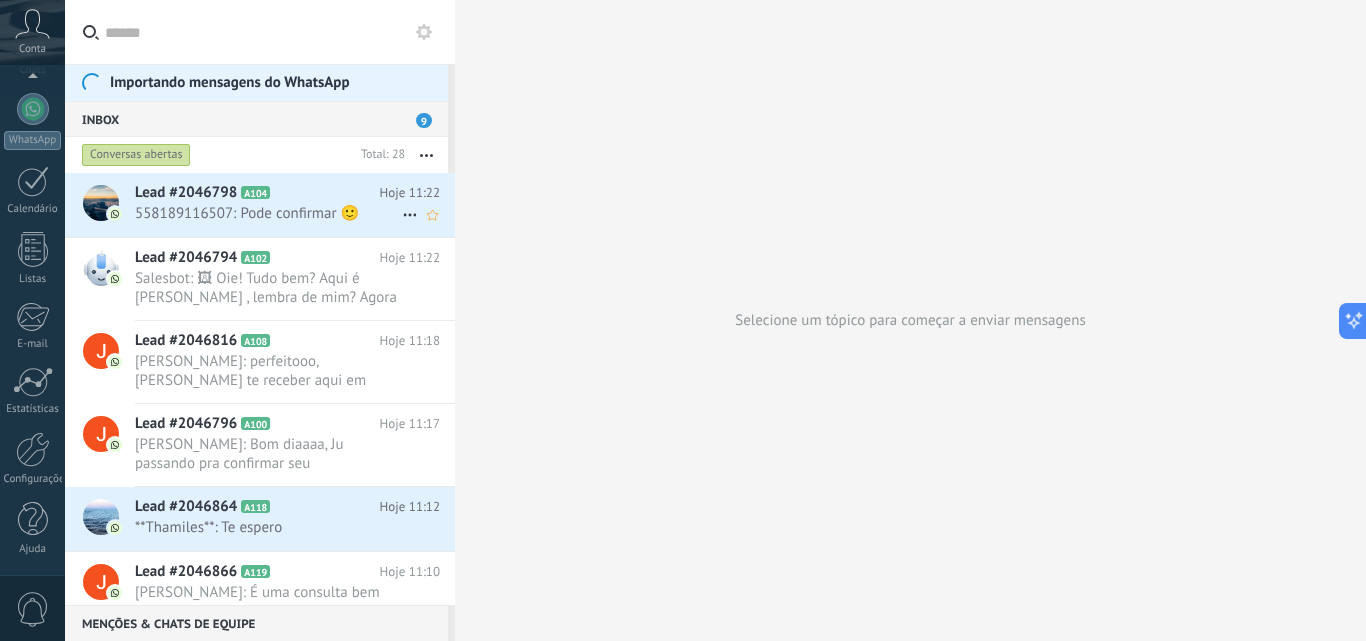 click on "558189116507: Pode confirmar 🙂" at bounding box center (268, 213) 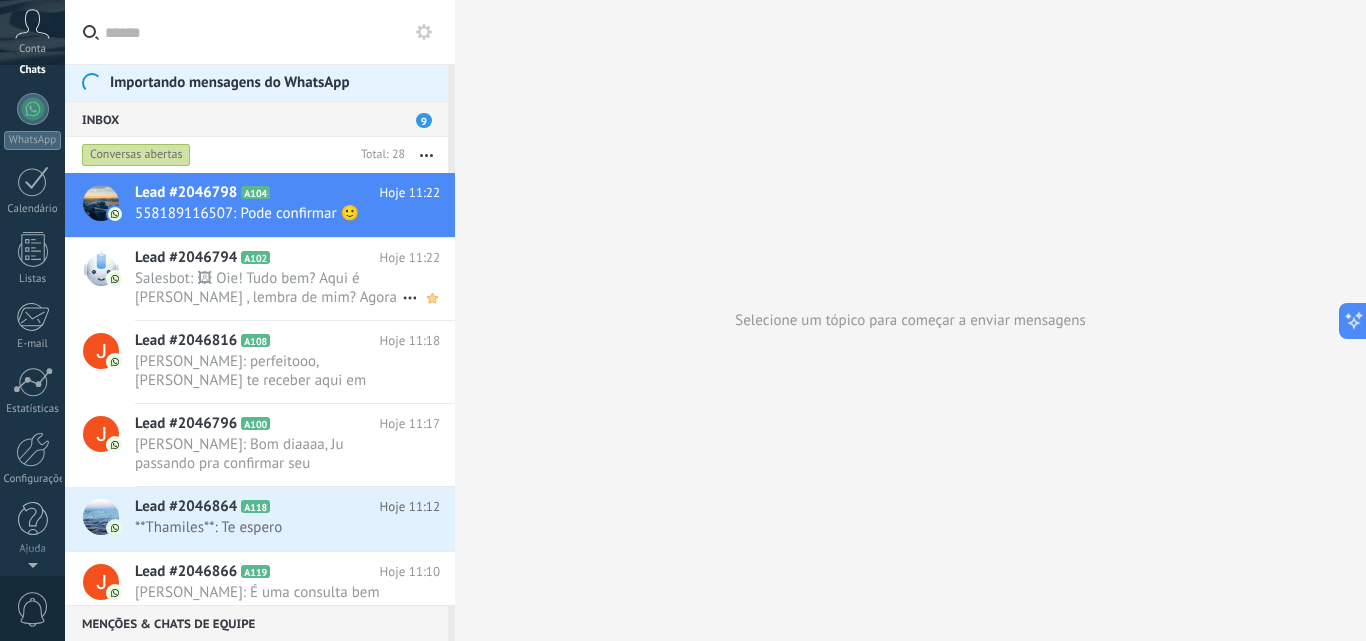 scroll, scrollTop: 0, scrollLeft: 0, axis: both 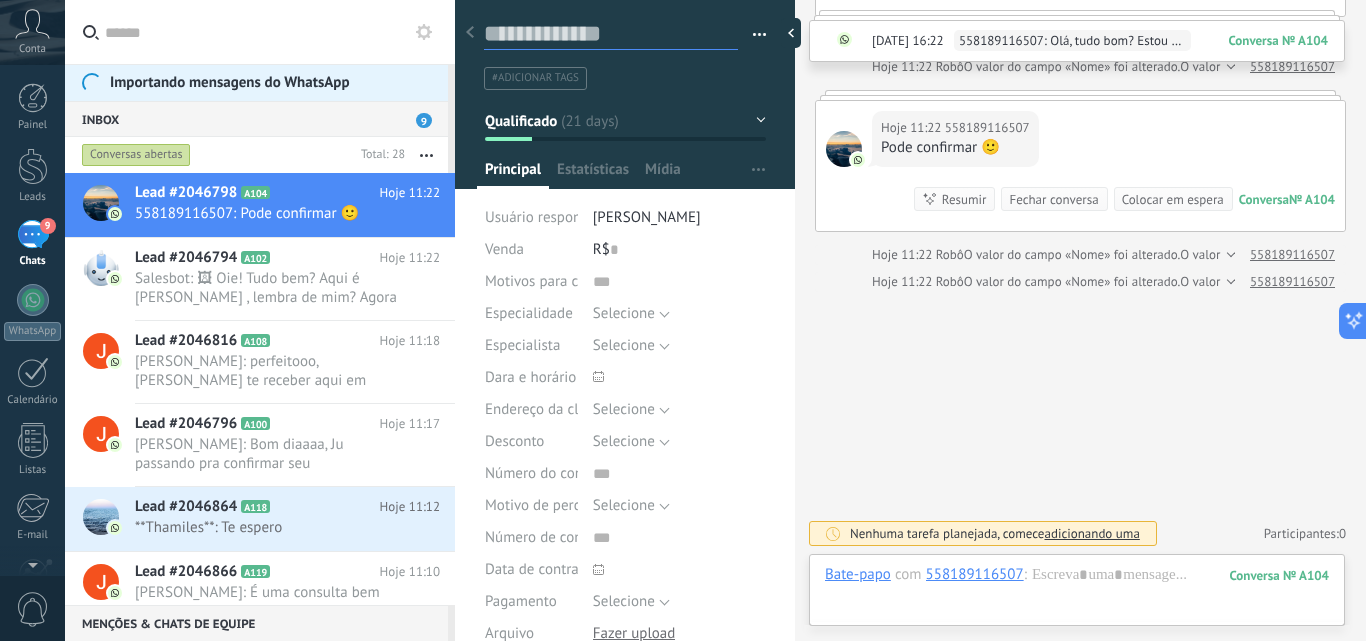 click at bounding box center [611, 34] 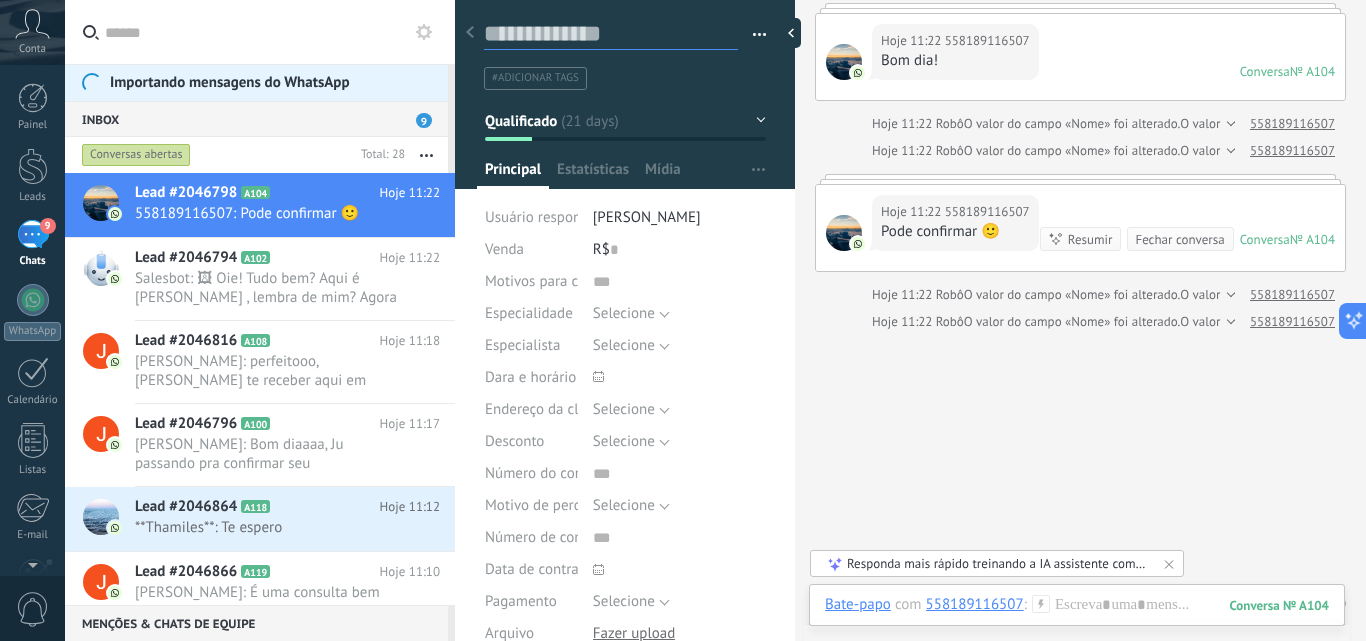 scroll, scrollTop: 7298, scrollLeft: 0, axis: vertical 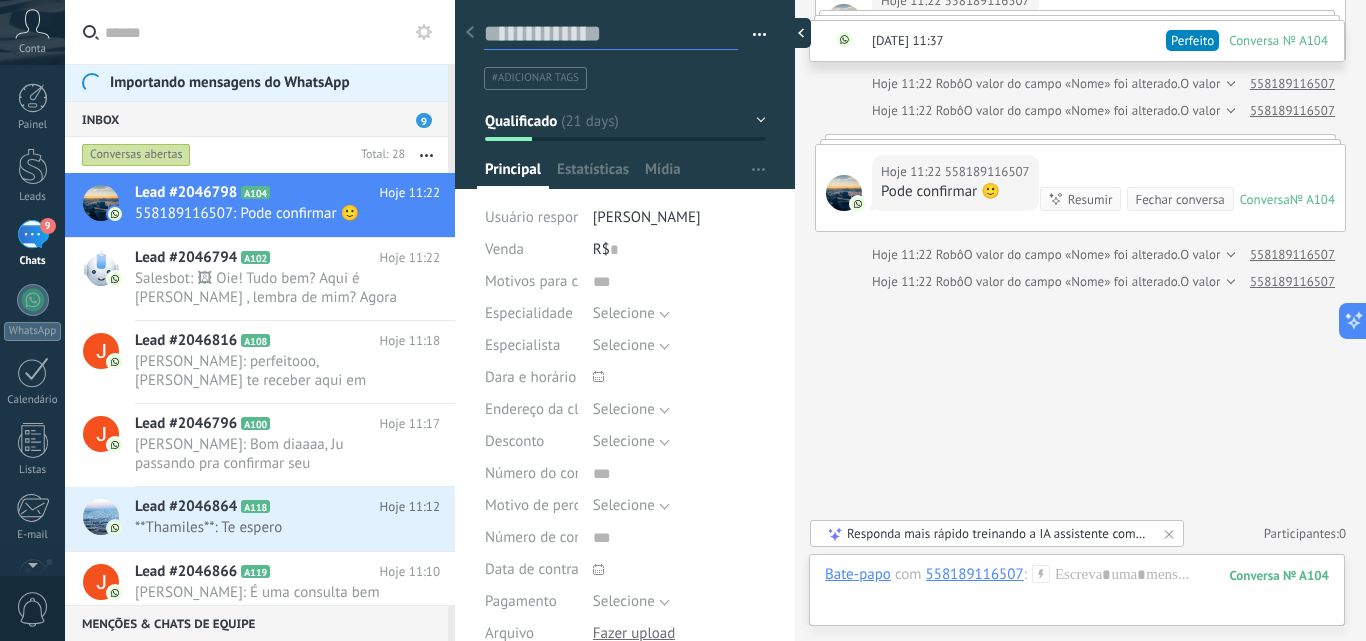 click at bounding box center (796, 33) 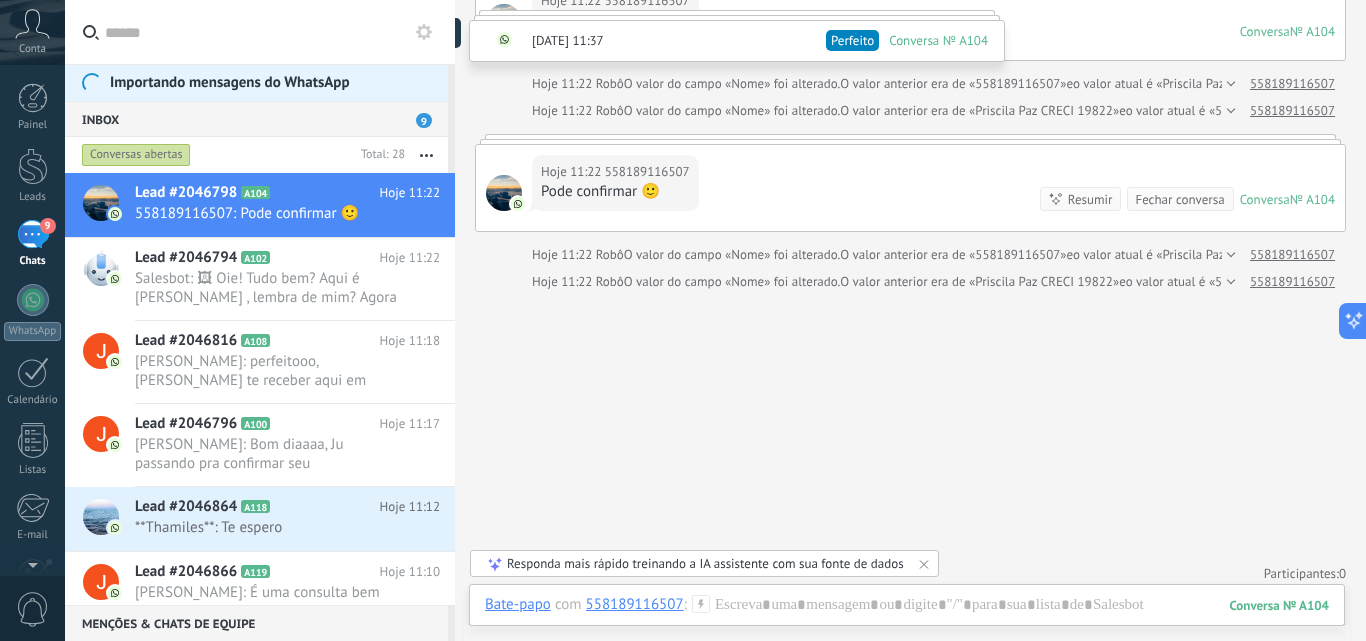 scroll, scrollTop: 6968, scrollLeft: 0, axis: vertical 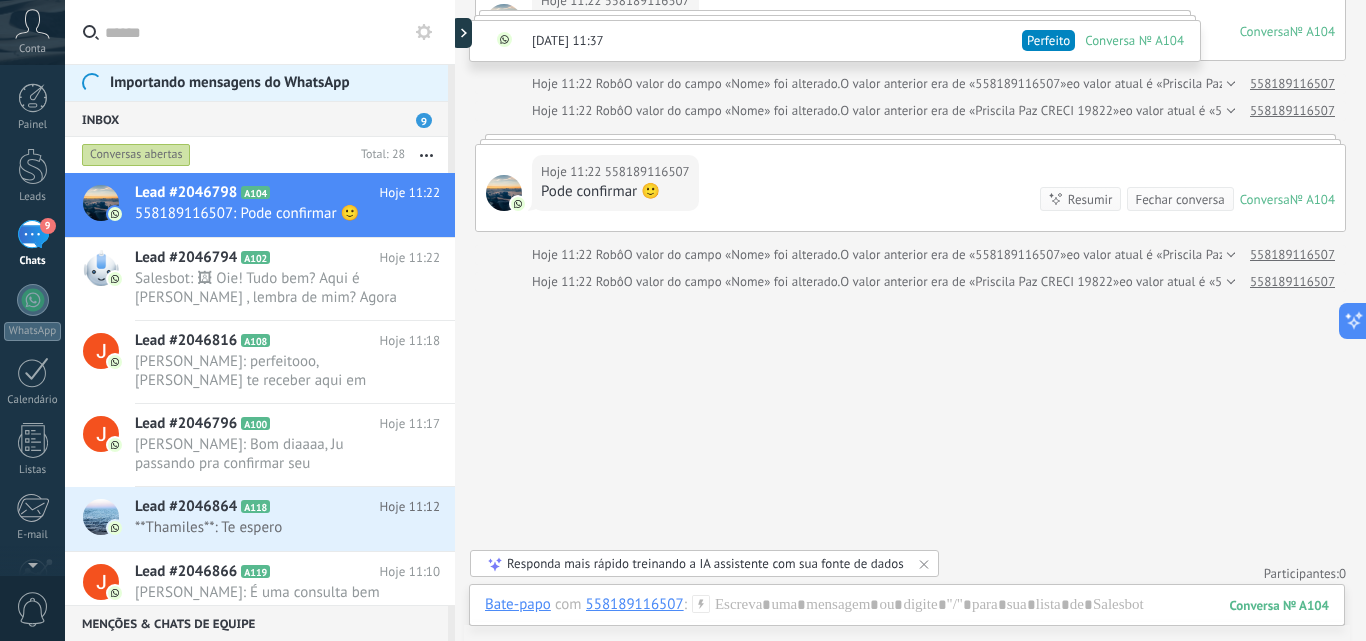 click on "Hoje 11:22 558189116507  Pode confirmar 🙂 Conversa  № A104 Conversa № A104 Resumir Resumir Fechar conversa" at bounding box center [910, 188] 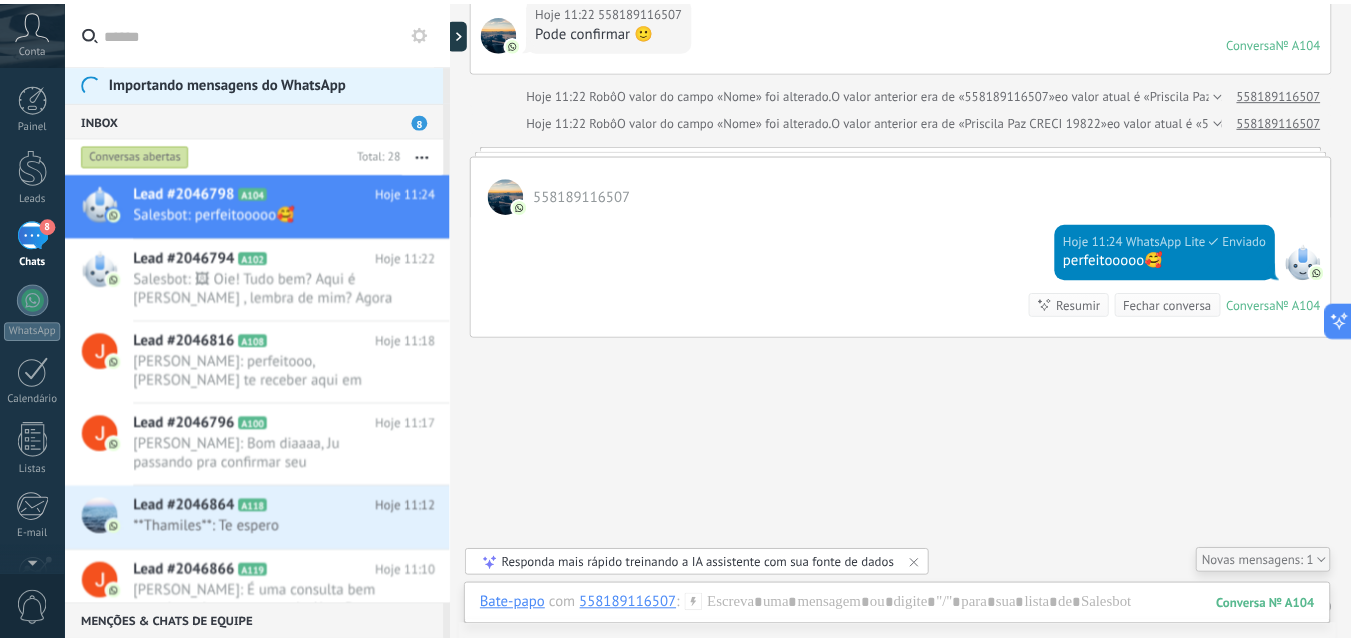 scroll, scrollTop: 7168, scrollLeft: 0, axis: vertical 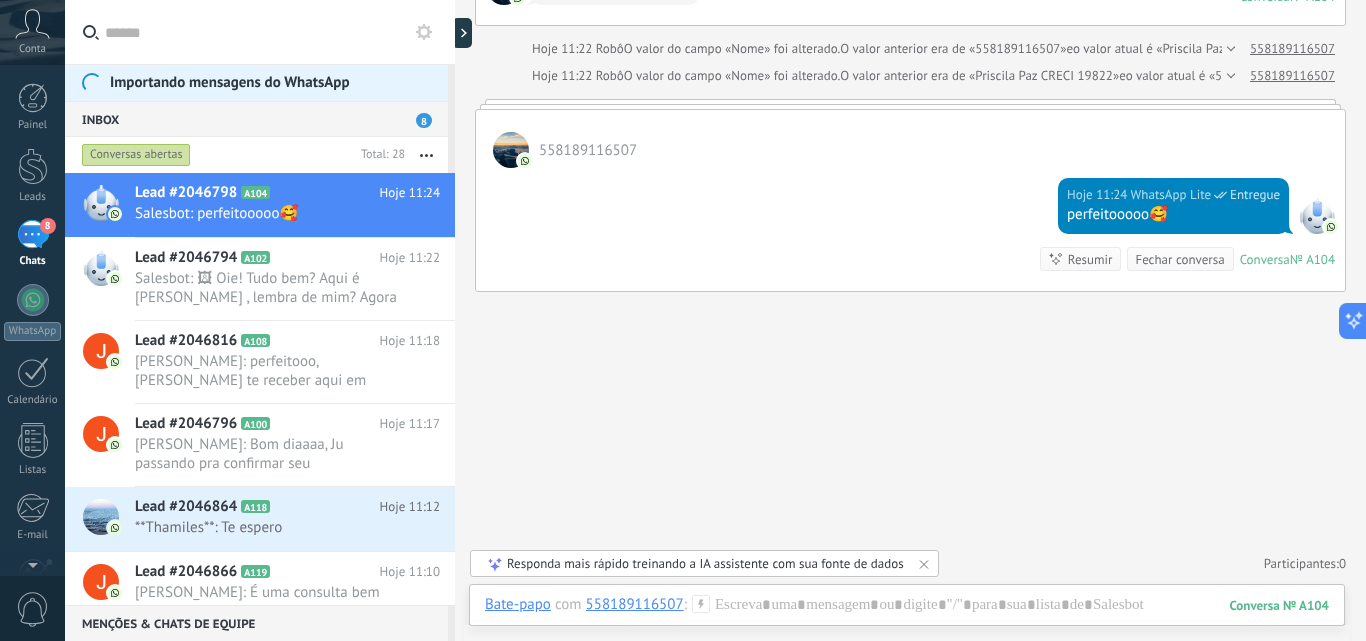 click on "Inbox 8" at bounding box center [256, 119] 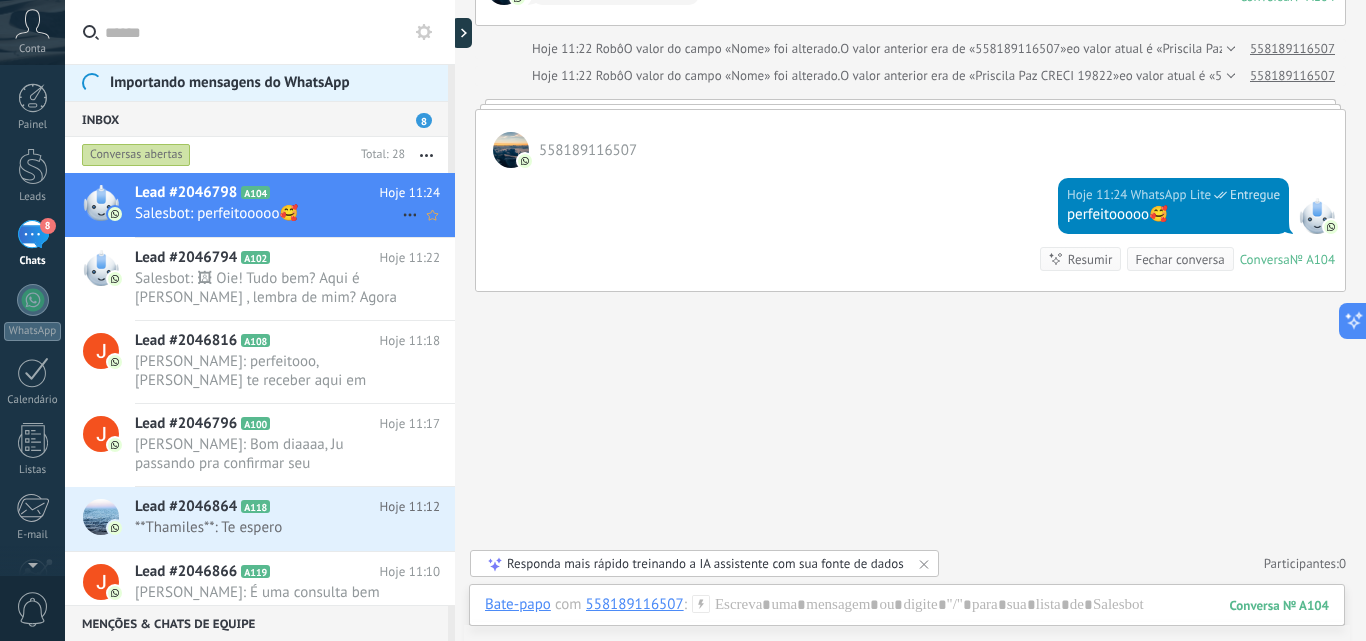 click on "8" at bounding box center [33, 234] 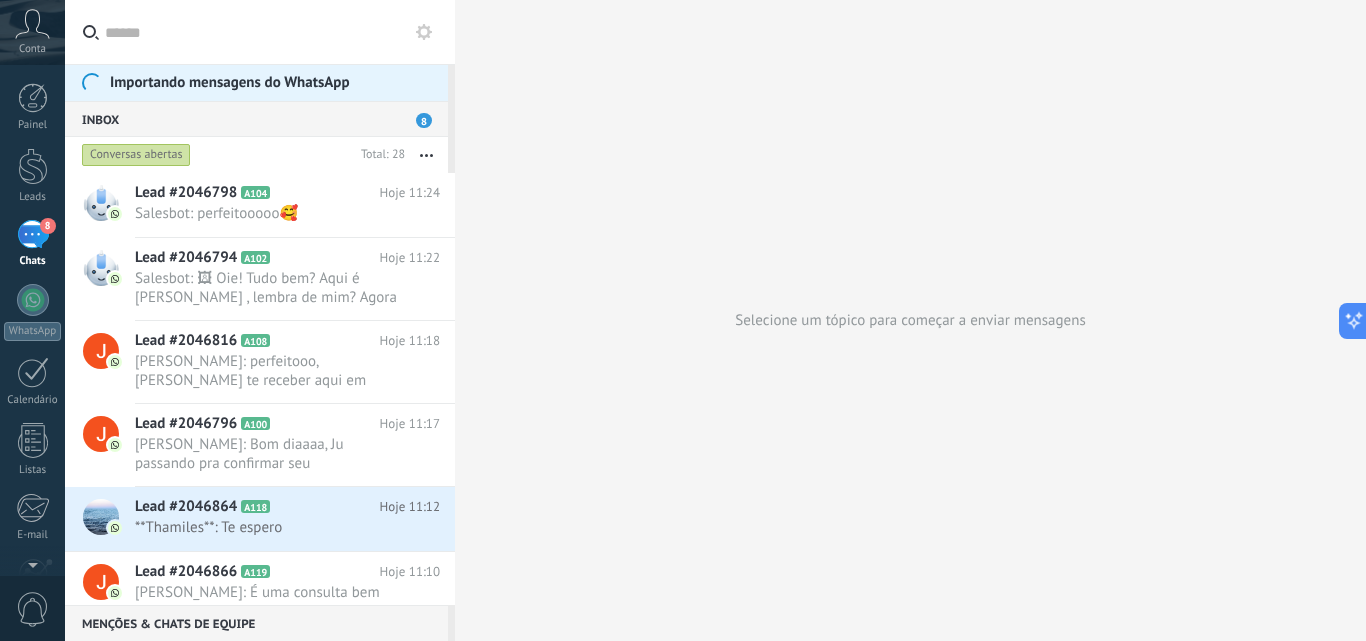 click on "Conversas abertas" at bounding box center (136, 155) 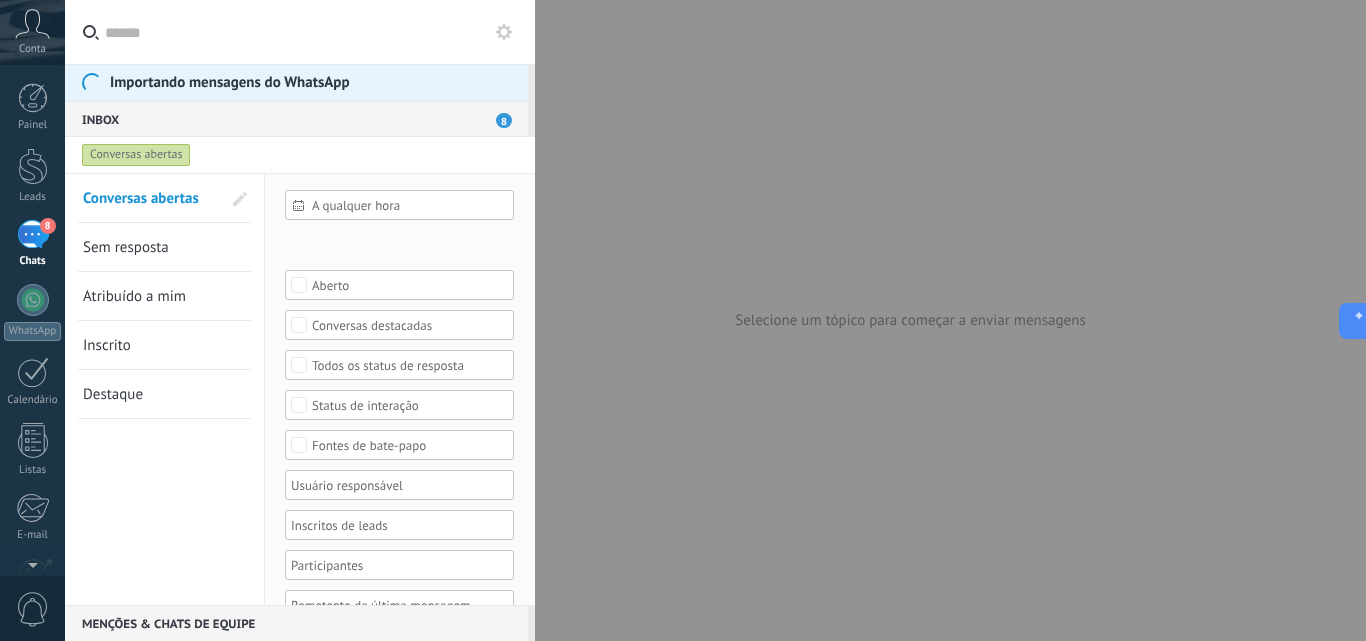 click on "Conversas abertas" at bounding box center (136, 155) 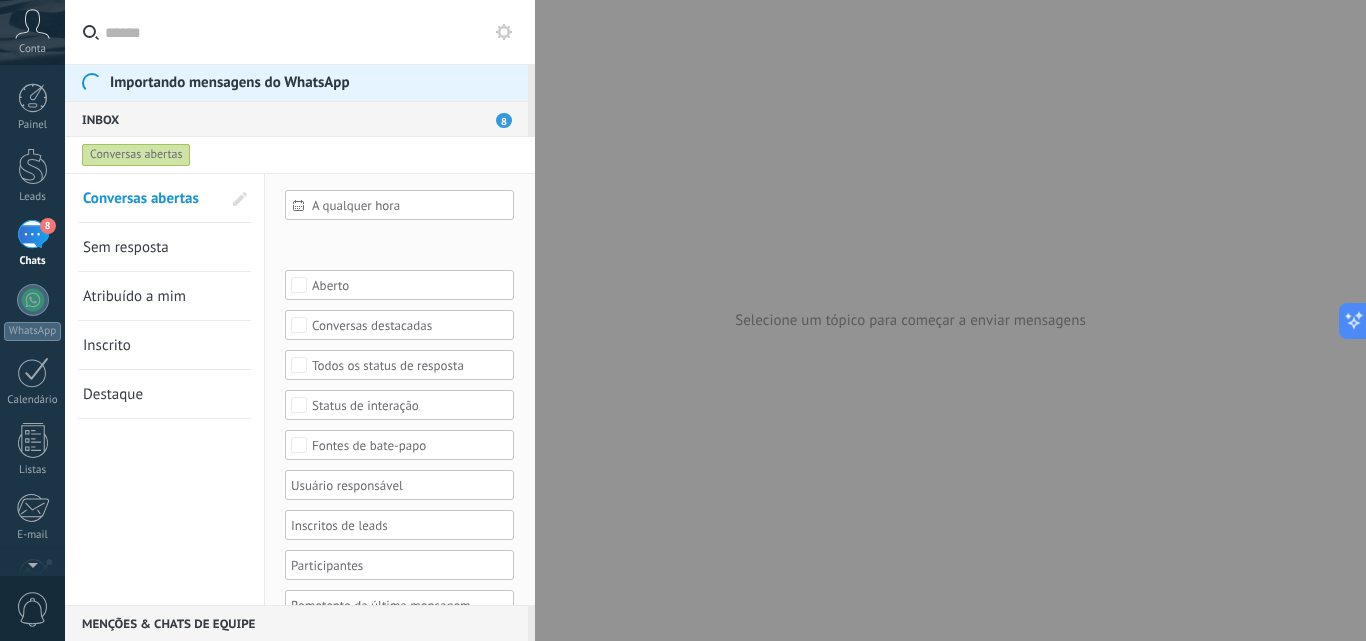 click on "Importando mensagens do WhatsApp" at bounding box center [300, 82] 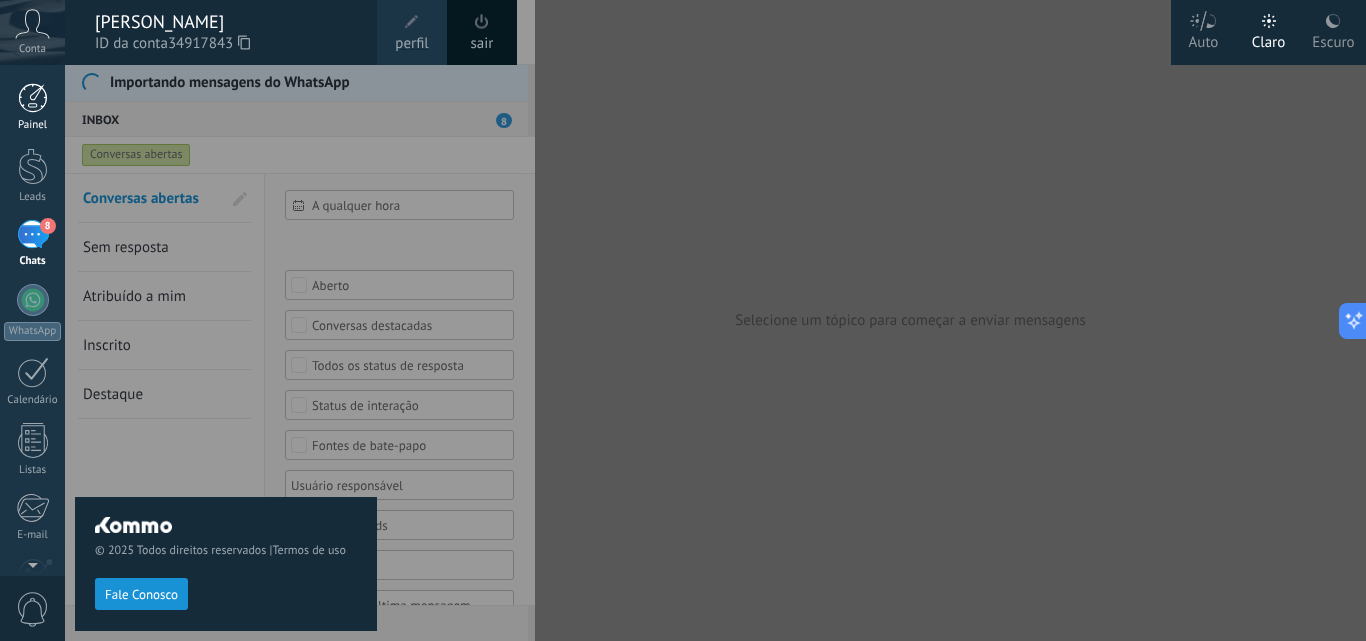 click at bounding box center [33, 98] 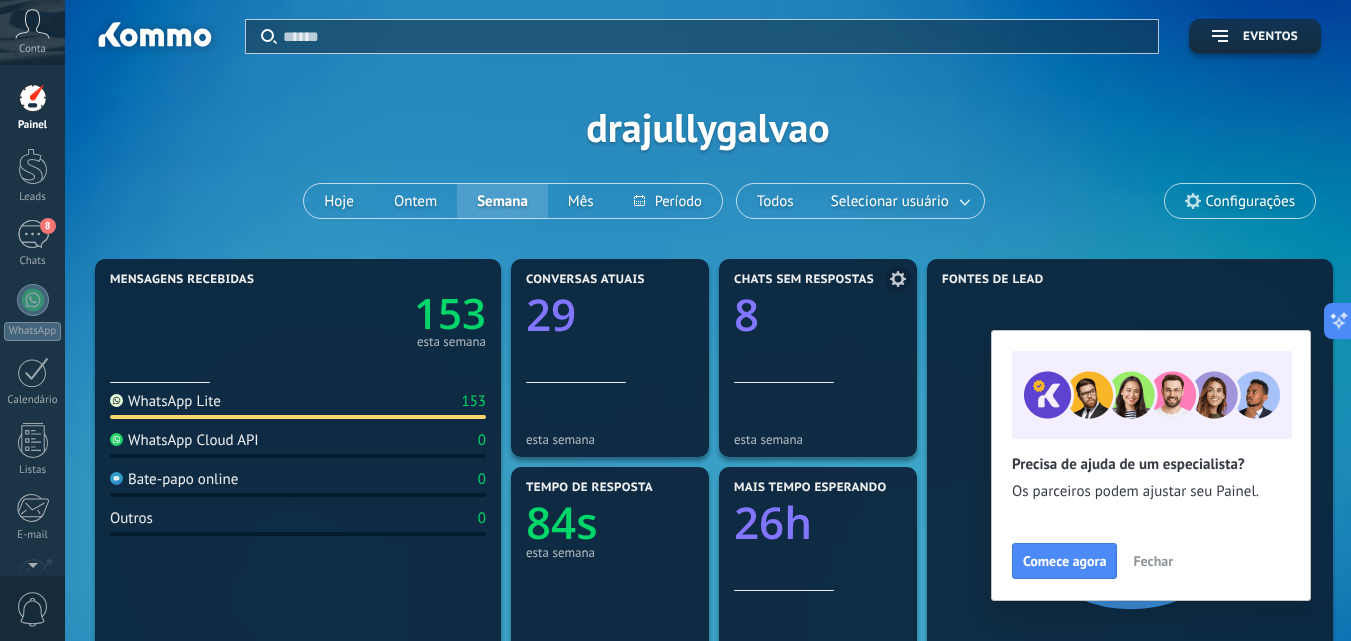 click on "Chats sem respostas 8" at bounding box center (818, 328) 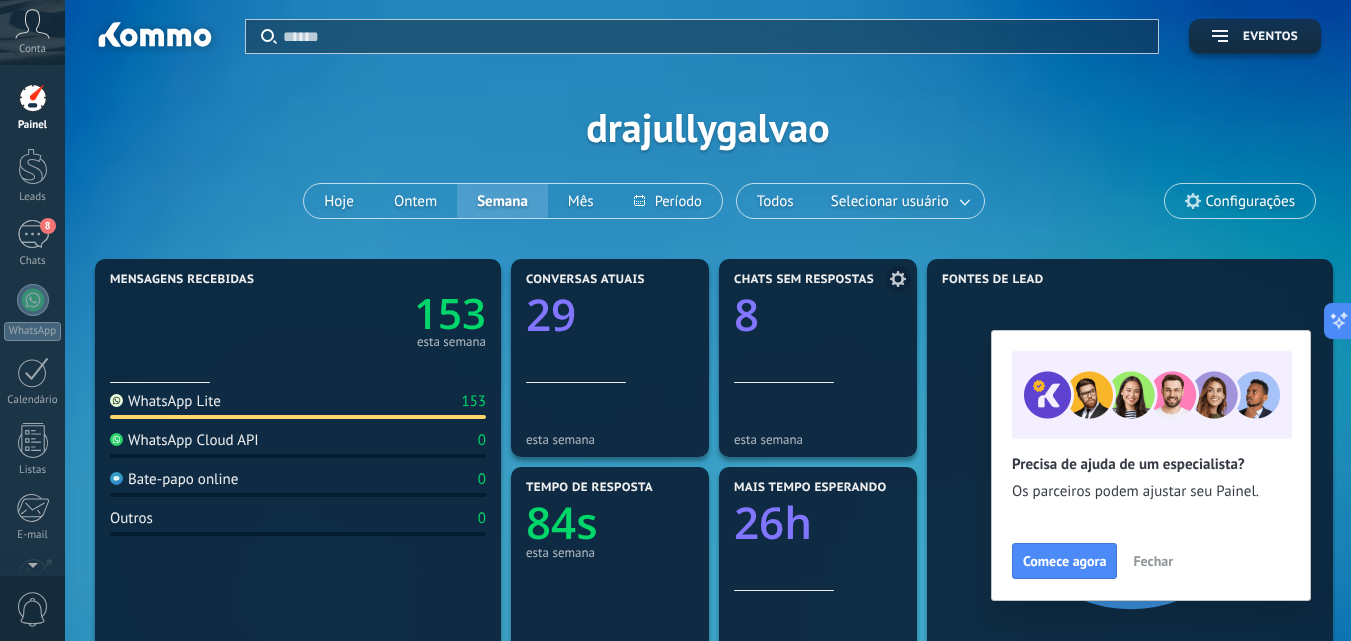 click on "esta semana" at bounding box center [818, 415] 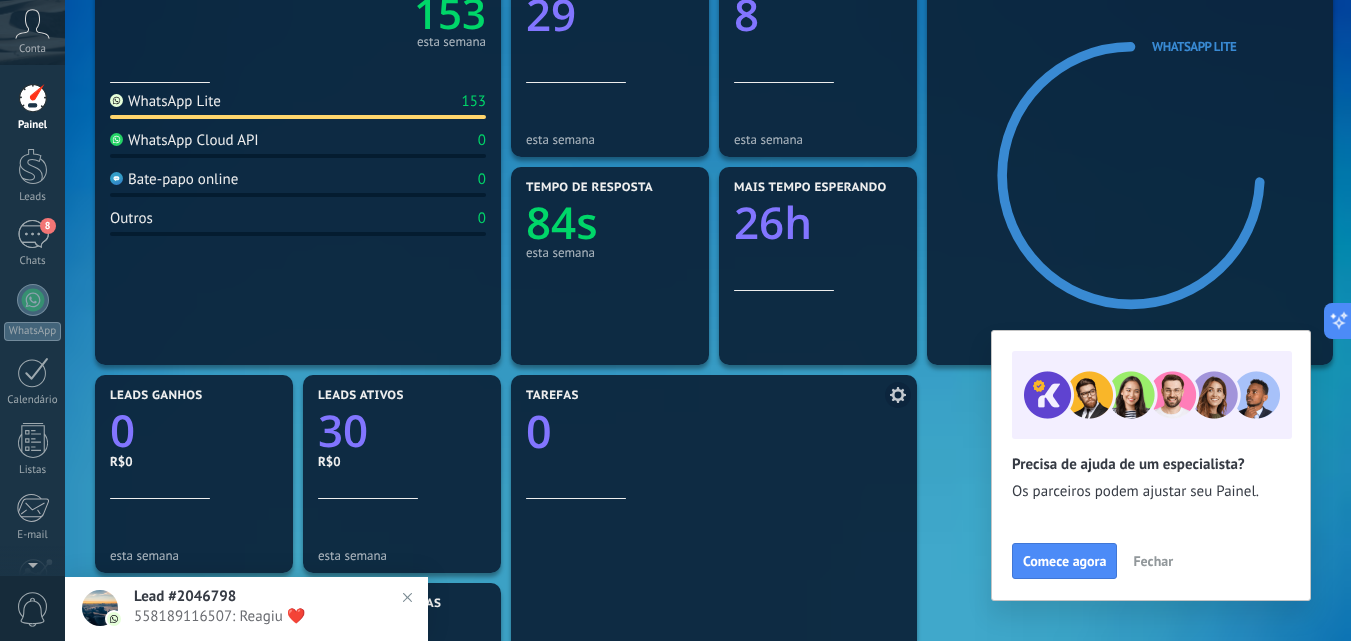 scroll, scrollTop: 400, scrollLeft: 0, axis: vertical 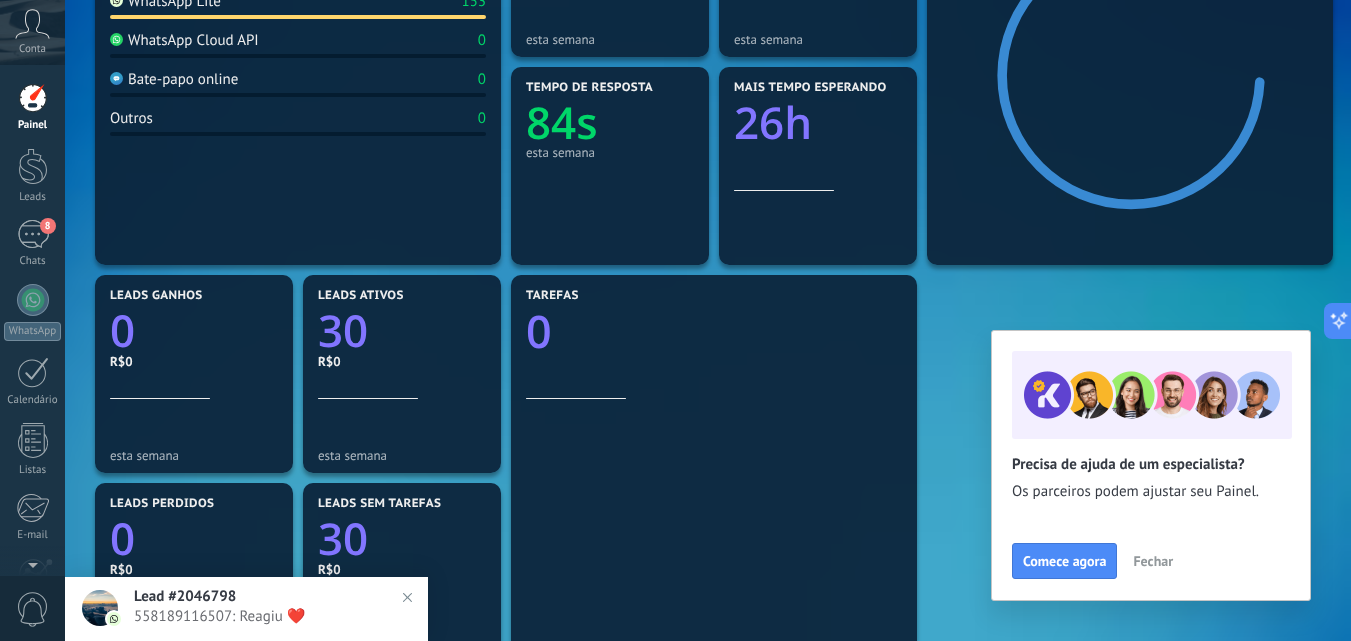 click on "Lead #2046798" at bounding box center (275, 596) 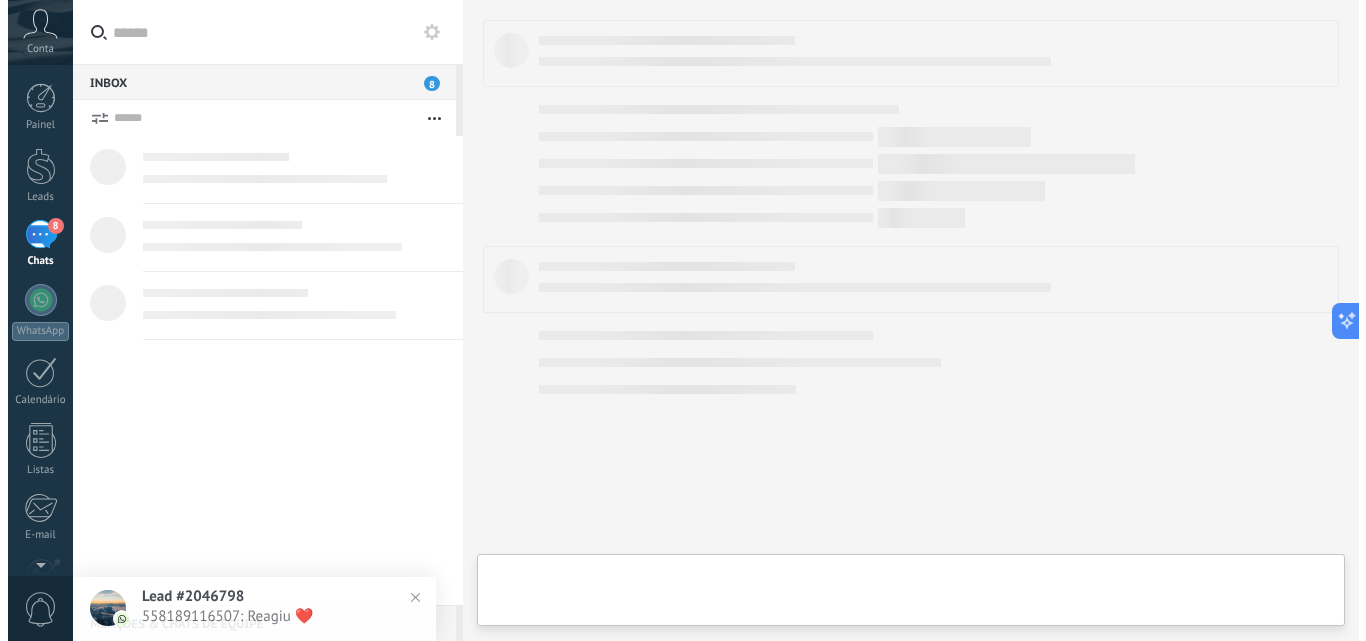 scroll, scrollTop: 0, scrollLeft: 0, axis: both 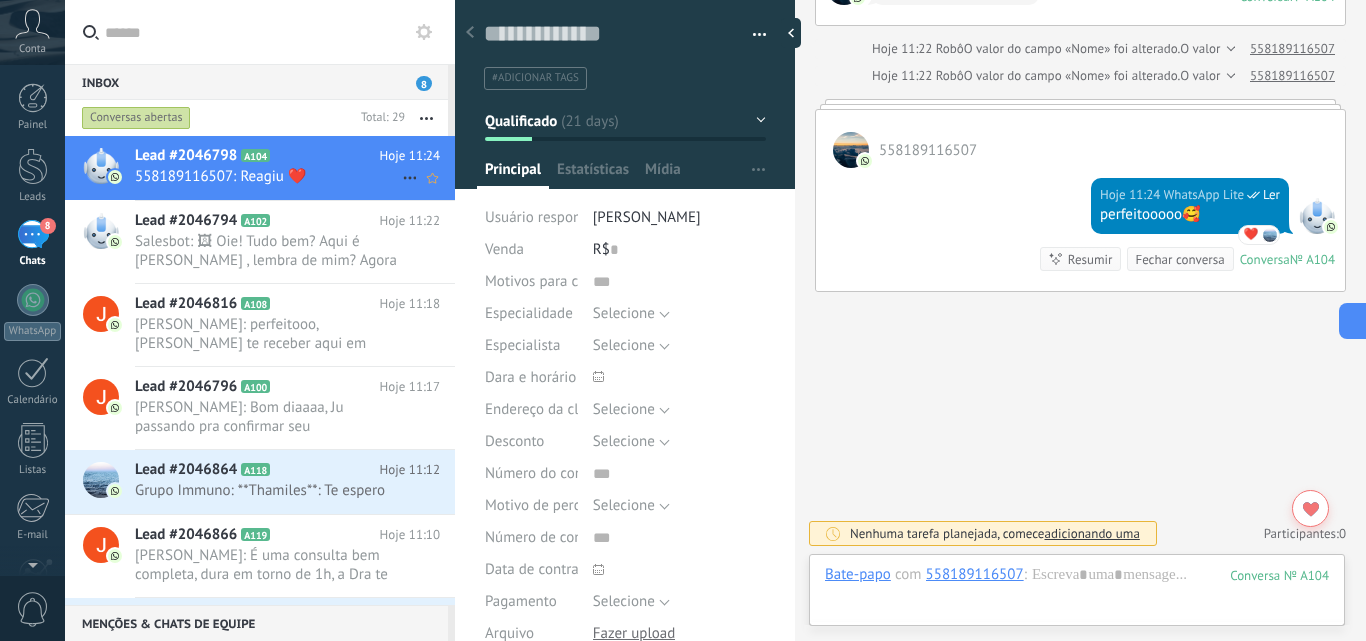 click on "558189116507: Reagiu ❤️" at bounding box center [268, 176] 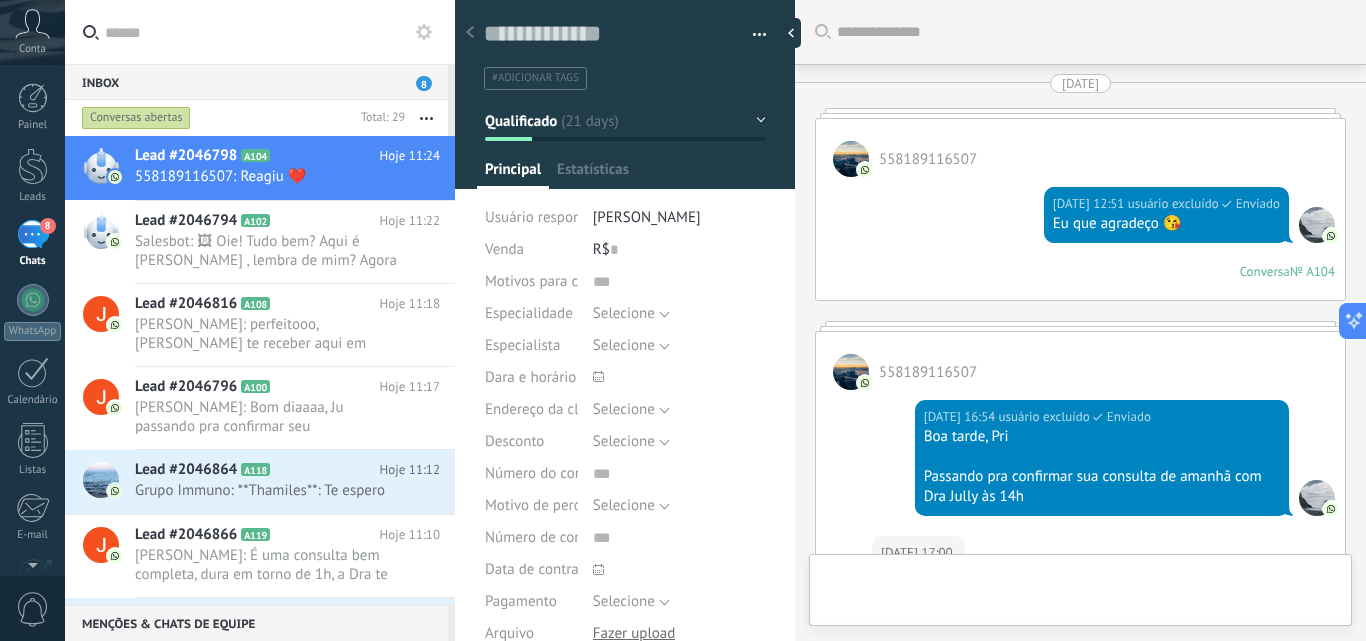 type on "**********" 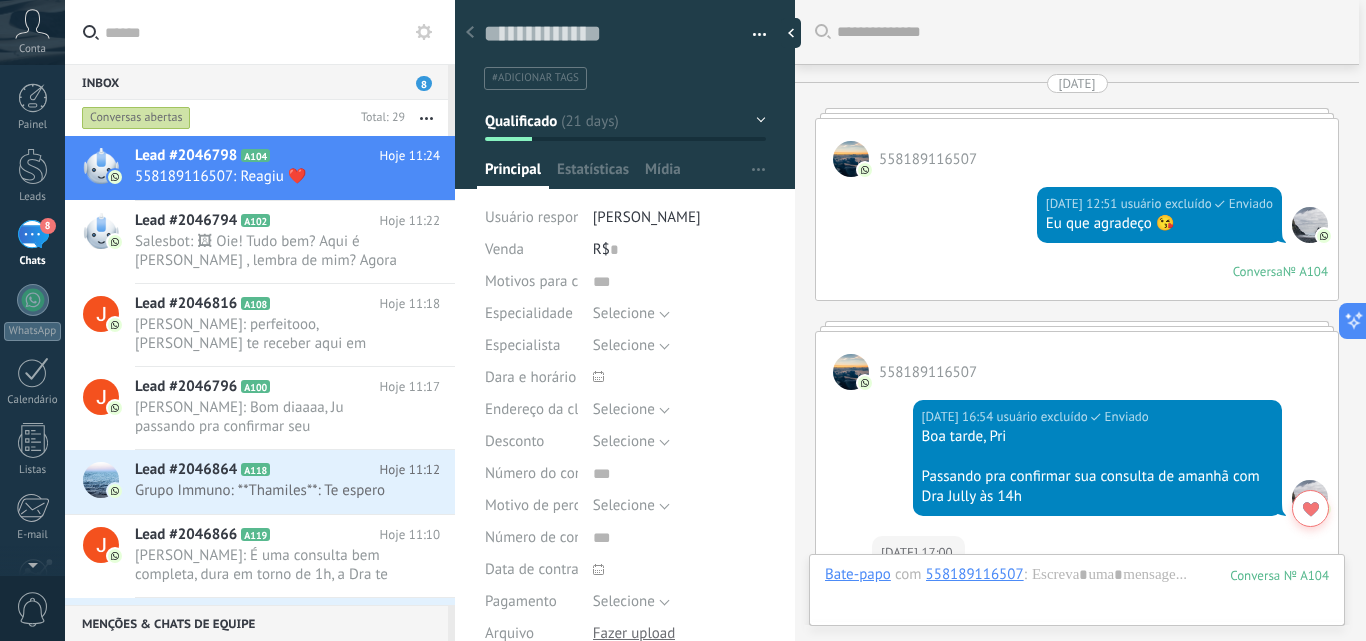 scroll, scrollTop: 30, scrollLeft: 0, axis: vertical 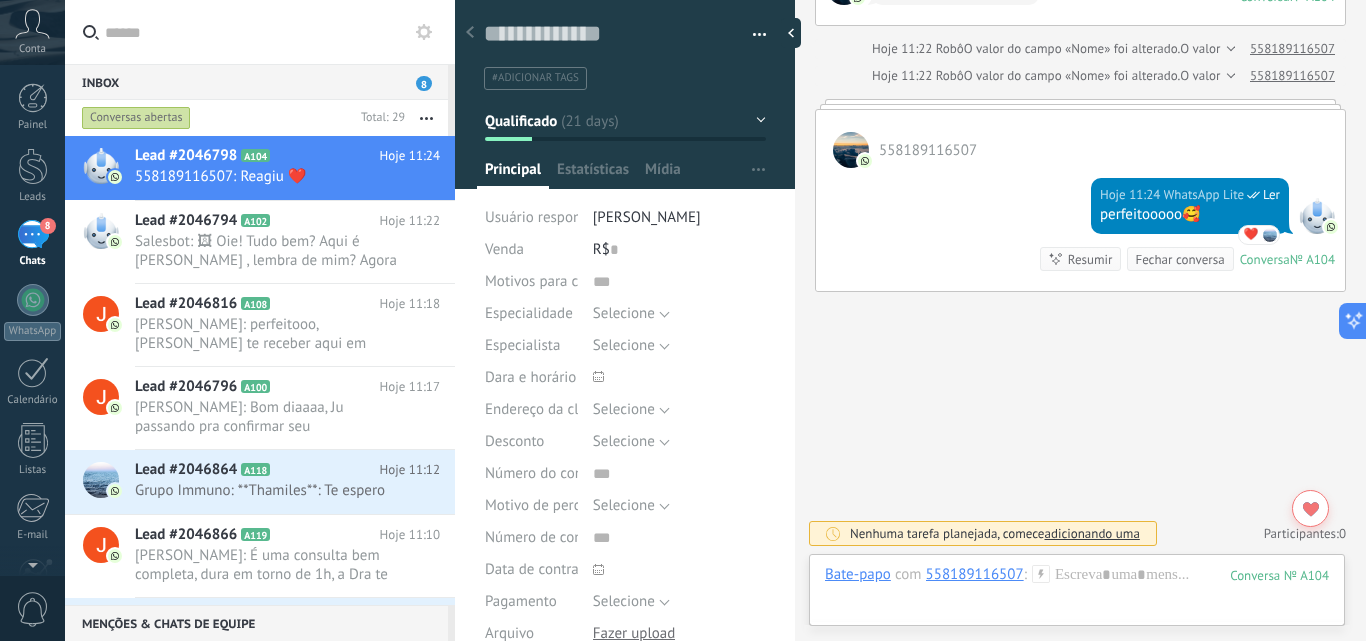 click on "Qualificado" at bounding box center (625, 121) 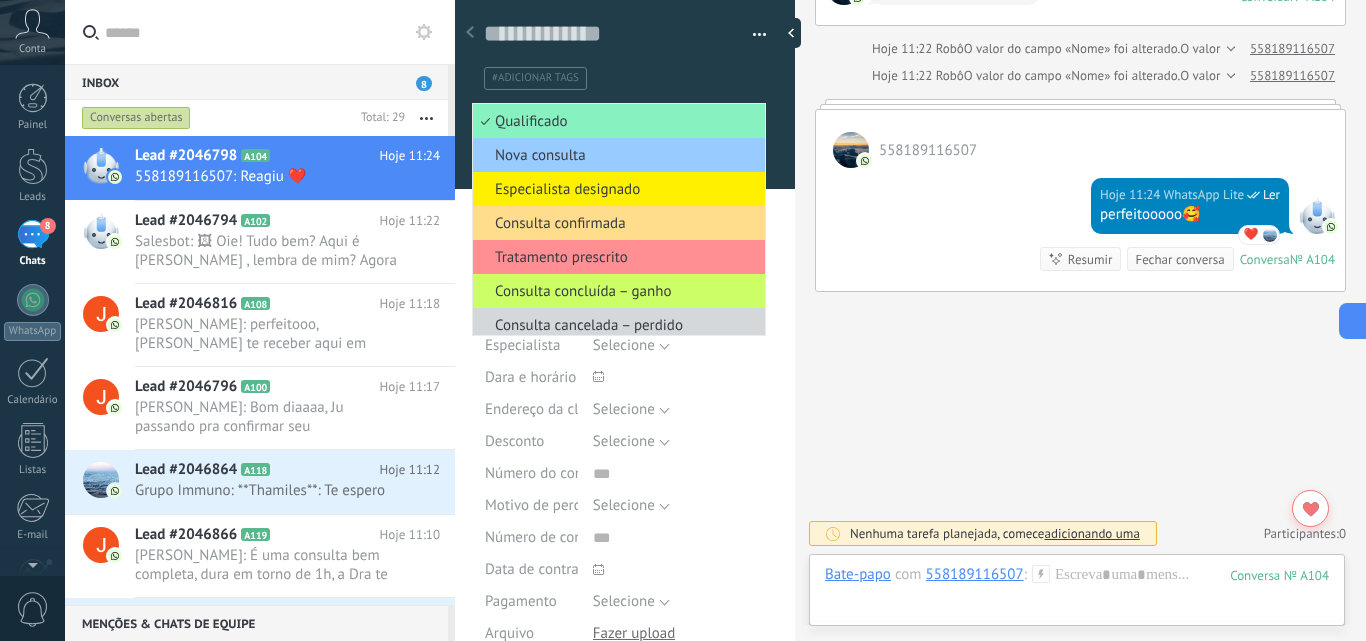 click on "Consulta confirmada" at bounding box center (616, 223) 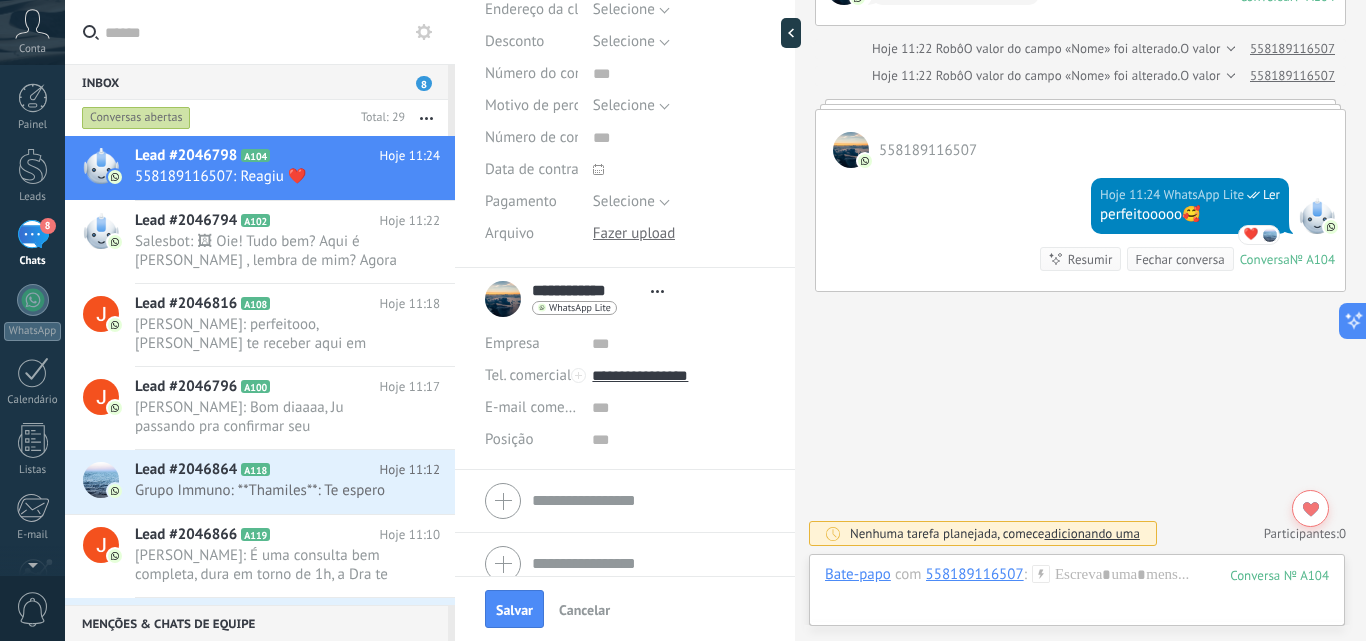 scroll, scrollTop: 420, scrollLeft: 0, axis: vertical 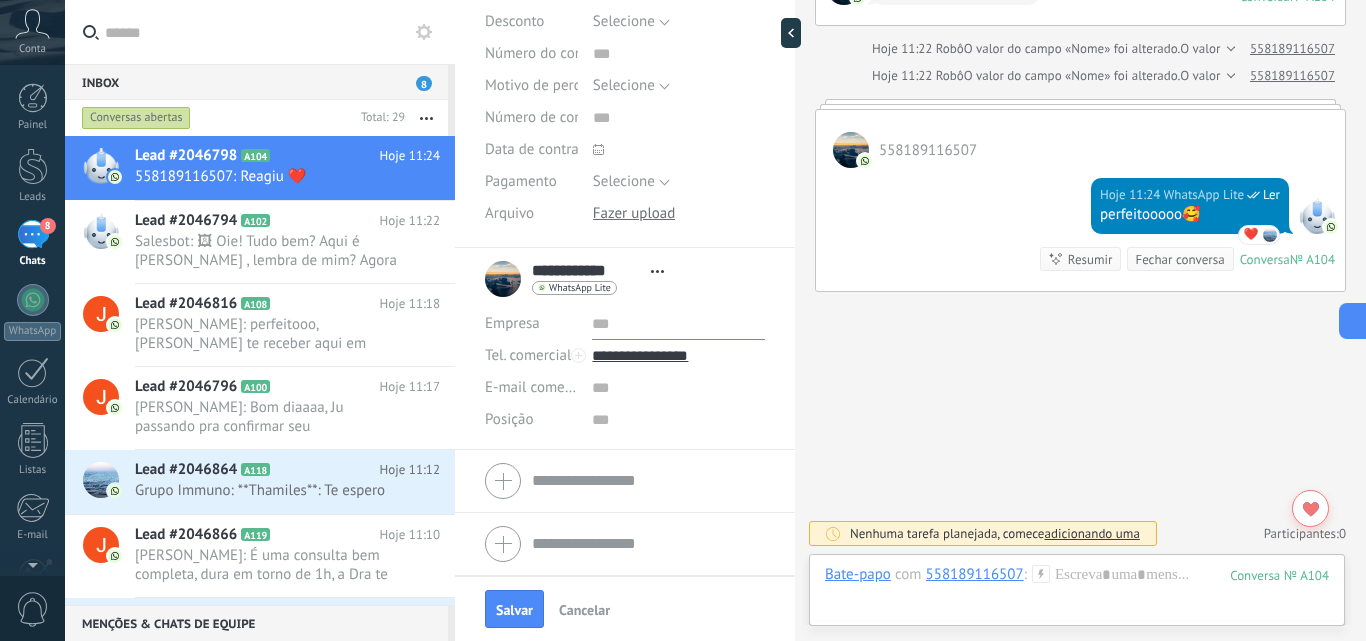 click at bounding box center (678, 324) 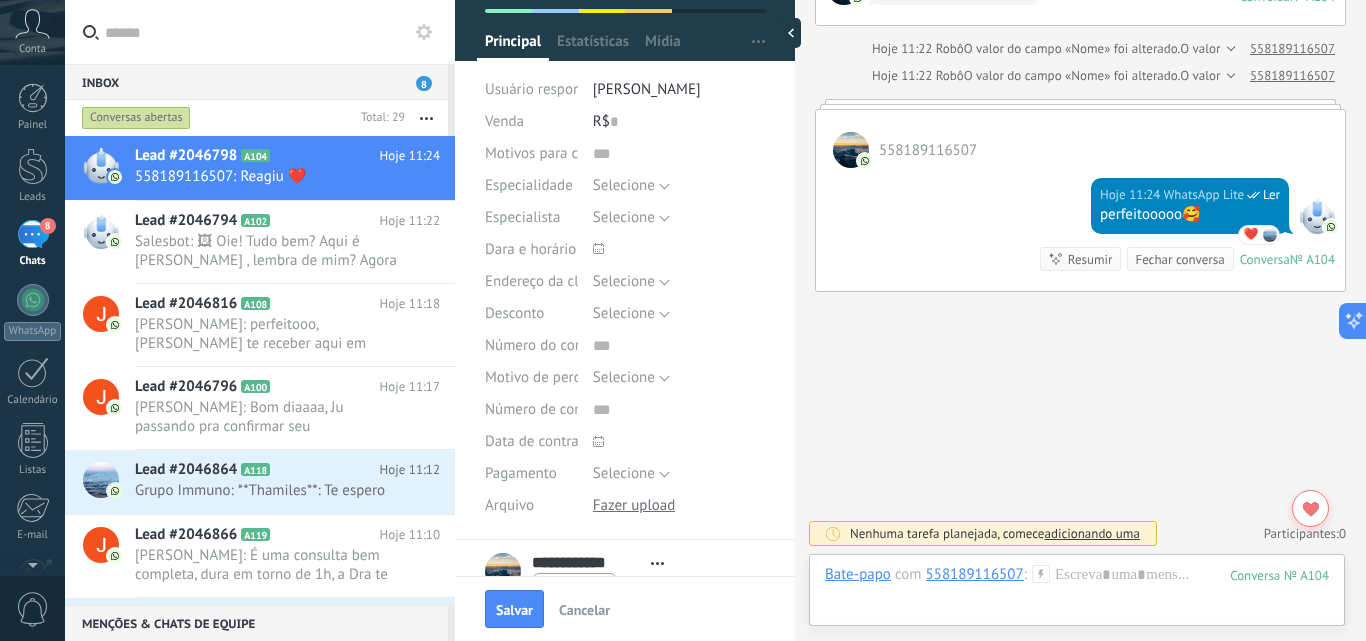scroll, scrollTop: 120, scrollLeft: 0, axis: vertical 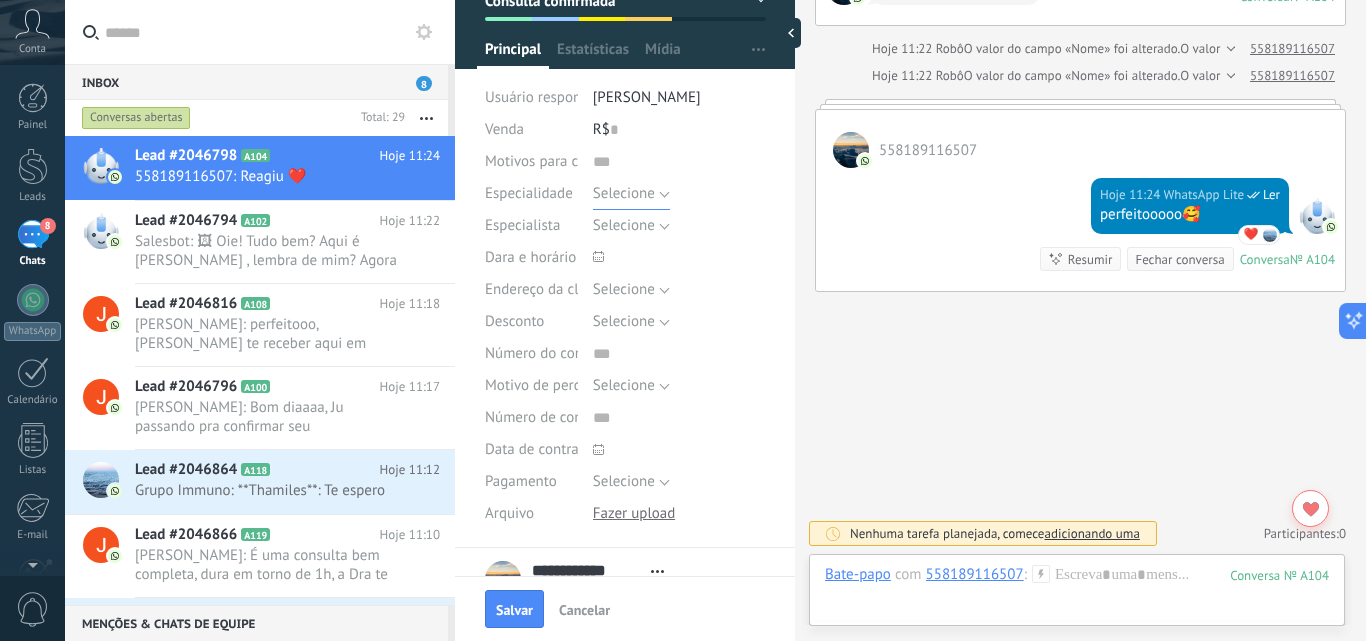 click on "Selecione" at bounding box center [624, 193] 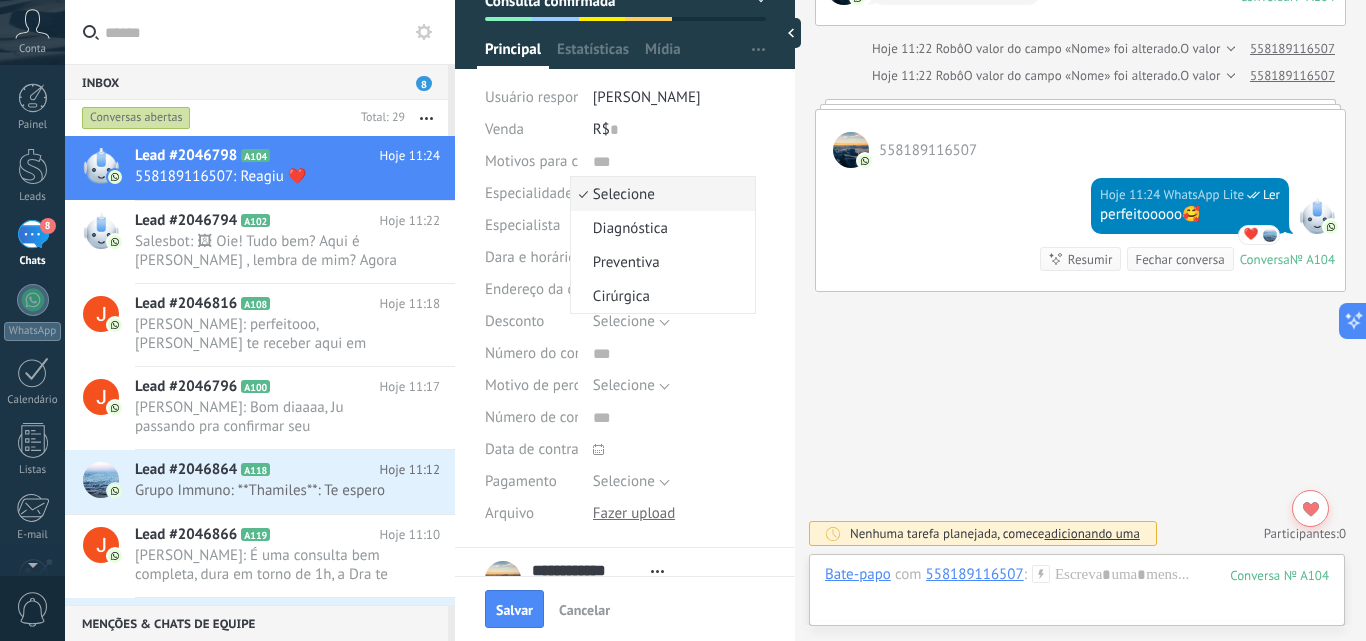 click on "Selecione" at bounding box center (660, 194) 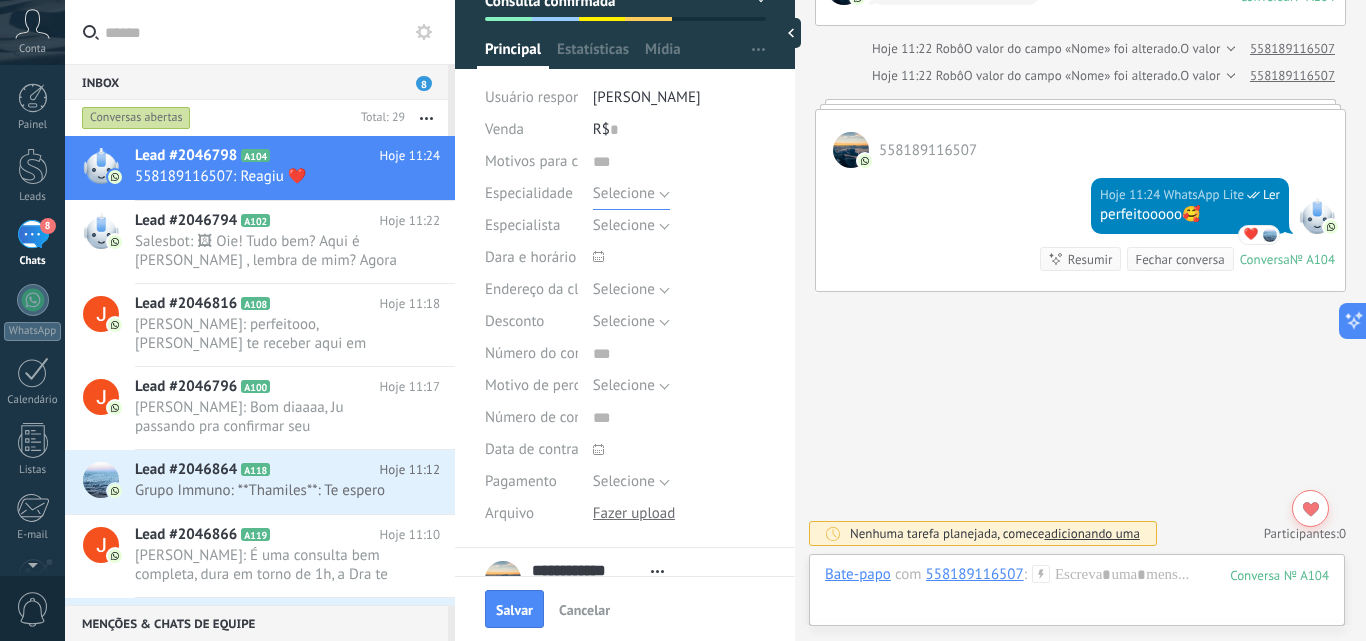 click on "Selecione" at bounding box center (624, 193) 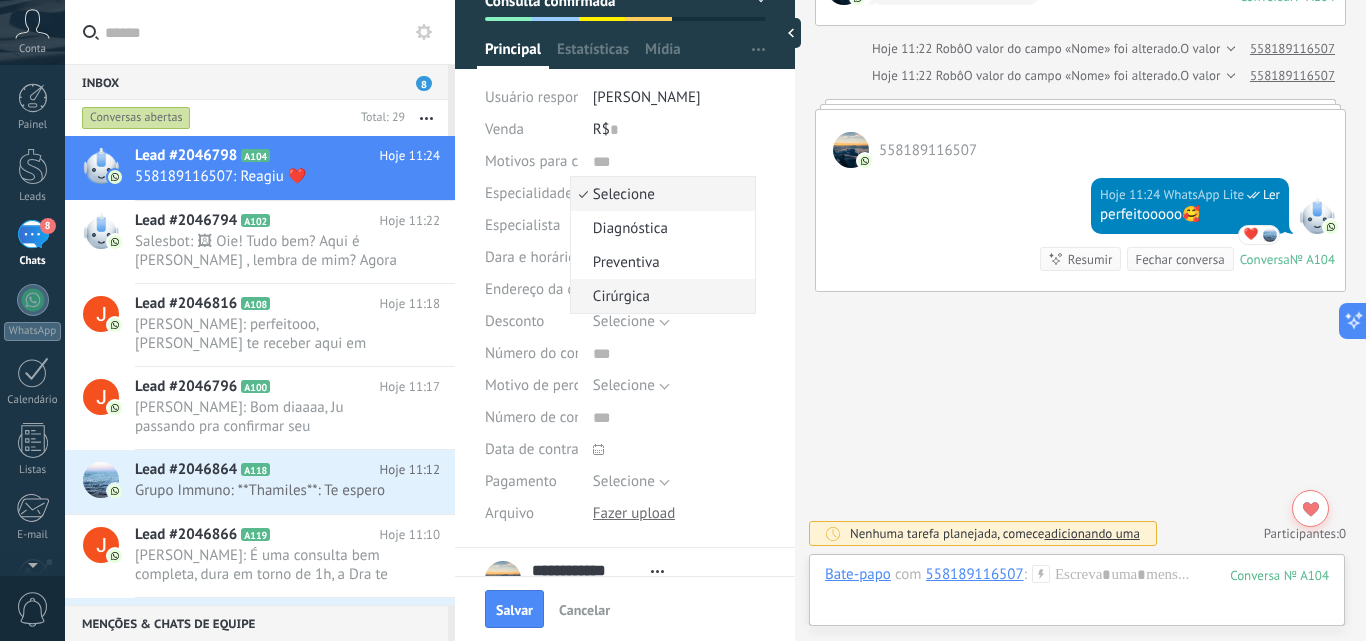 click on "Cirúrgica" at bounding box center (660, 296) 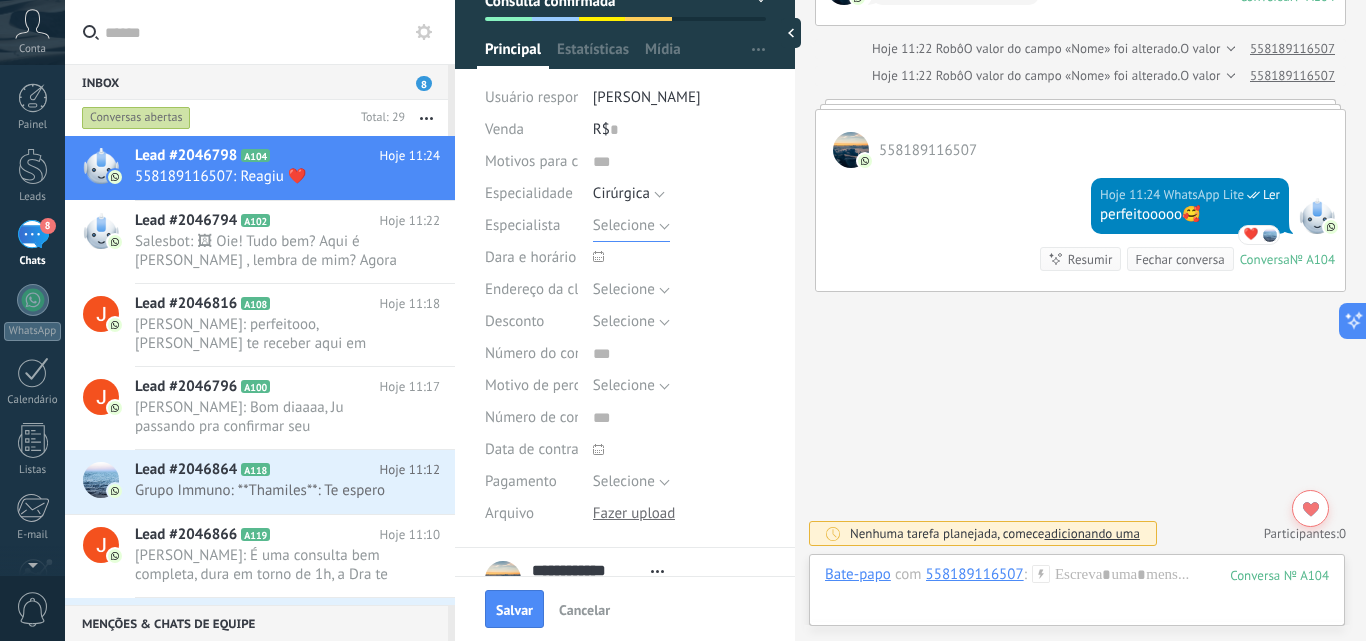 click on "Selecione" at bounding box center [624, 225] 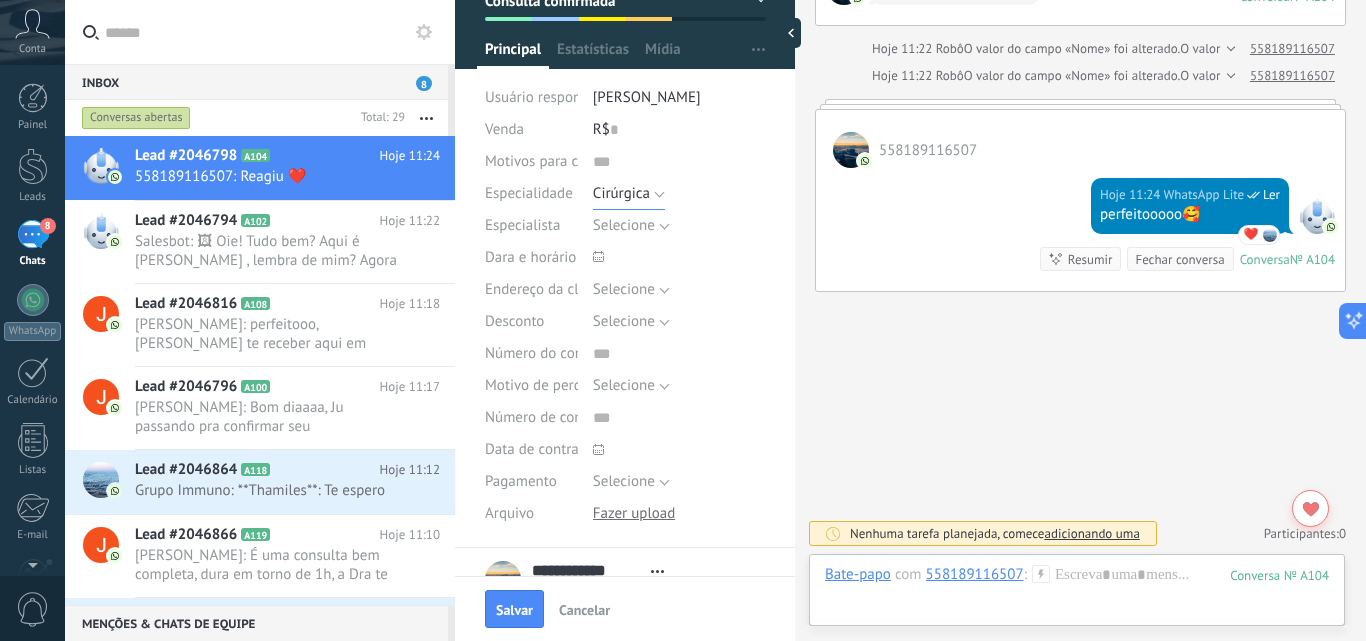 click on "Cirúrgica" at bounding box center [621, 193] 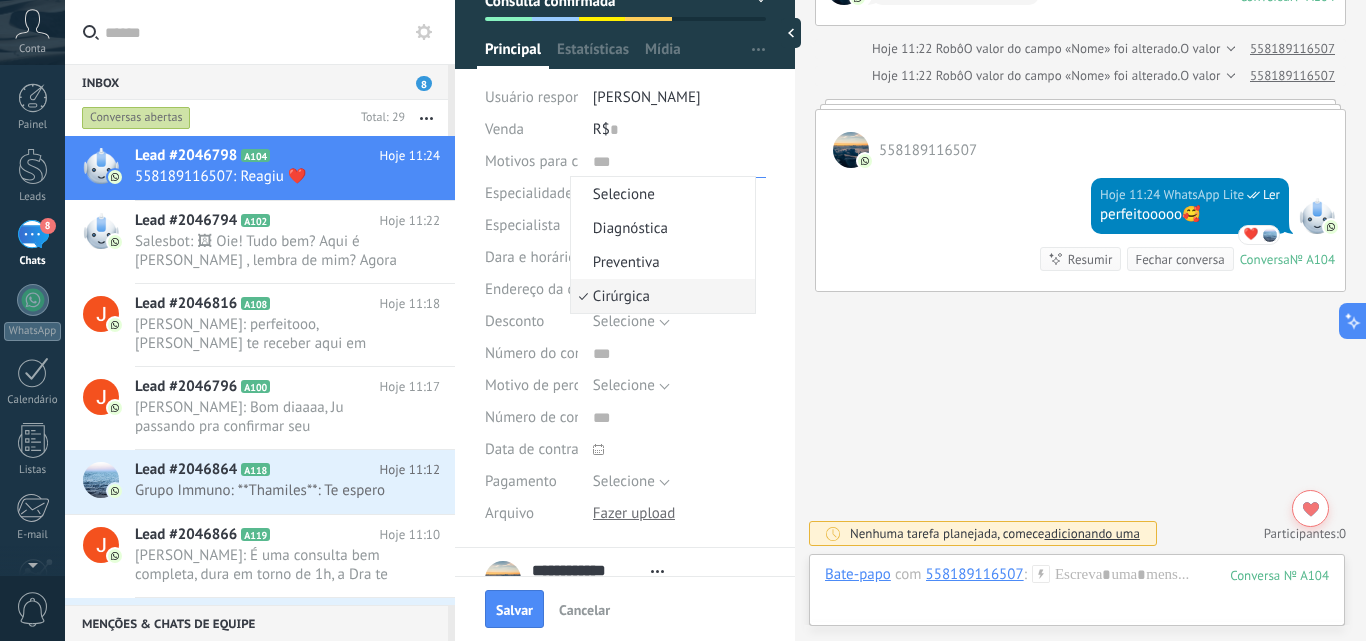 click at bounding box center [679, 162] 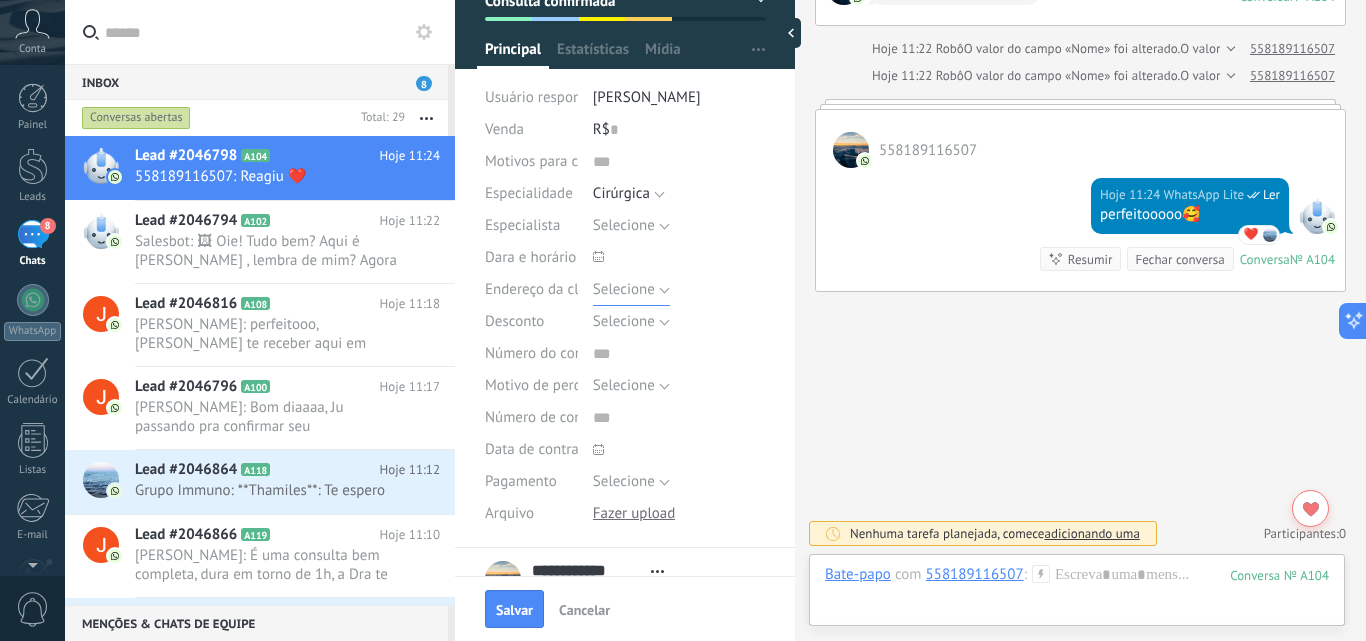 click on "Selecione" at bounding box center [631, 290] 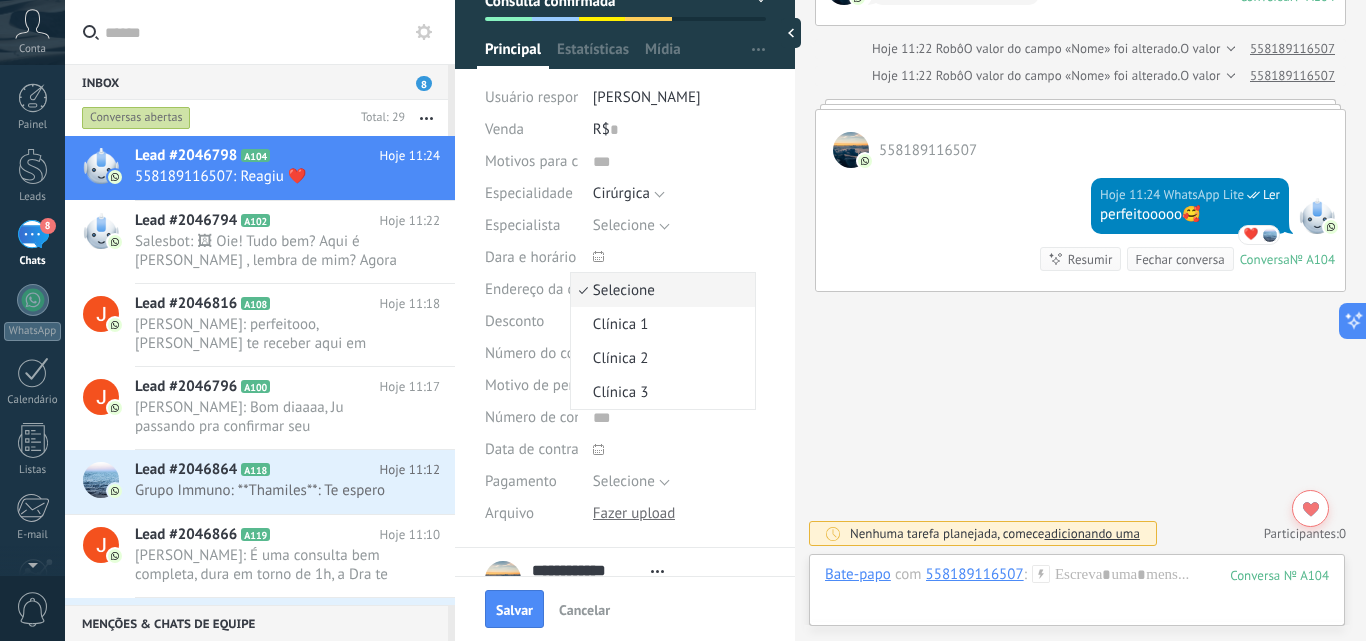 click on "Selecione" at bounding box center (660, 290) 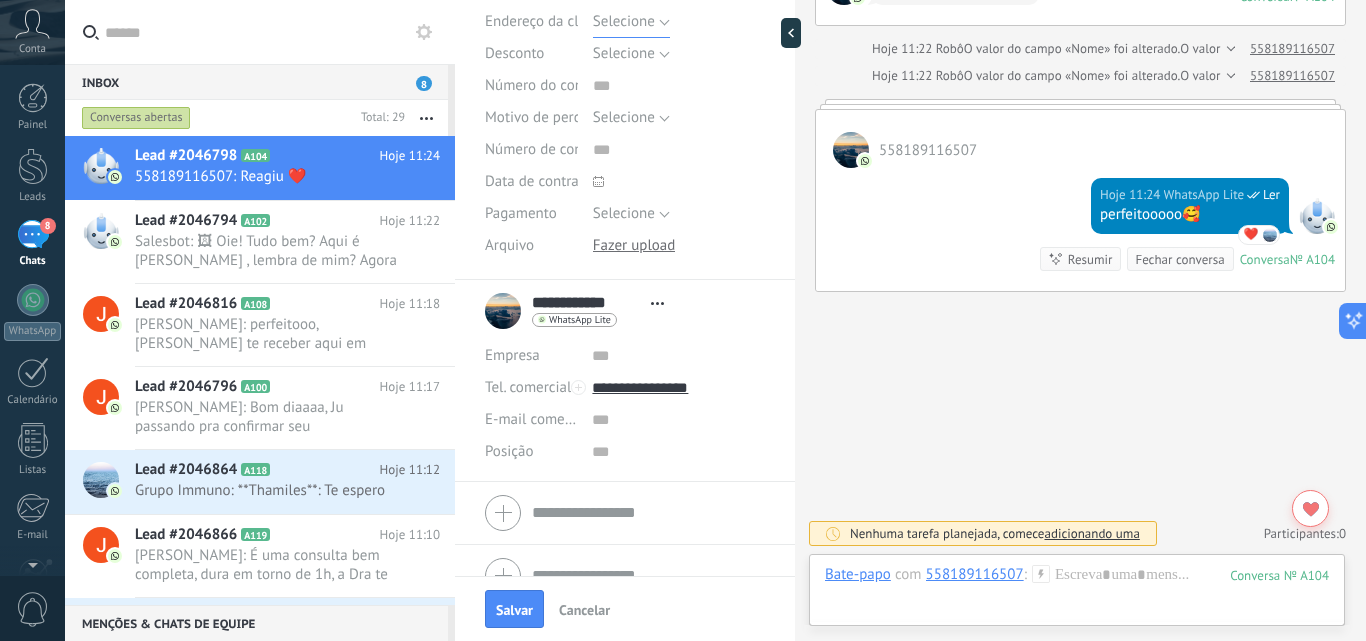 scroll, scrollTop: 420, scrollLeft: 0, axis: vertical 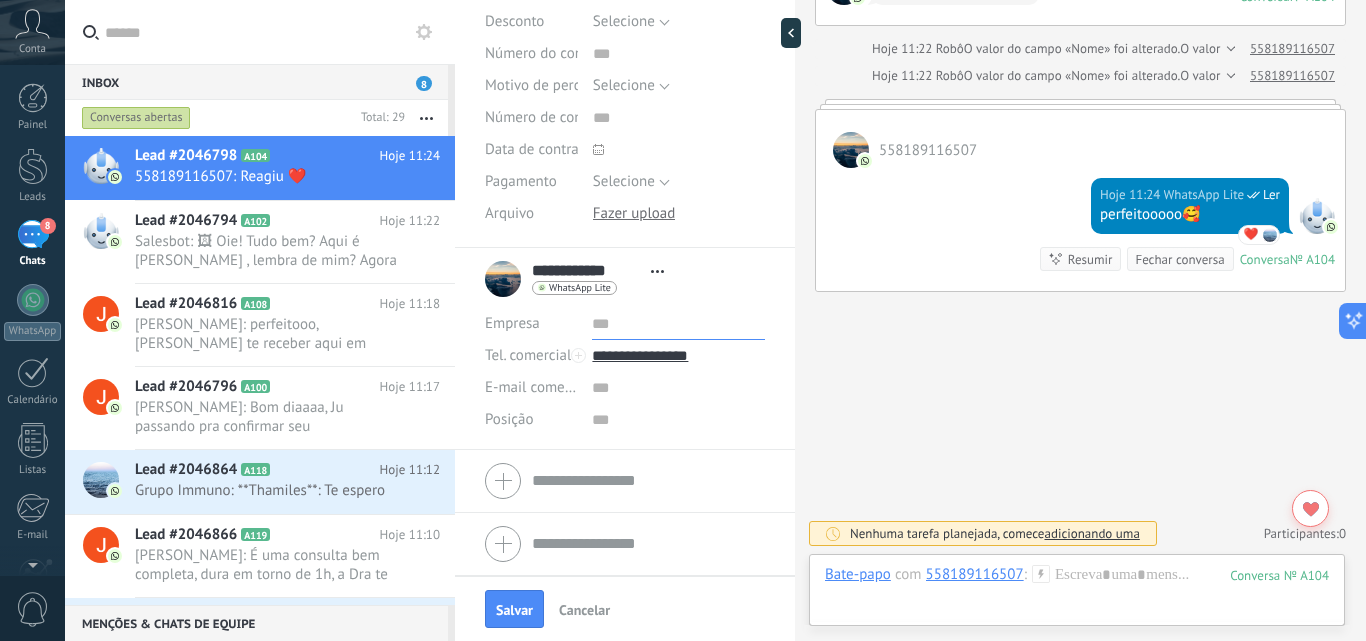 click at bounding box center (678, 324) 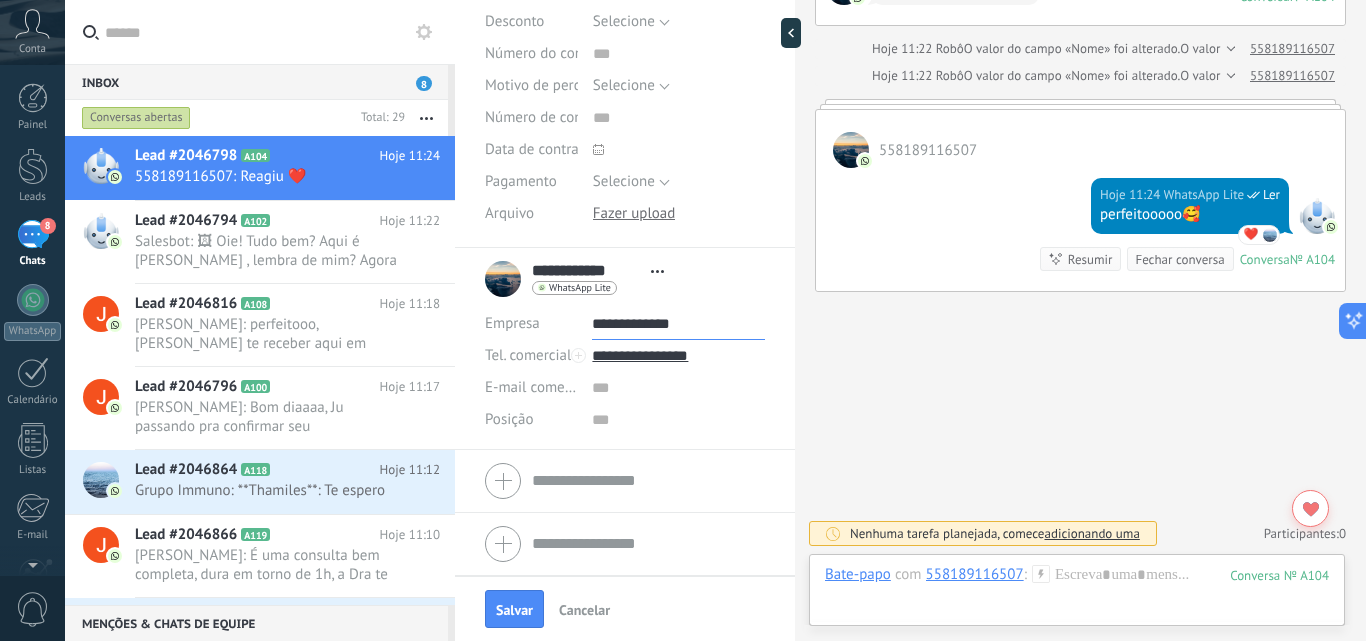 click on "**********" at bounding box center [678, 324] 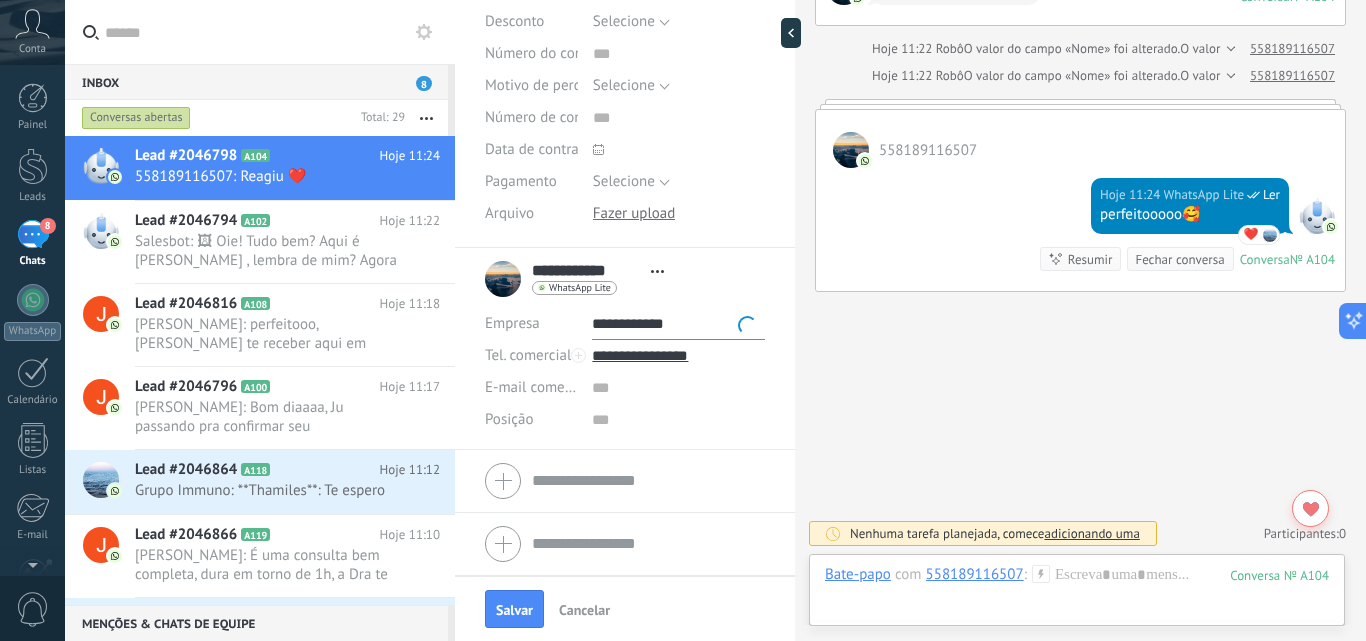 type on "**********" 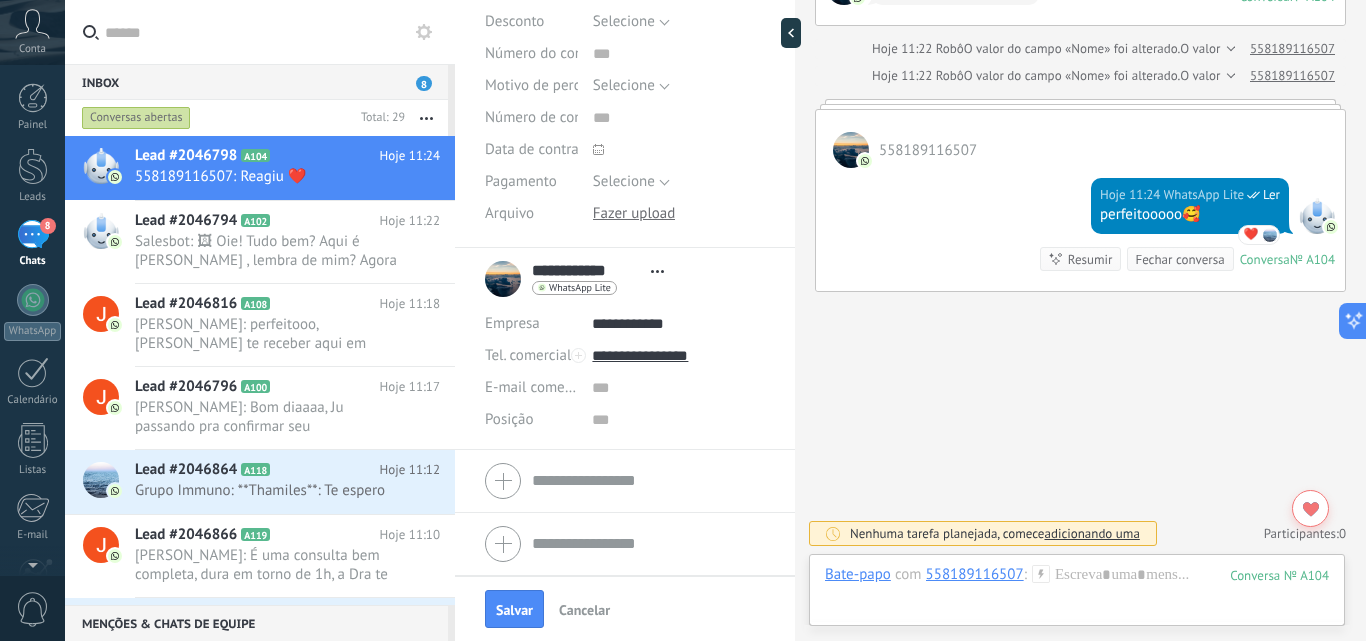click on "Abrir detalhes
Copiar nome
Desvincular
Contato principal" at bounding box center (657, 271) 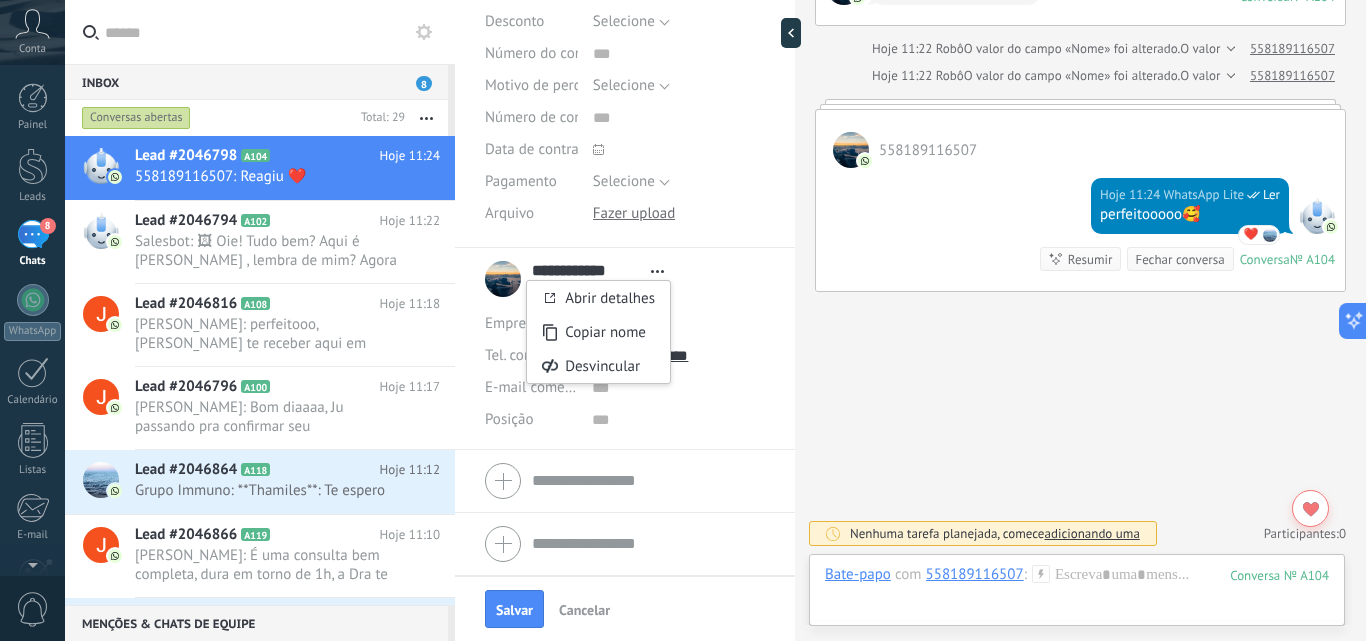 click on "**********" at bounding box center (625, 279) 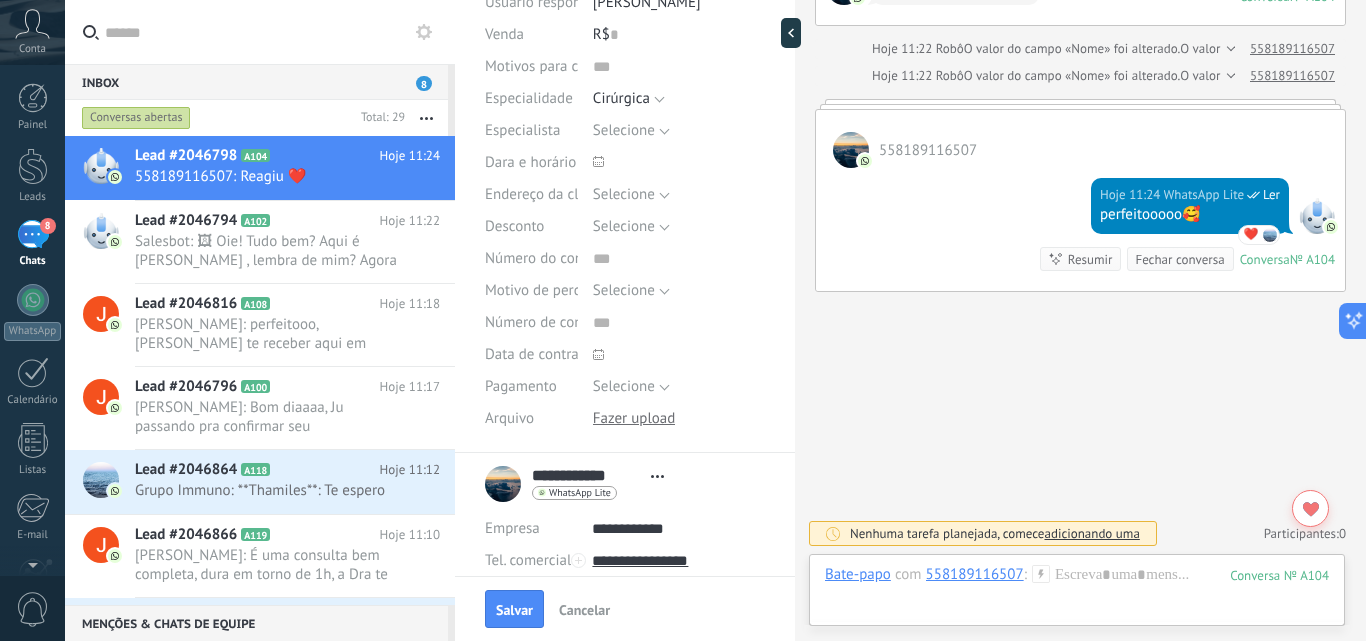 scroll, scrollTop: 0, scrollLeft: 0, axis: both 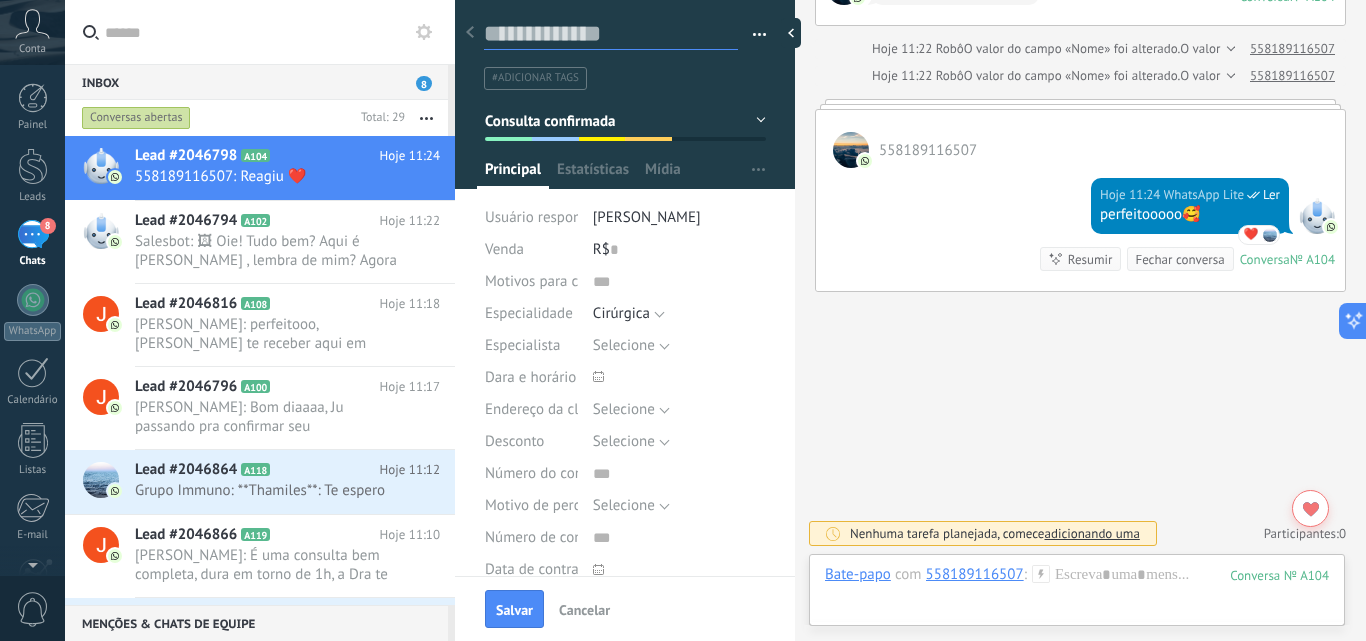 click at bounding box center (611, 34) 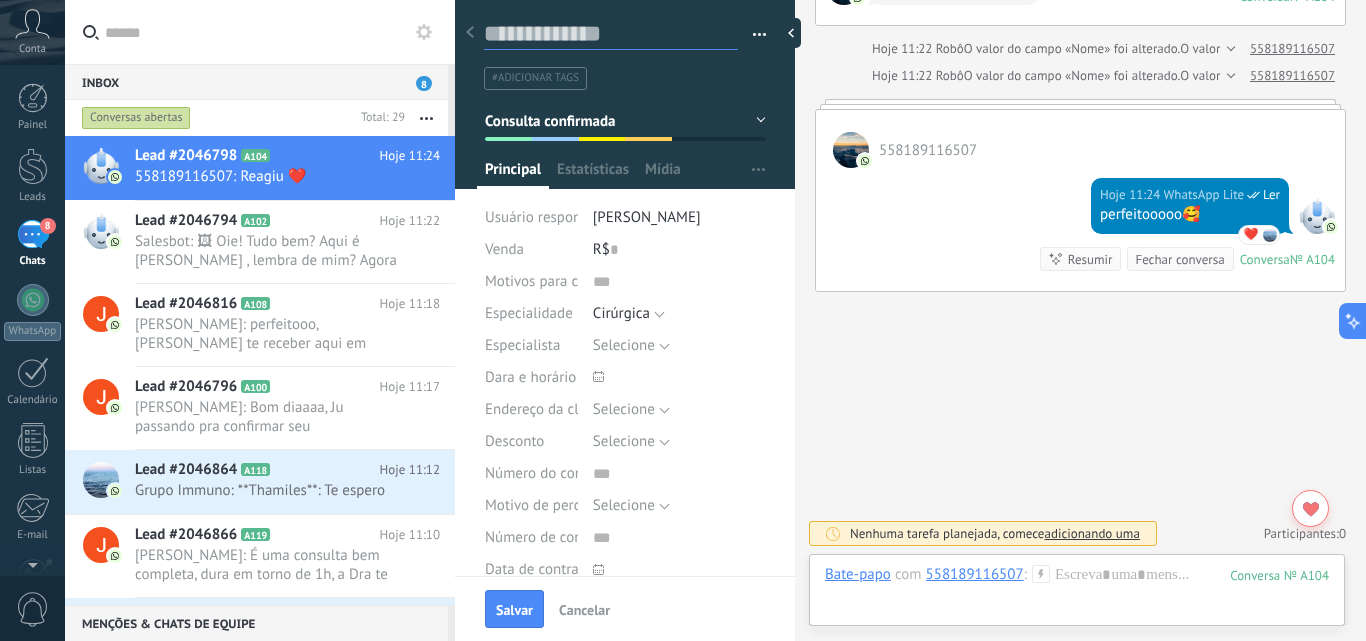 type on "*" 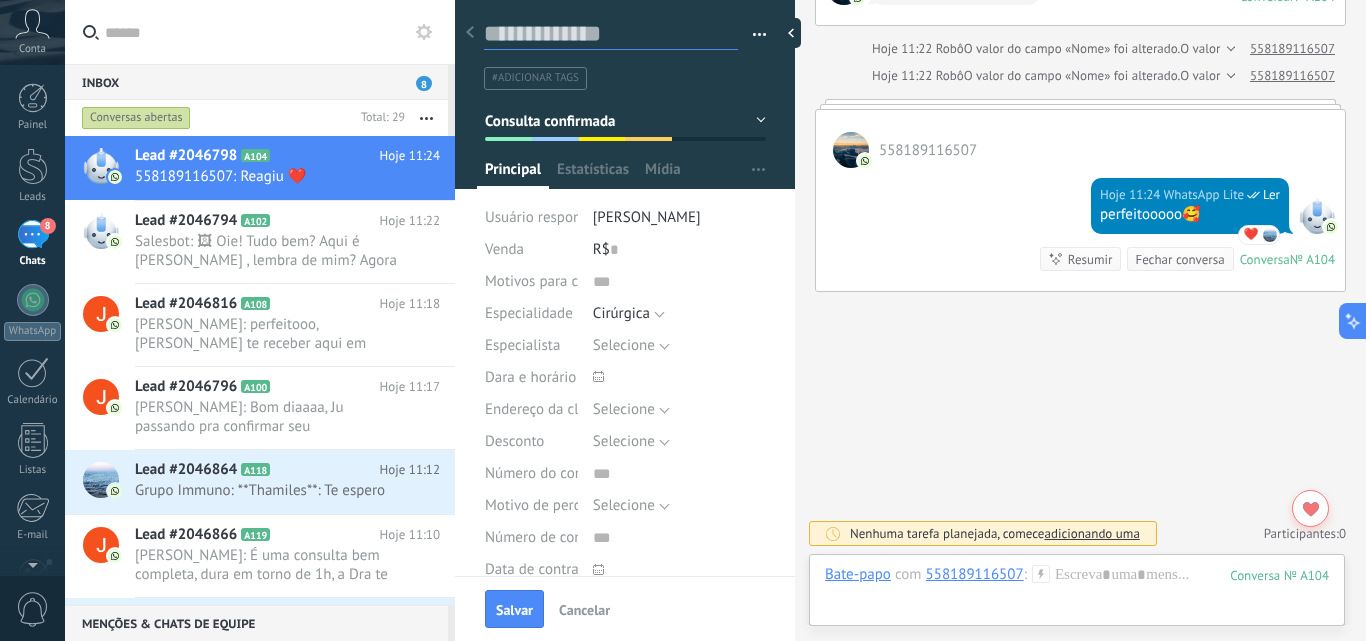 type on "*" 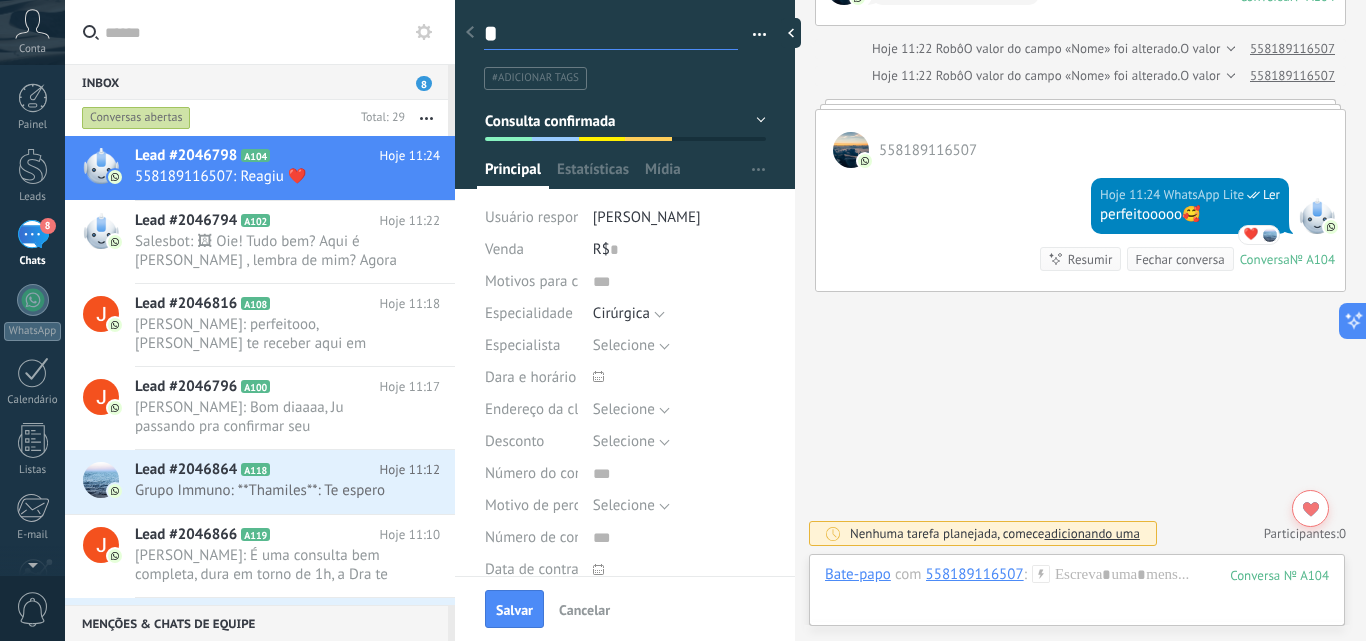 type on "**********" 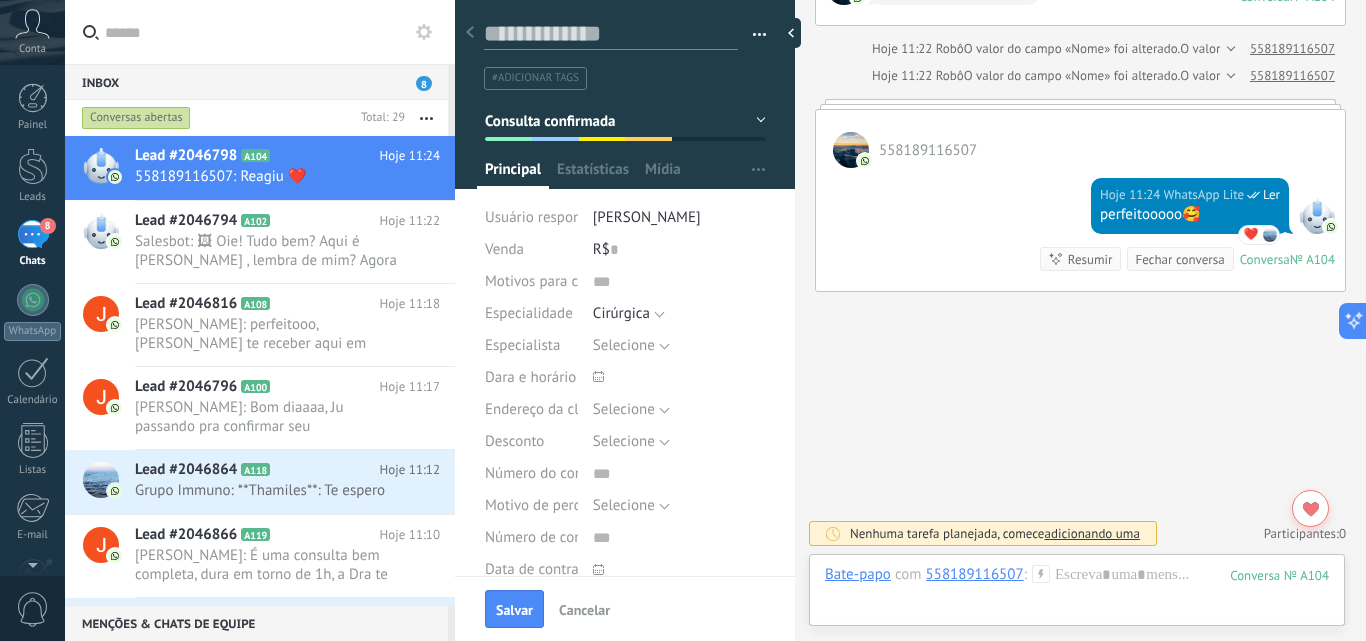 type on "*" 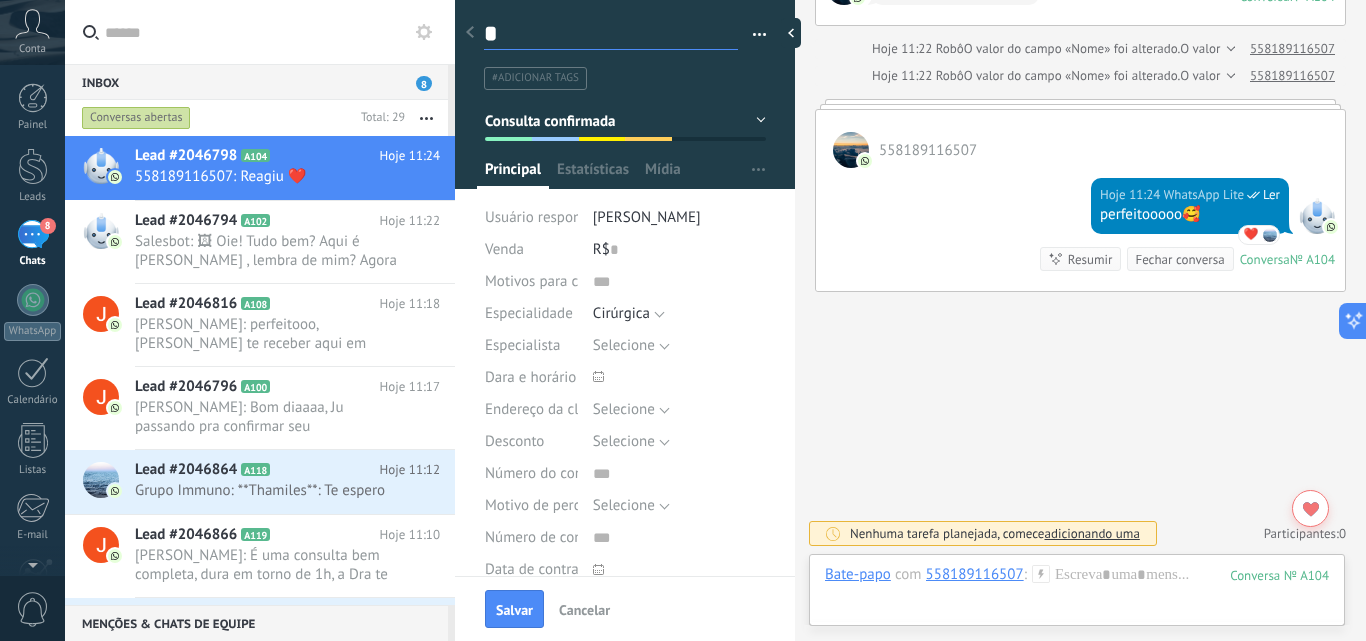 type on "**" 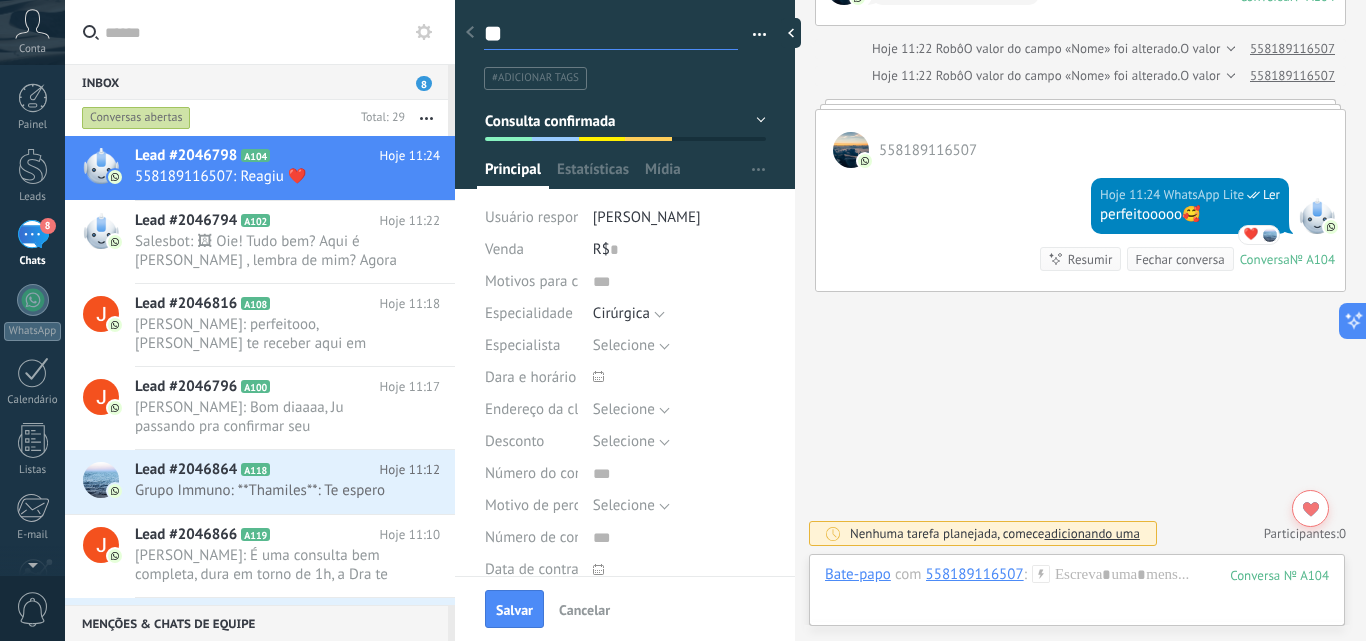 type on "*" 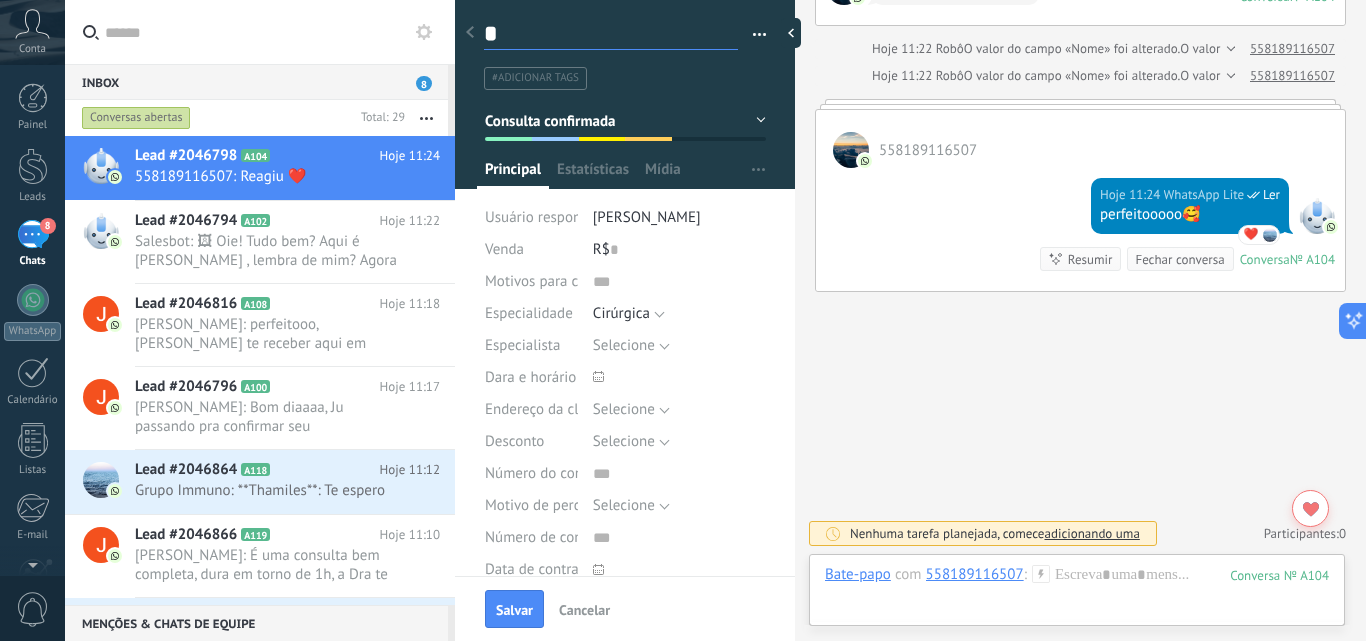 type on "**********" 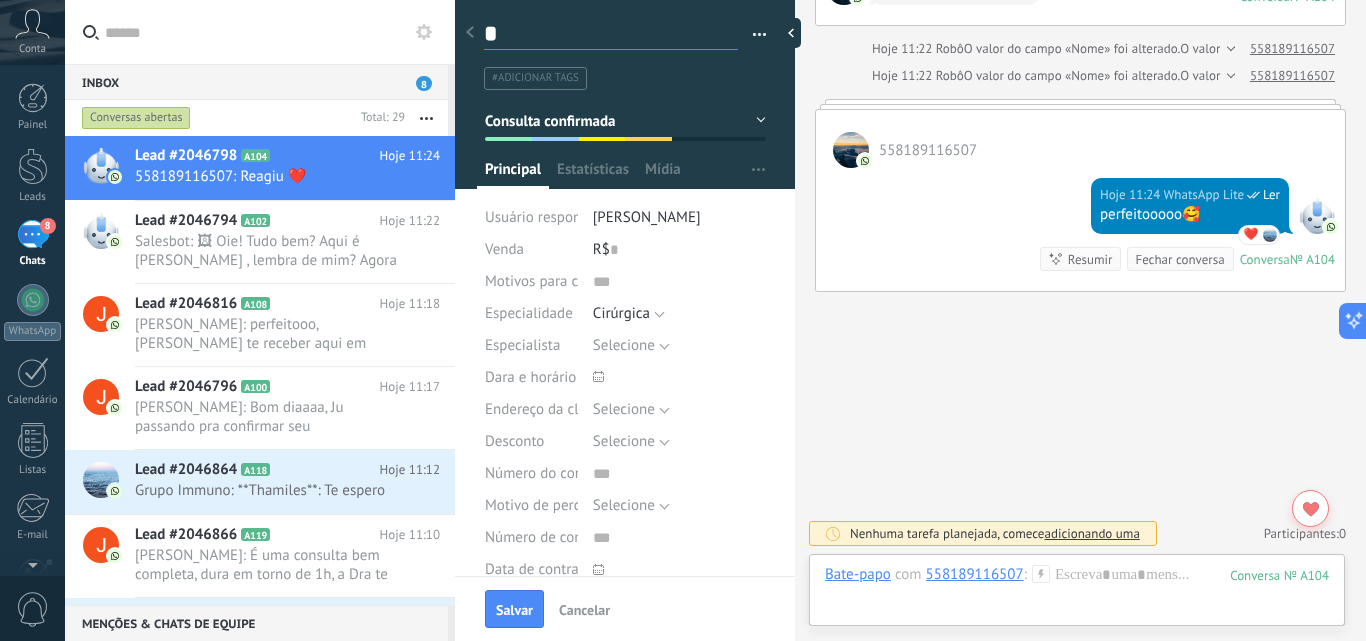 type 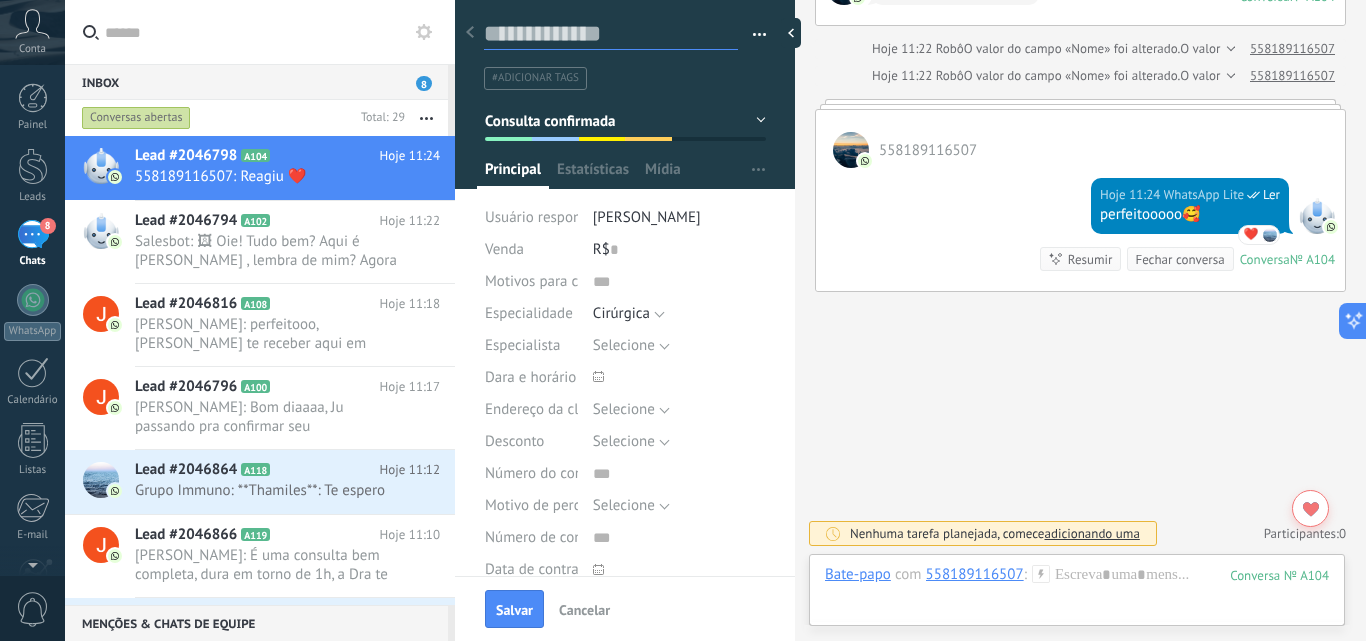type on "*" 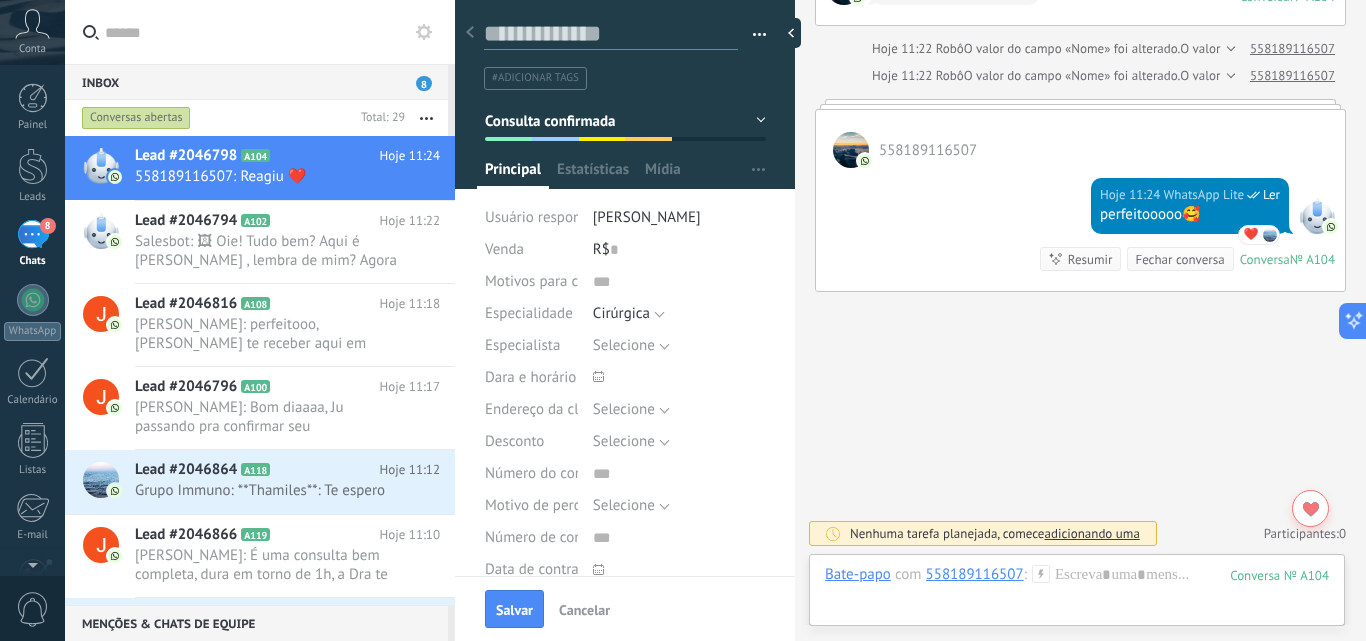type on "*" 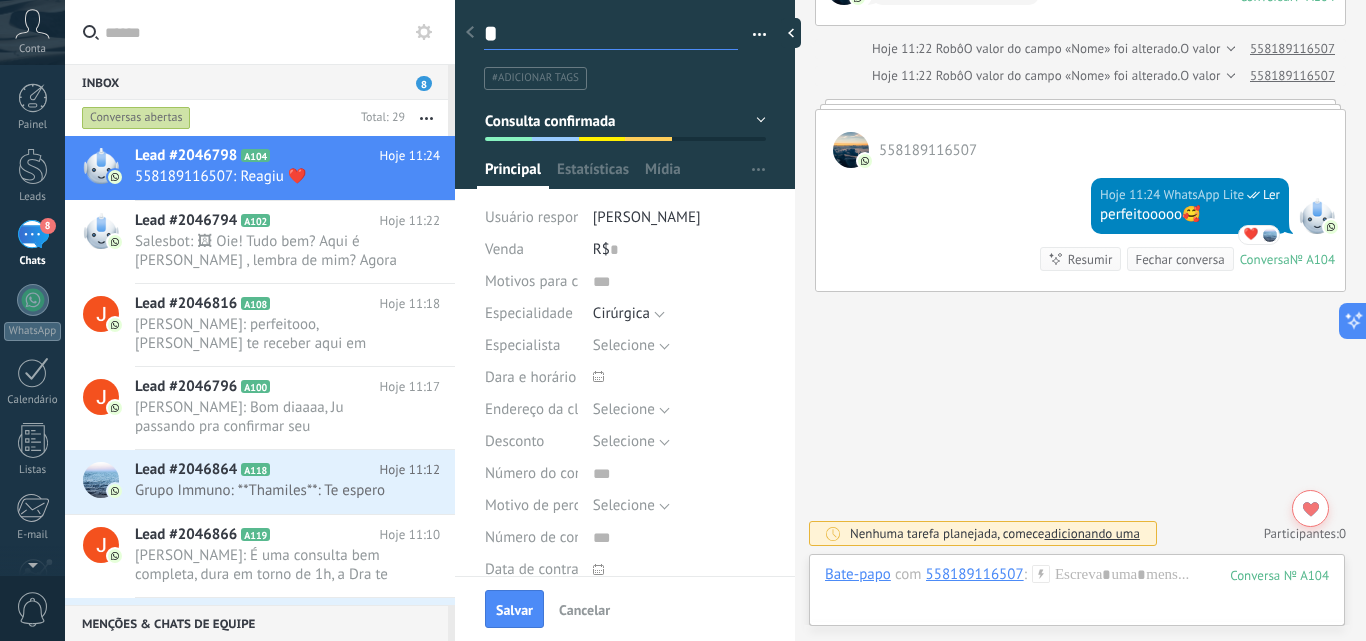 type on "**" 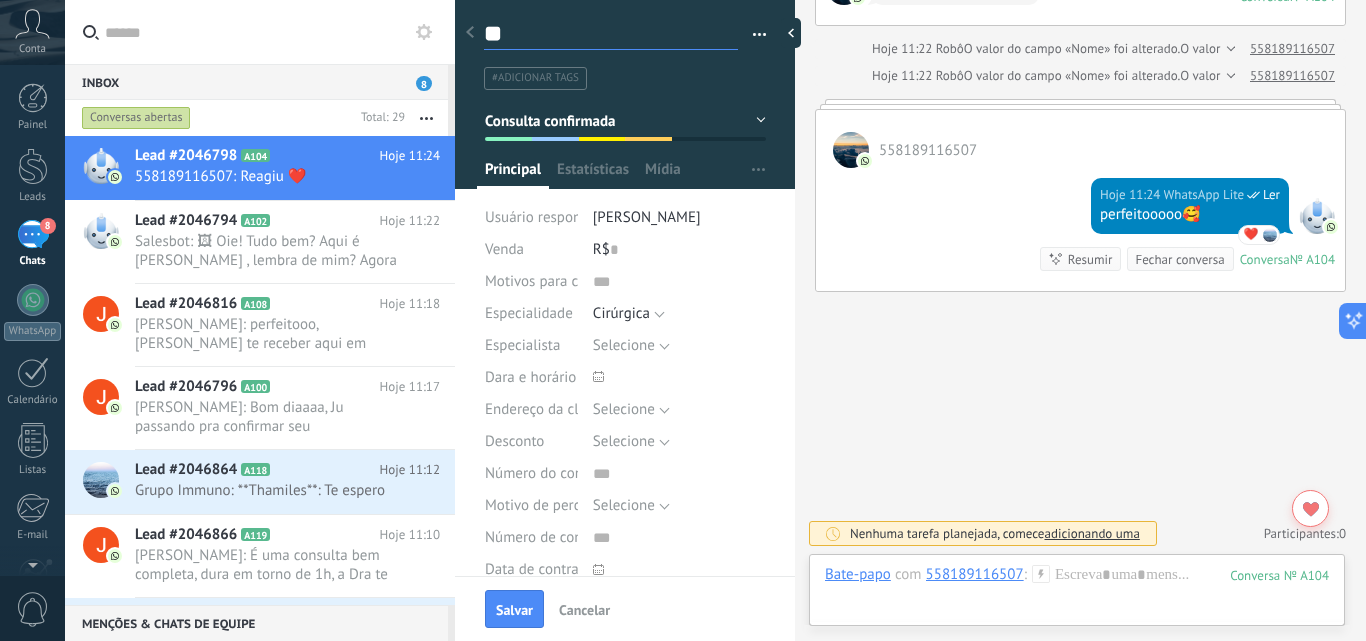 type on "*" 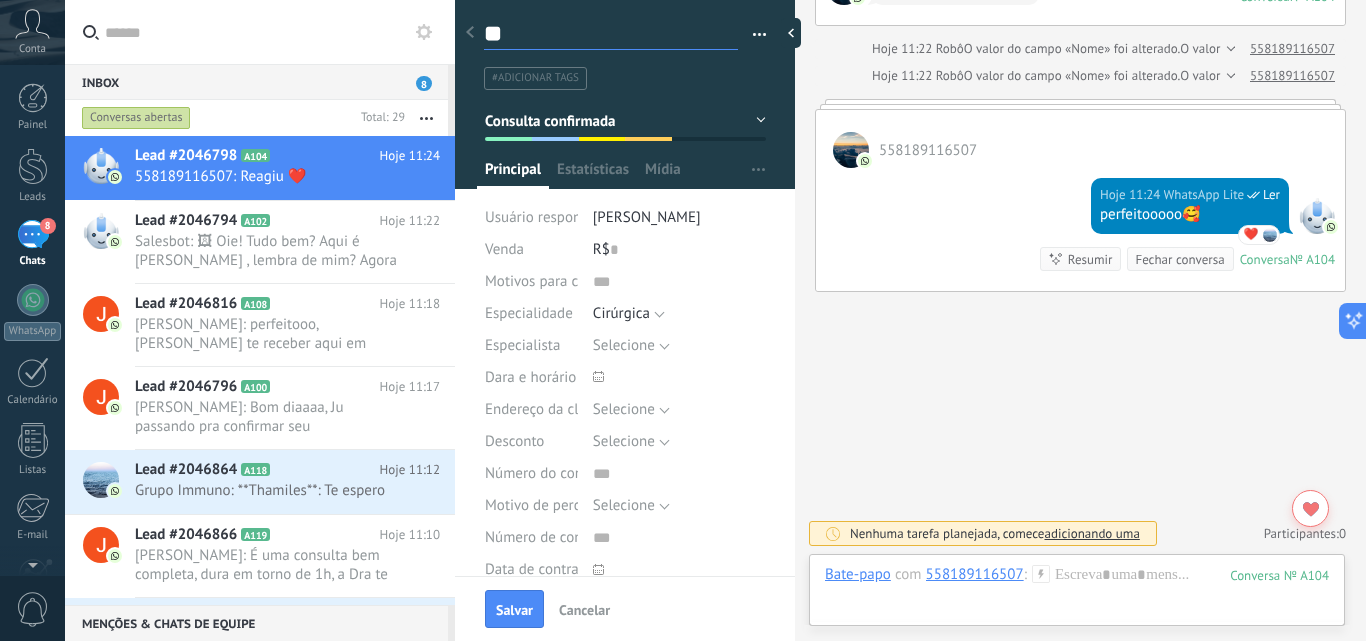 type on "*" 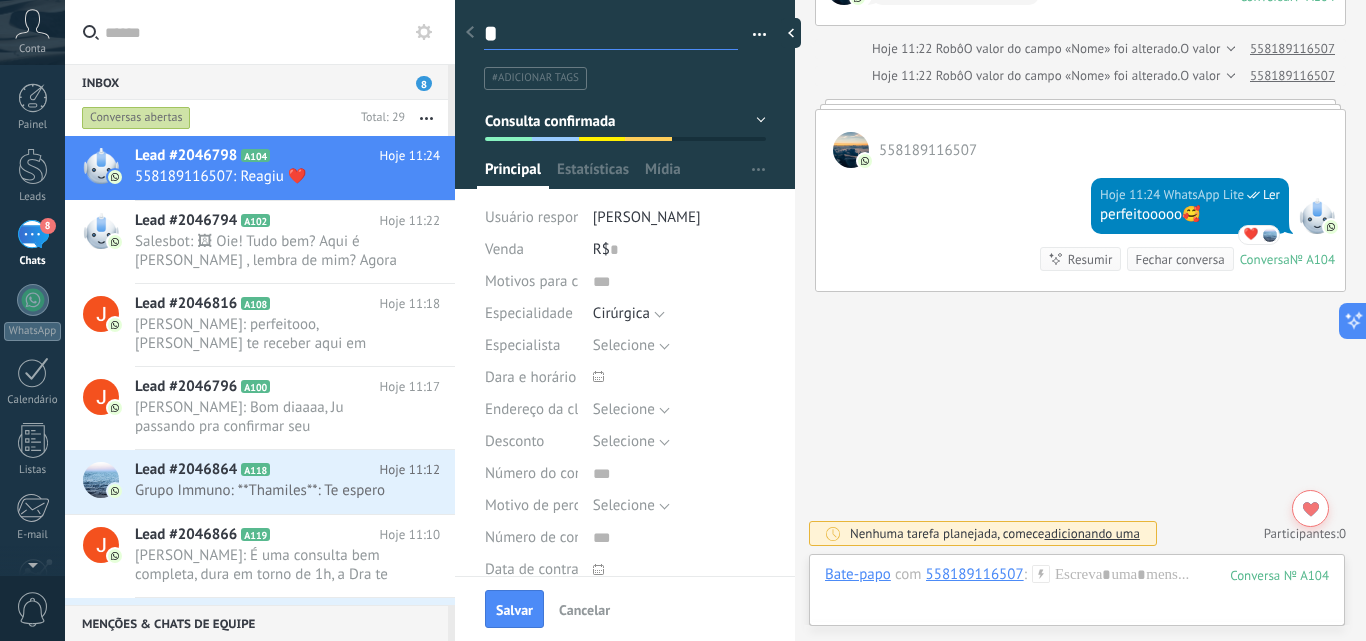 scroll, scrollTop: 30, scrollLeft: 0, axis: vertical 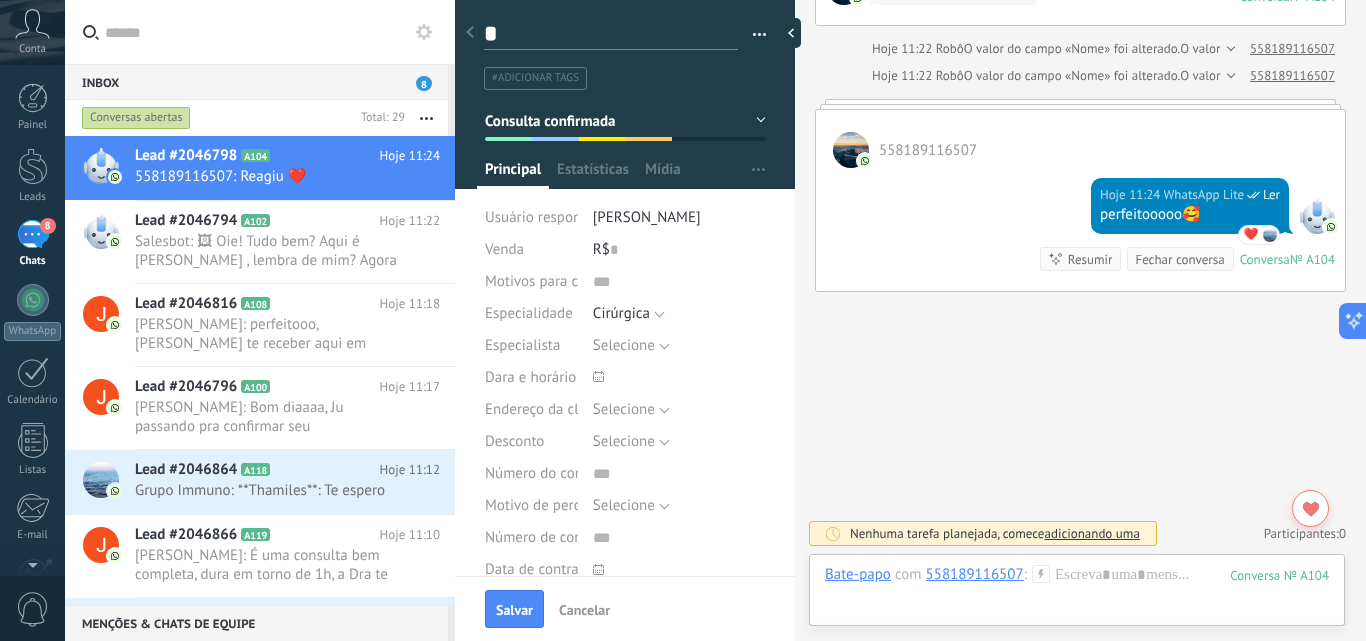 type on "**********" 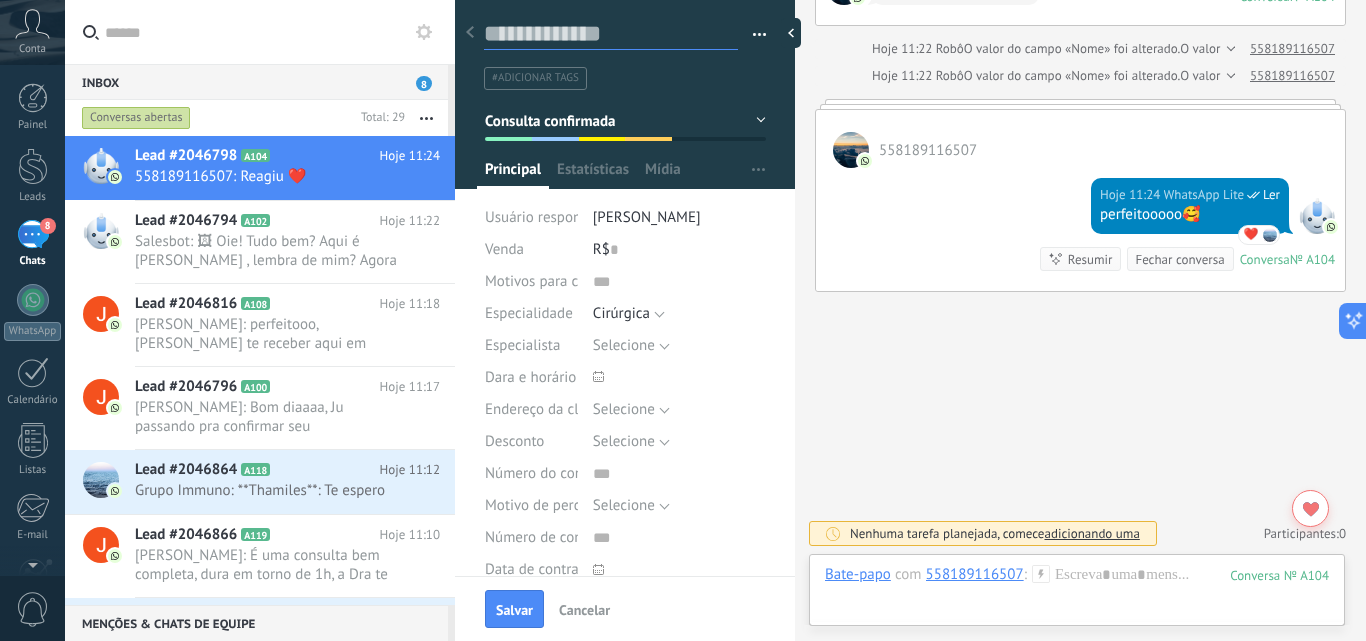 type on "*" 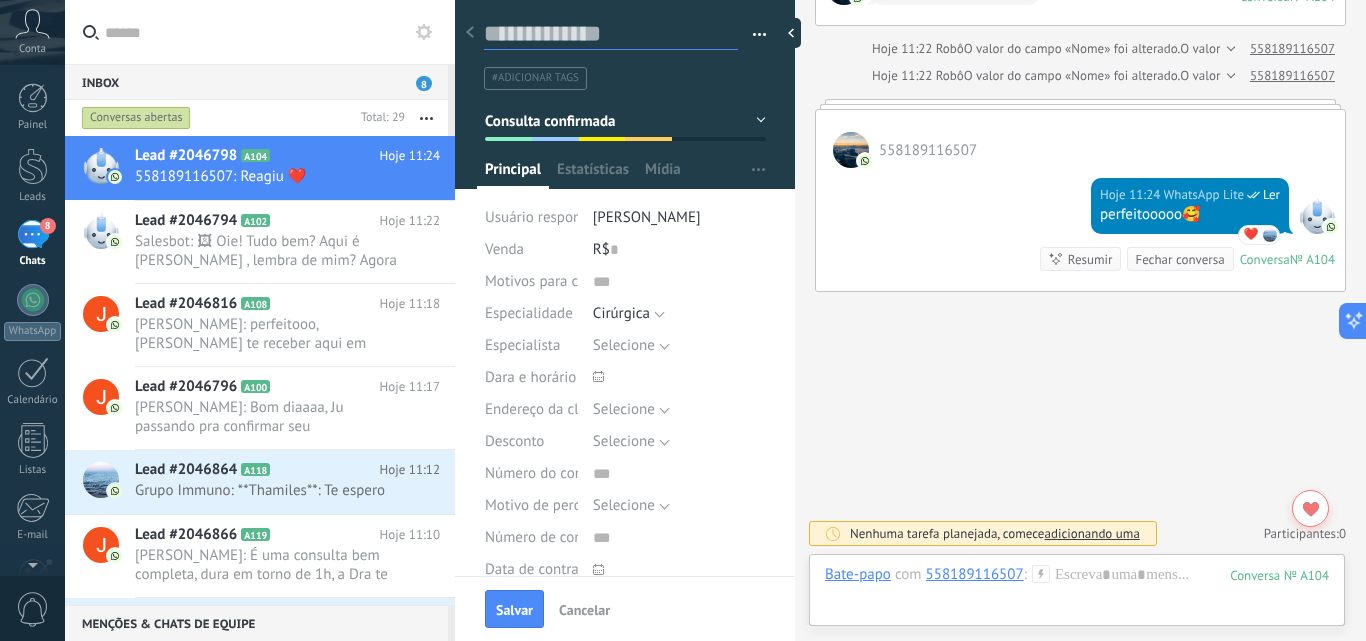 type on "*" 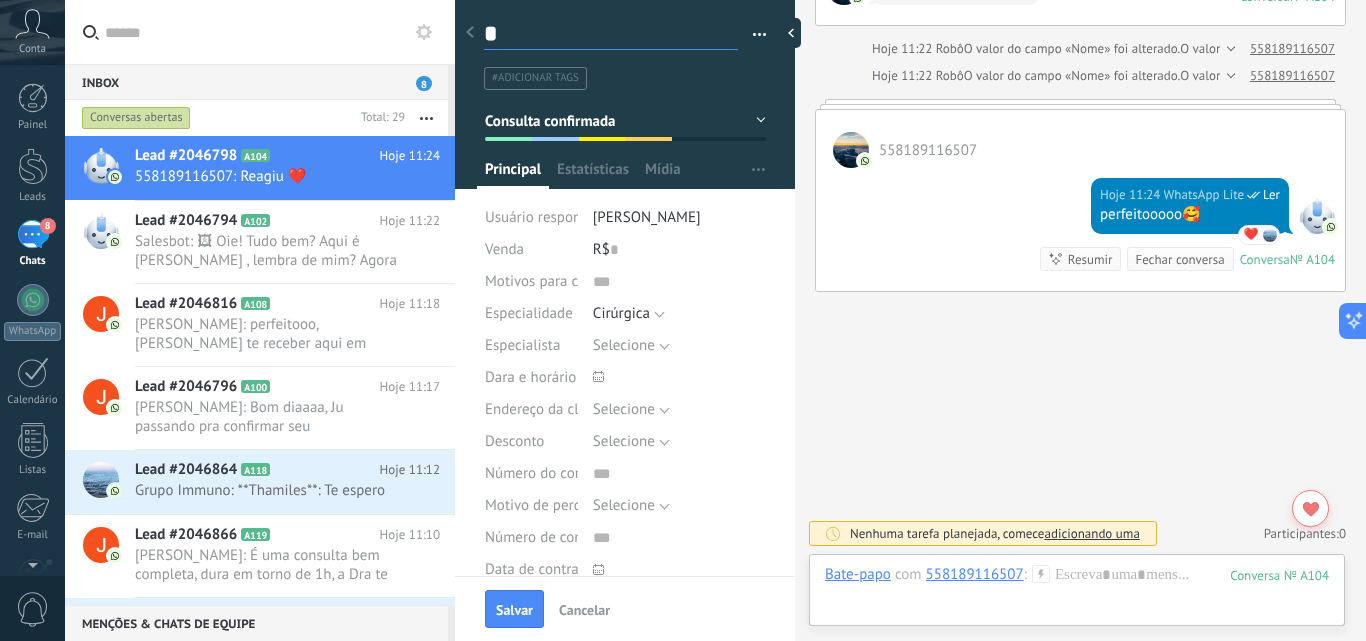 type on "**" 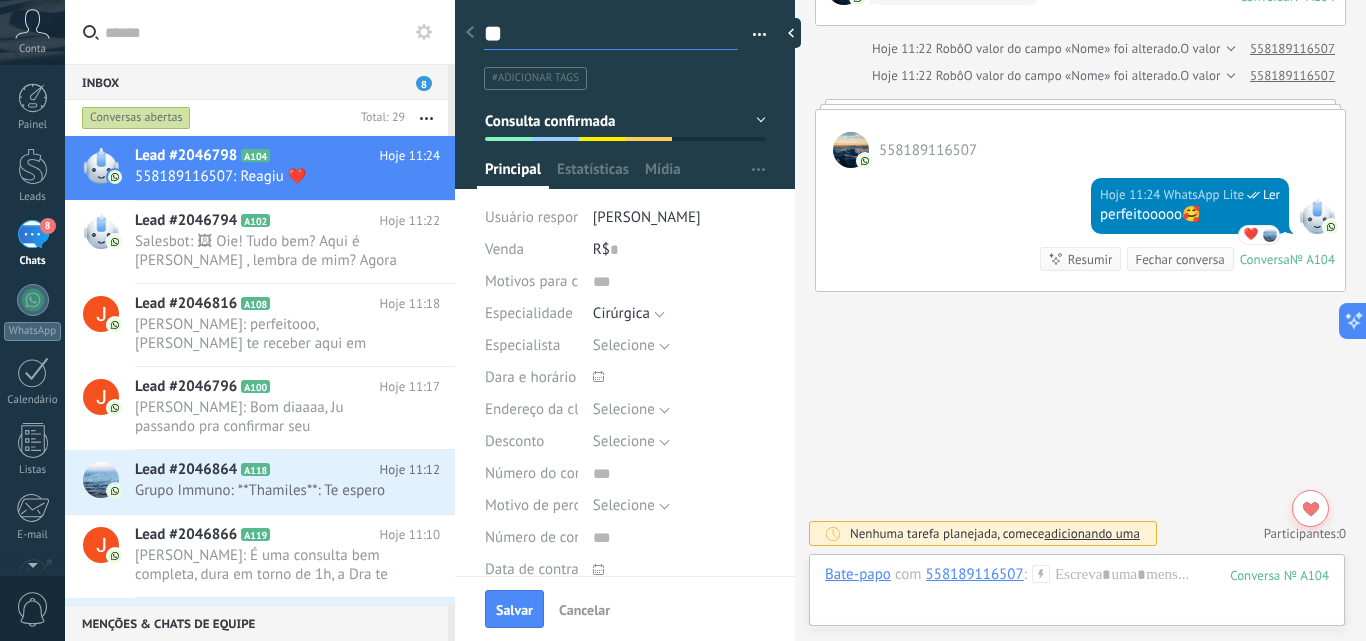 type on "*" 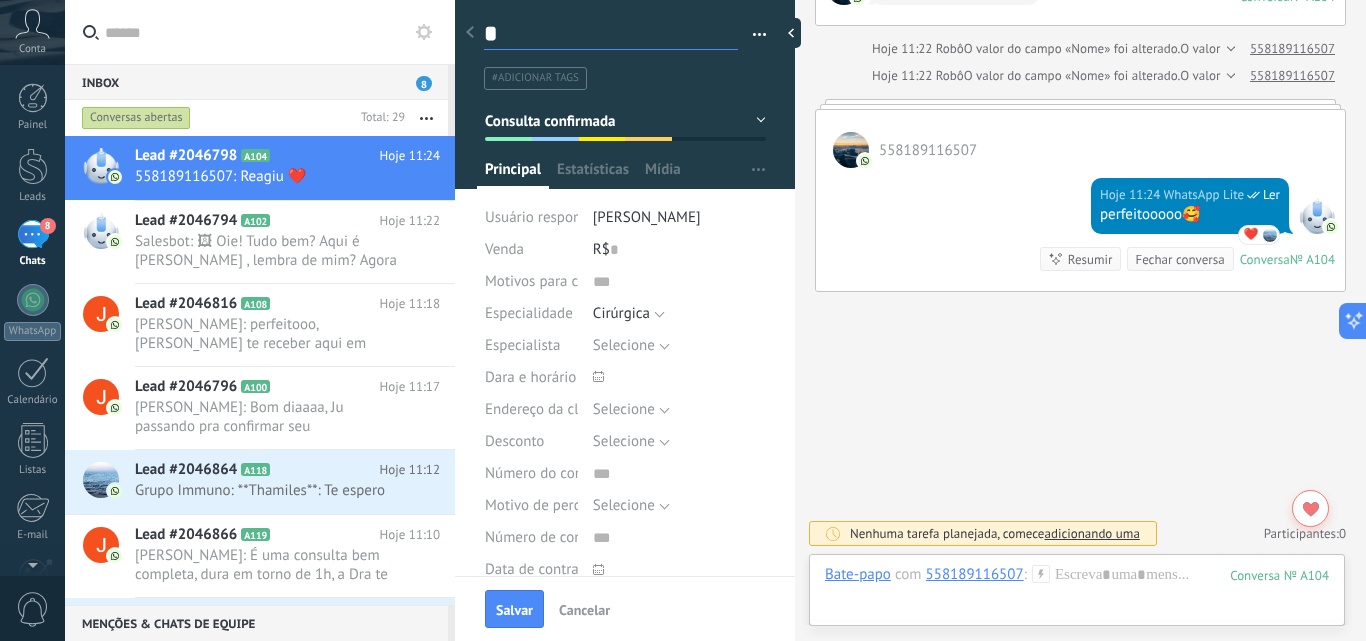 type on "**********" 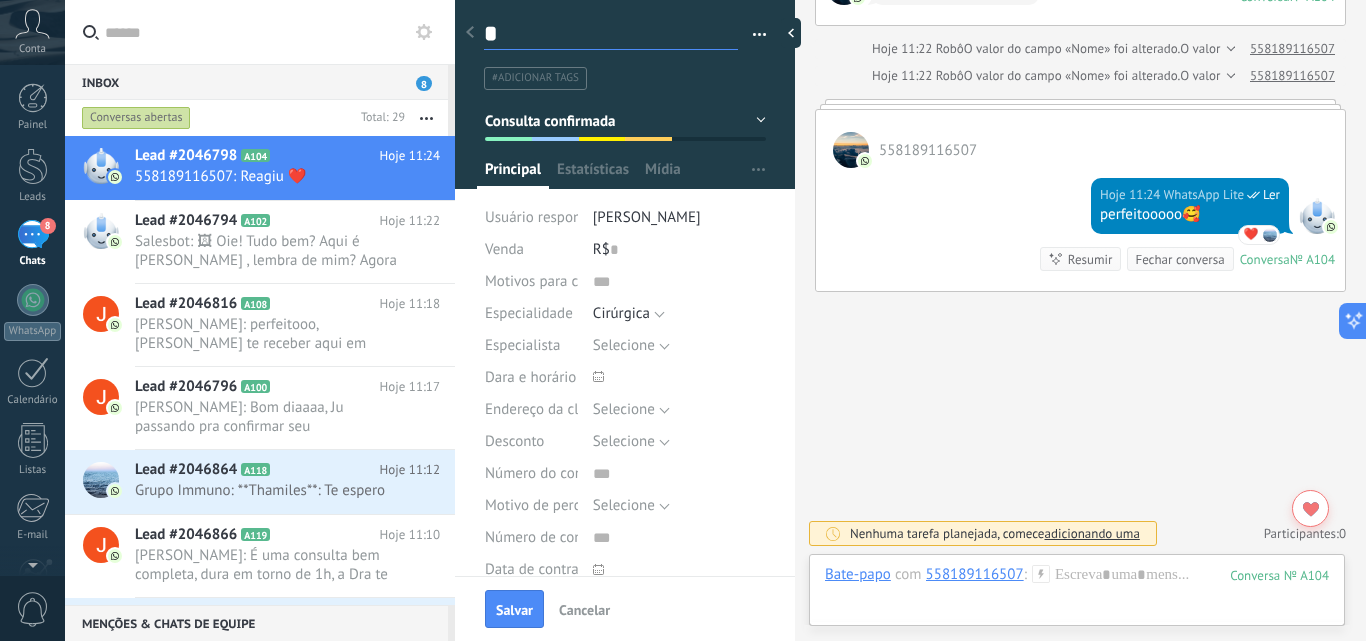 type 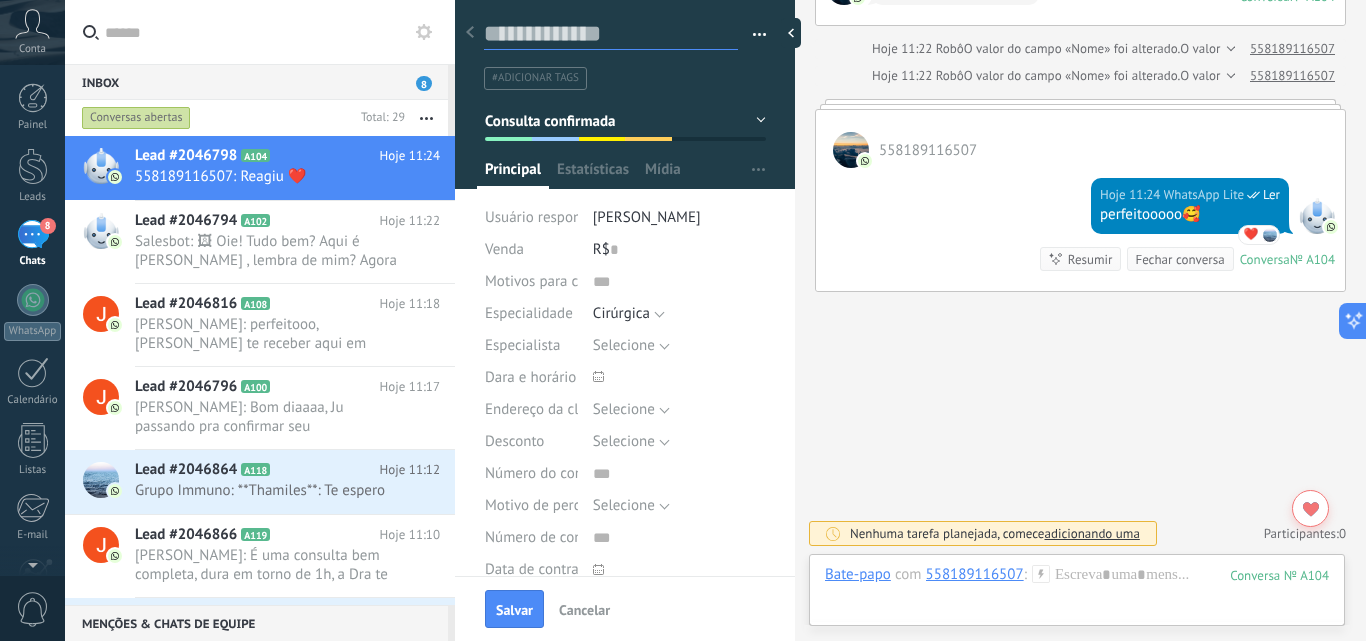 type on "*" 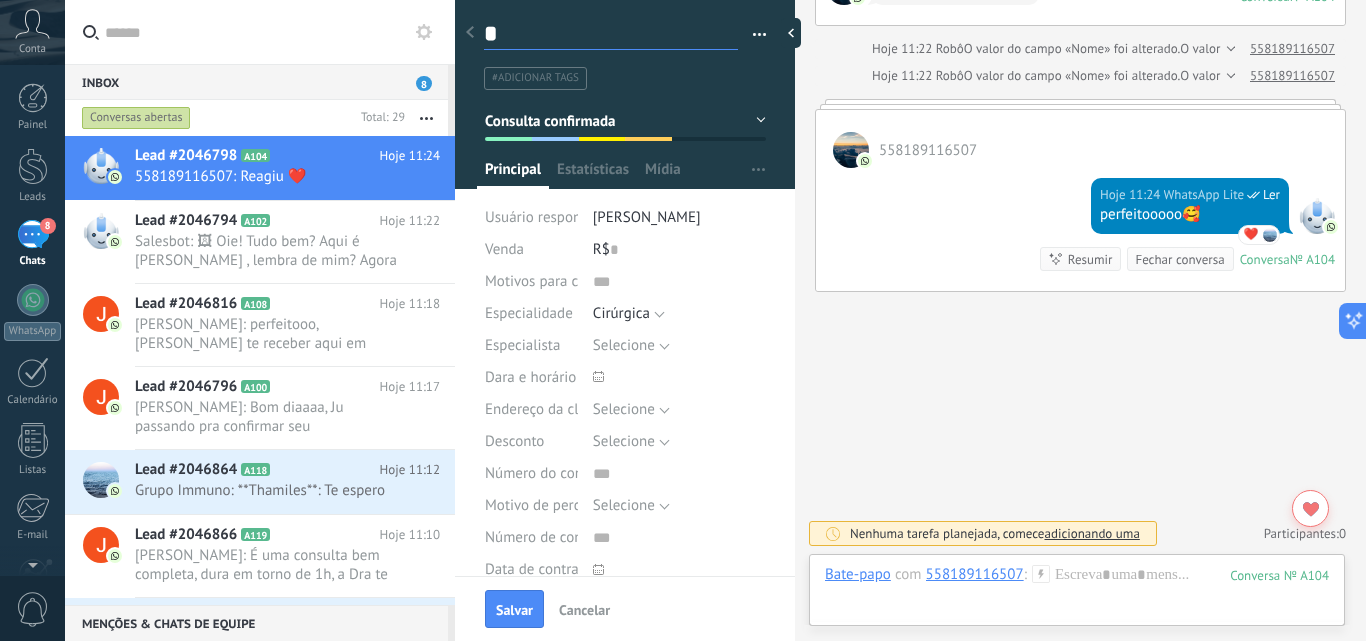 type on "**" 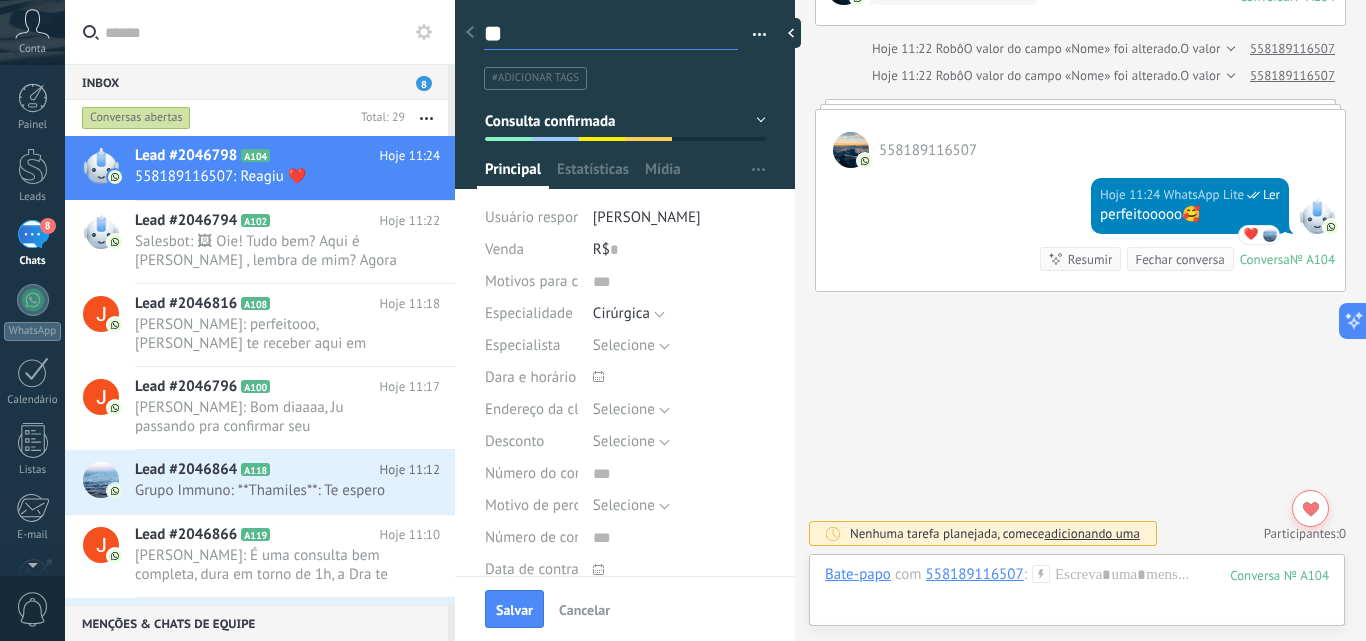 type on "***" 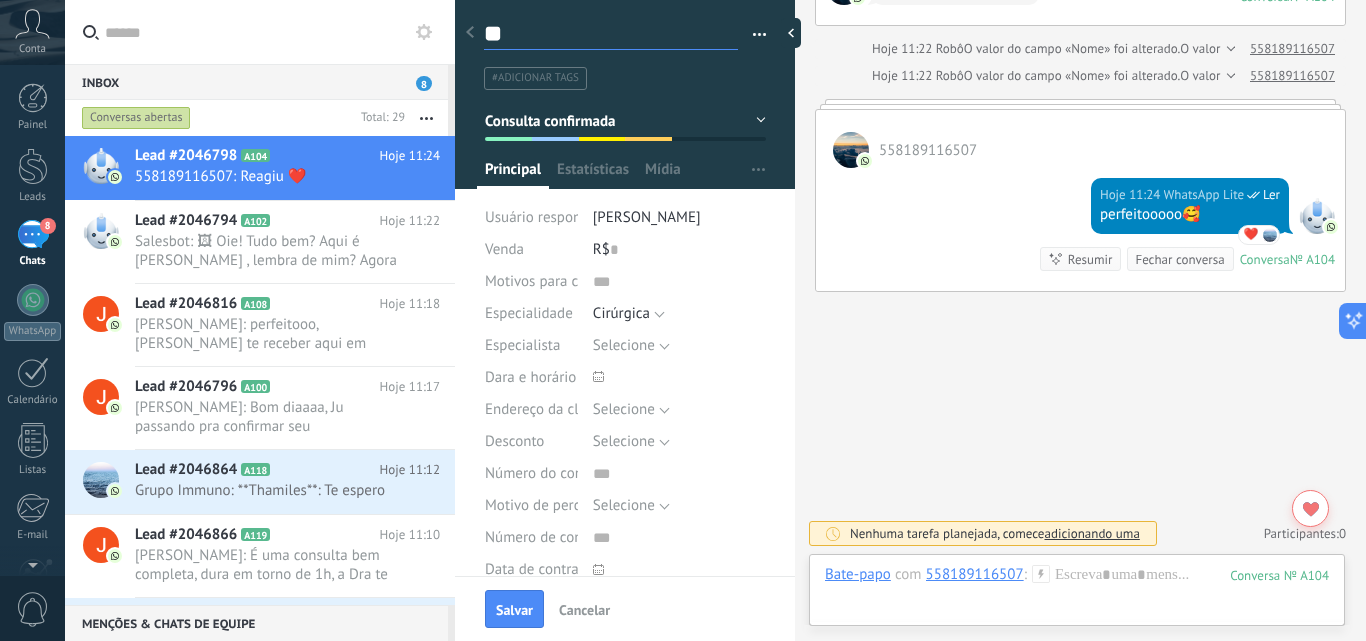 type on "***" 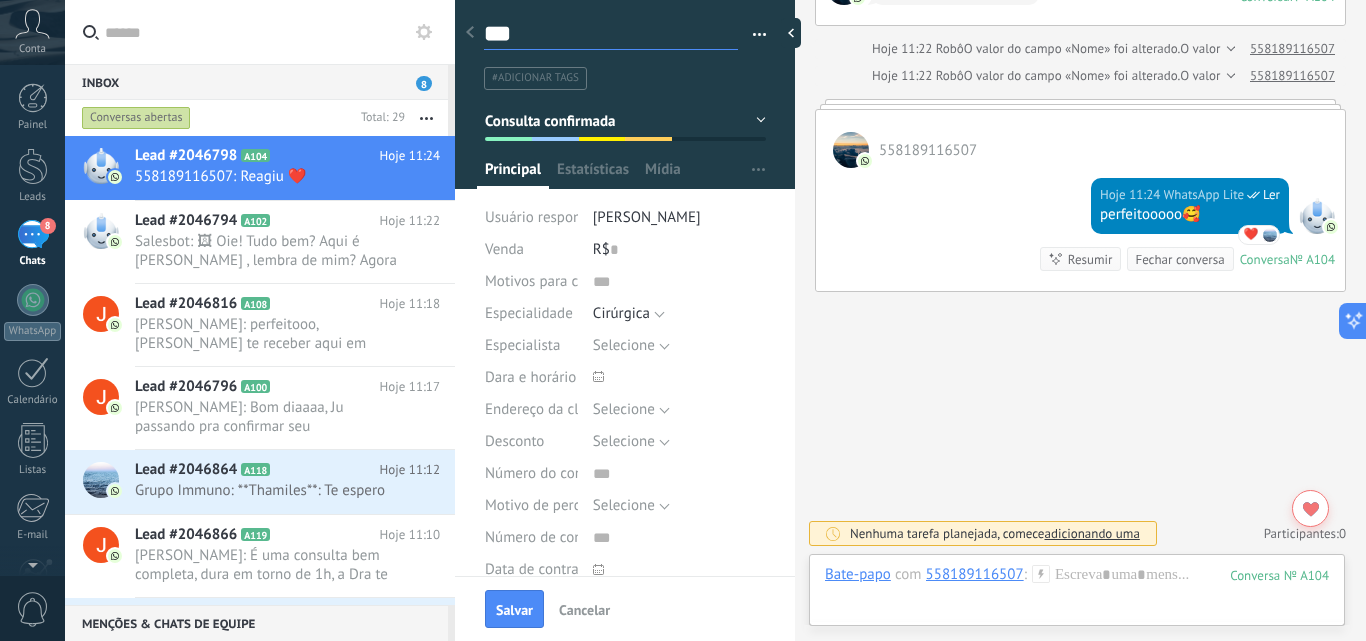 type on "****" 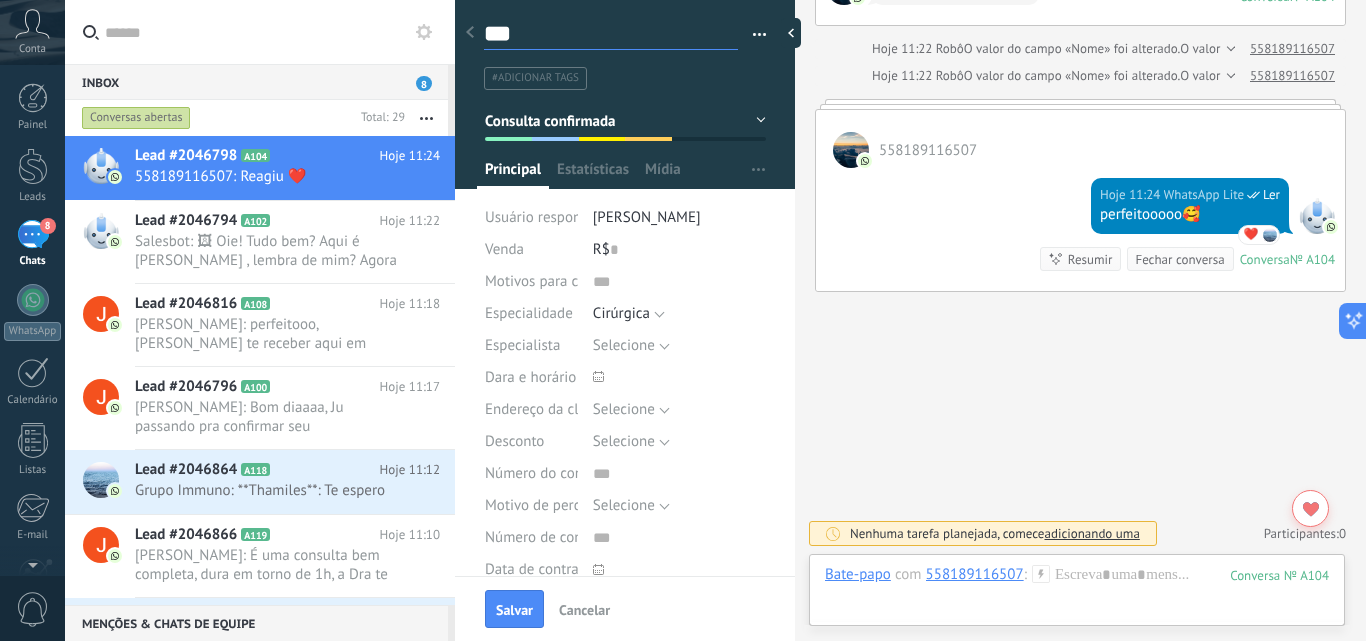 type on "****" 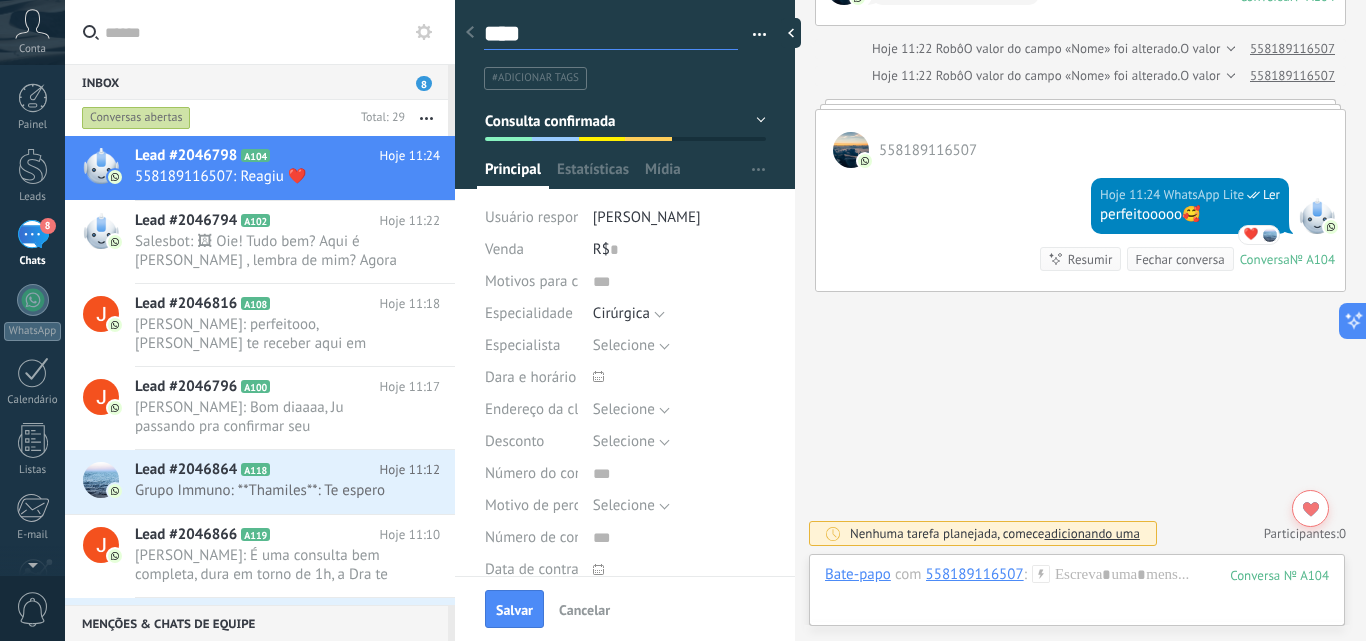 type on "*****" 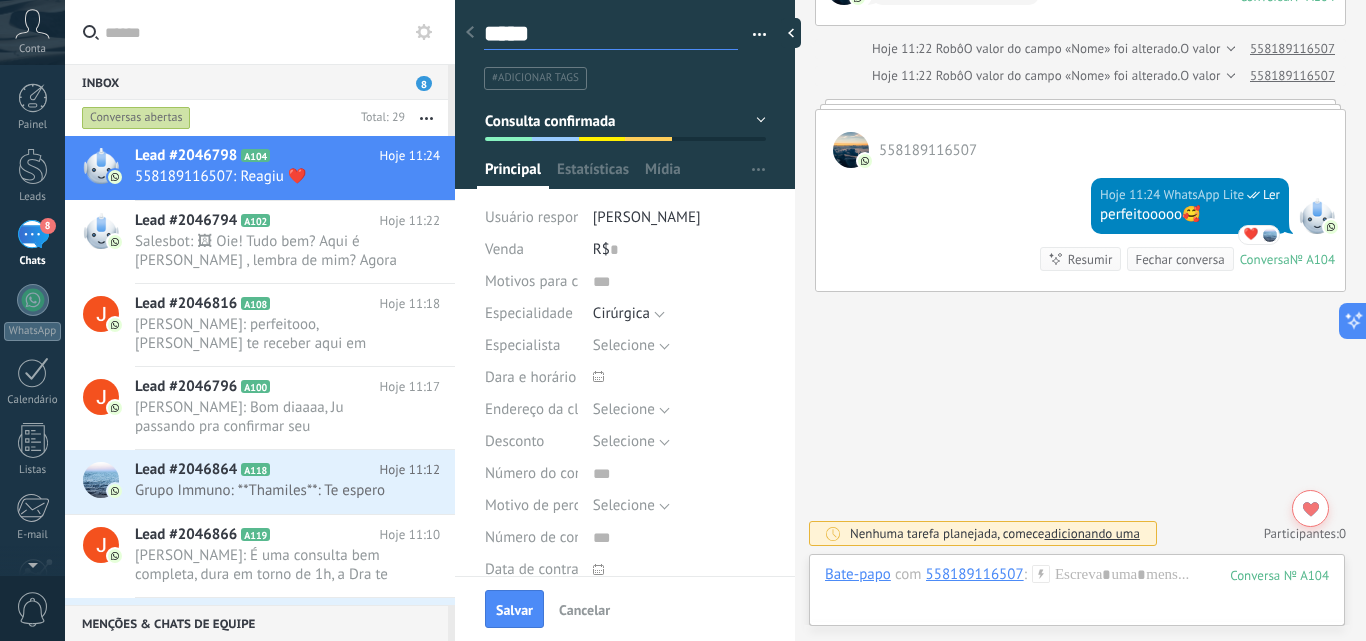 type on "******" 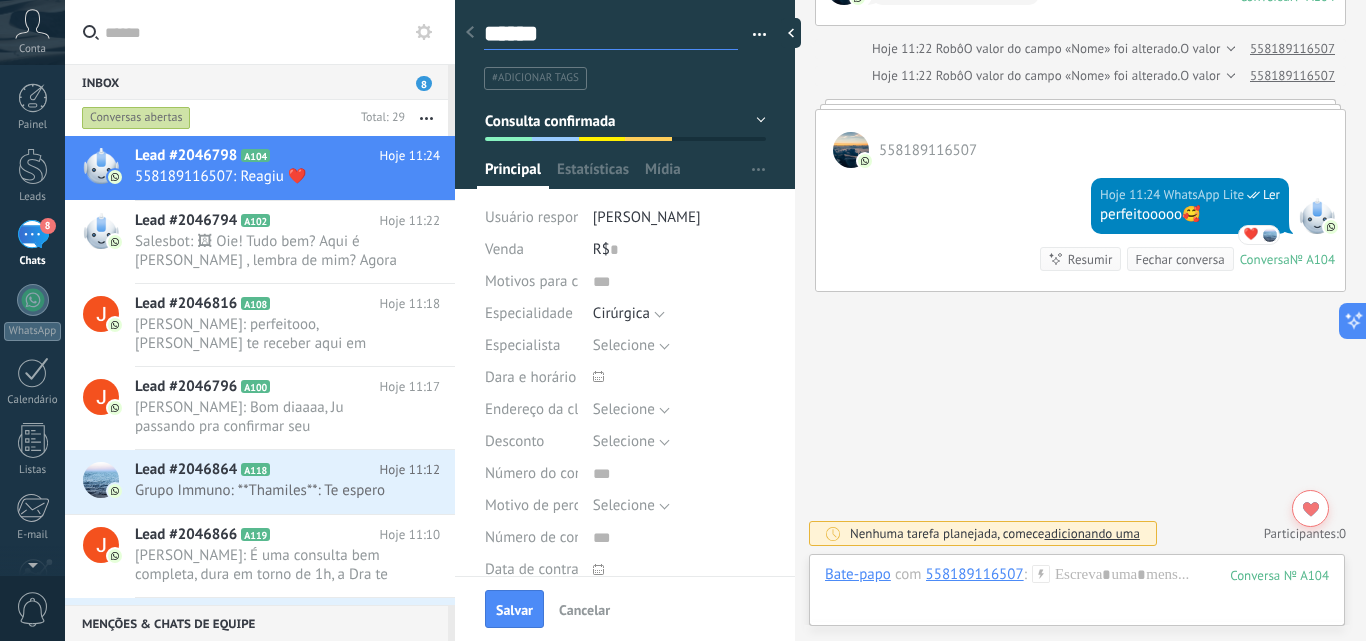 type on "*******" 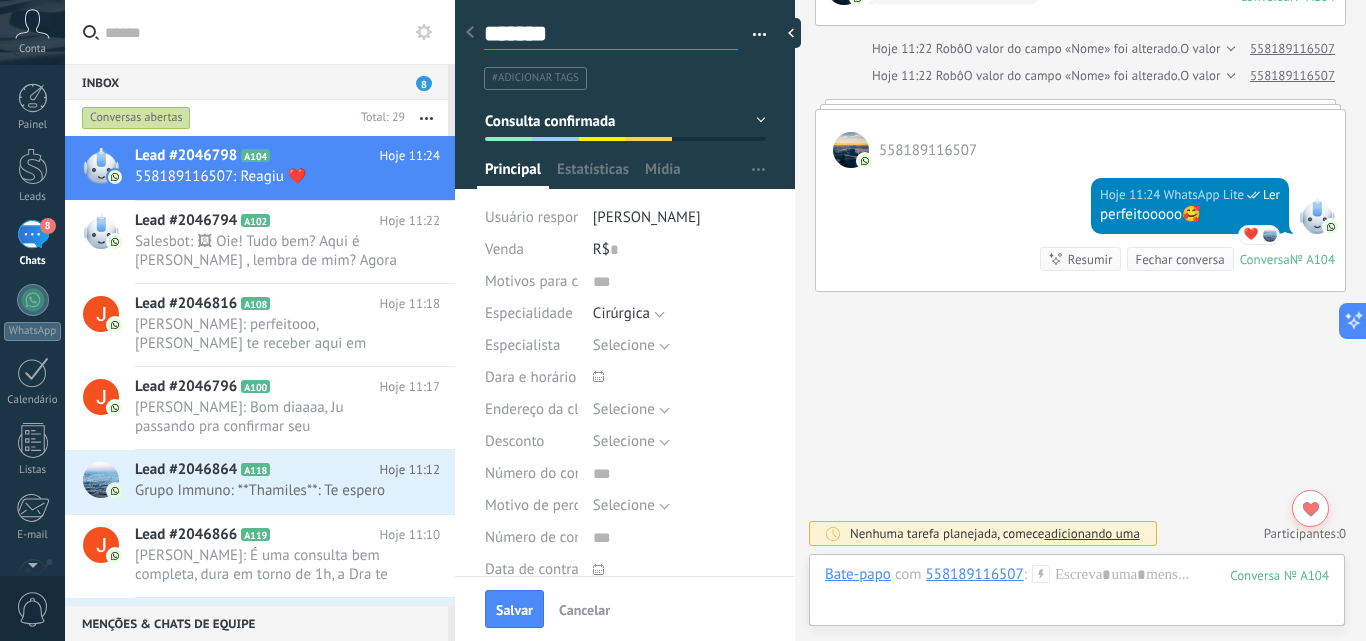 type on "********" 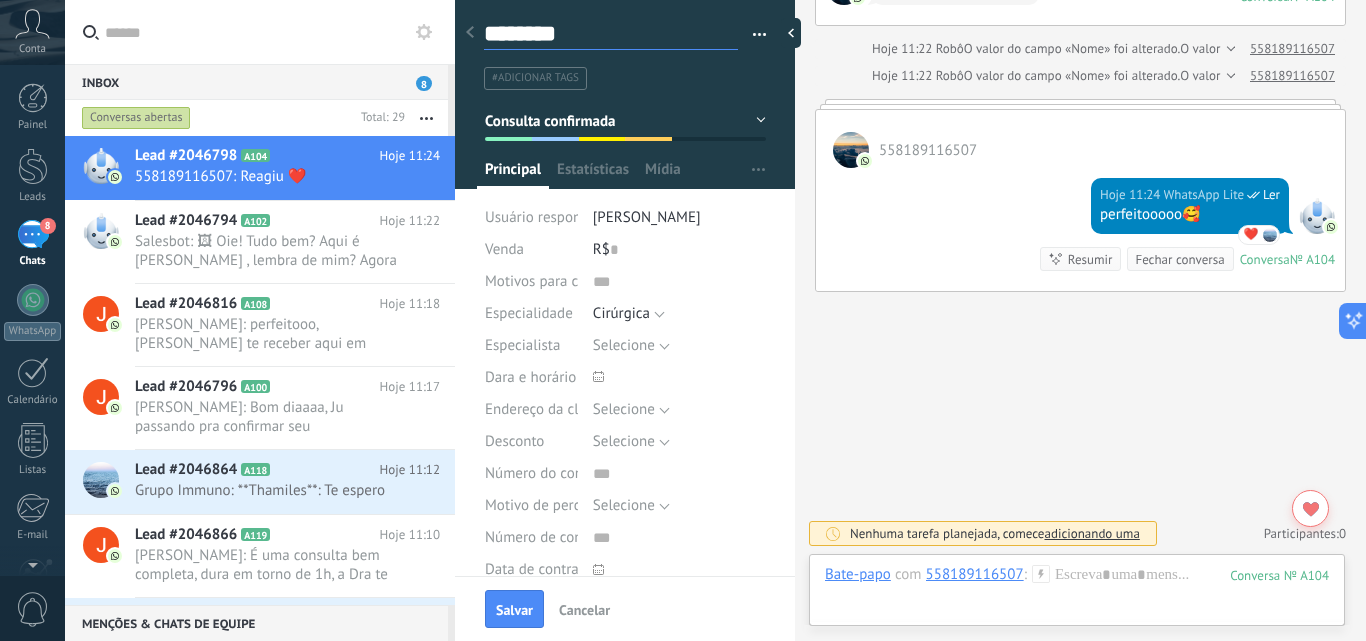 type on "********" 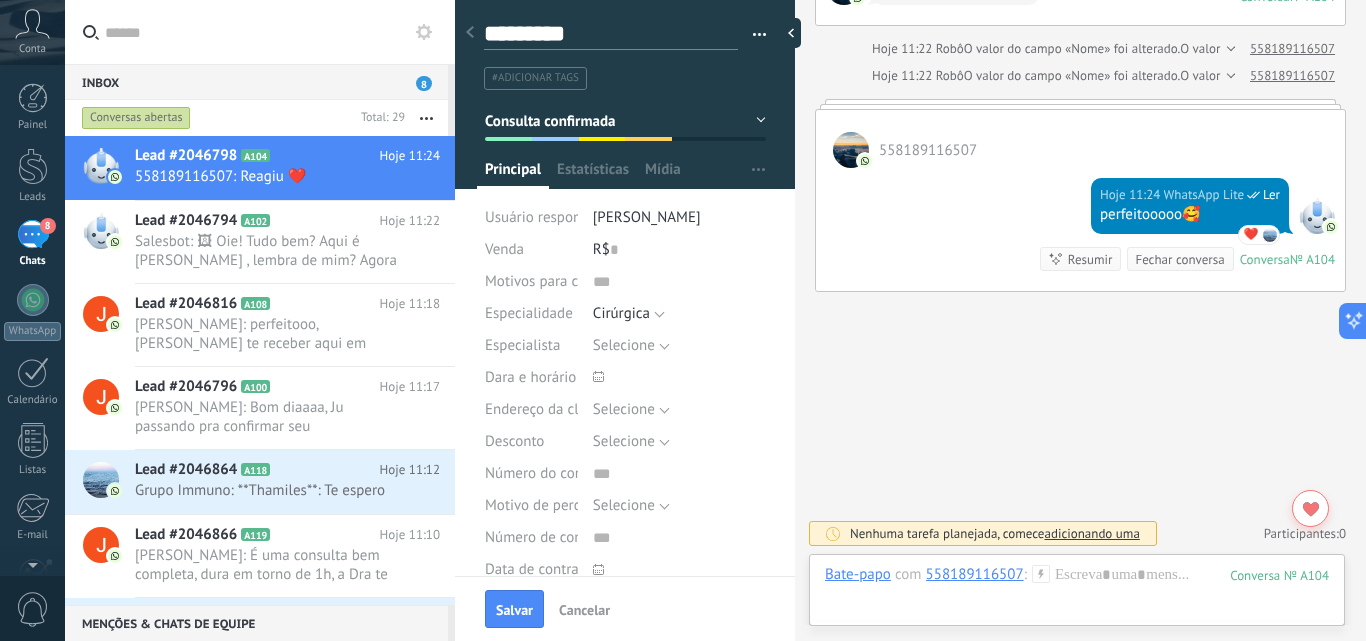 type on "********" 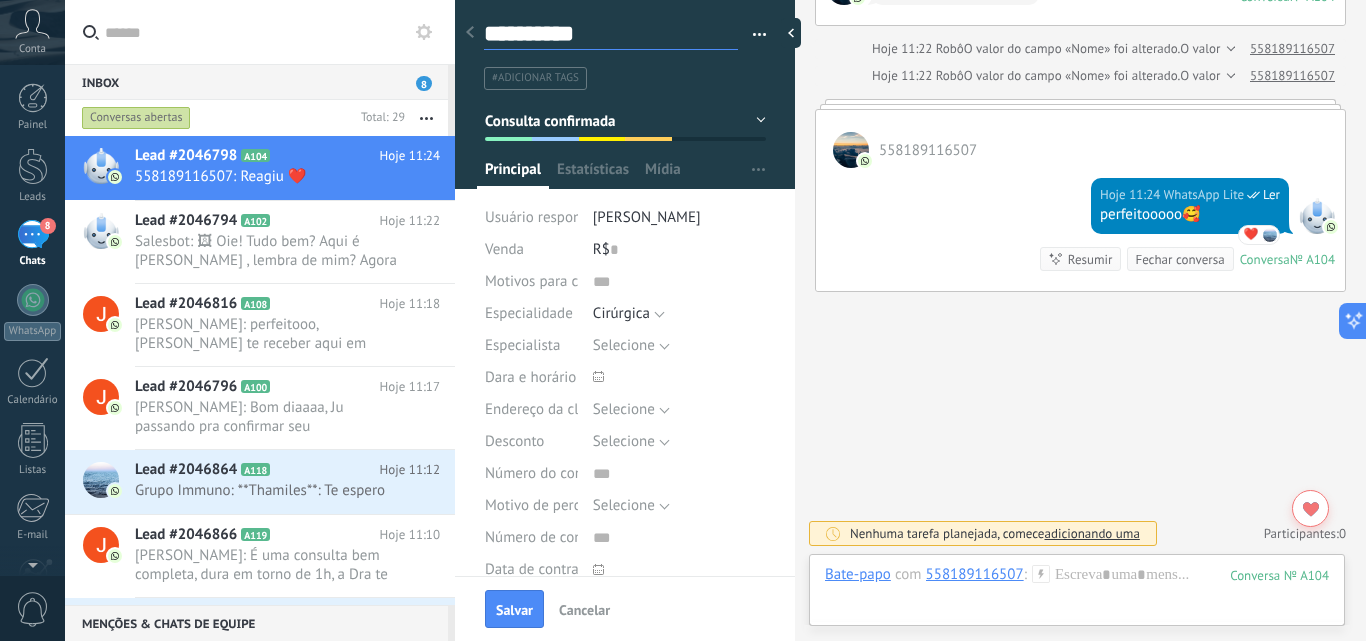 type on "**********" 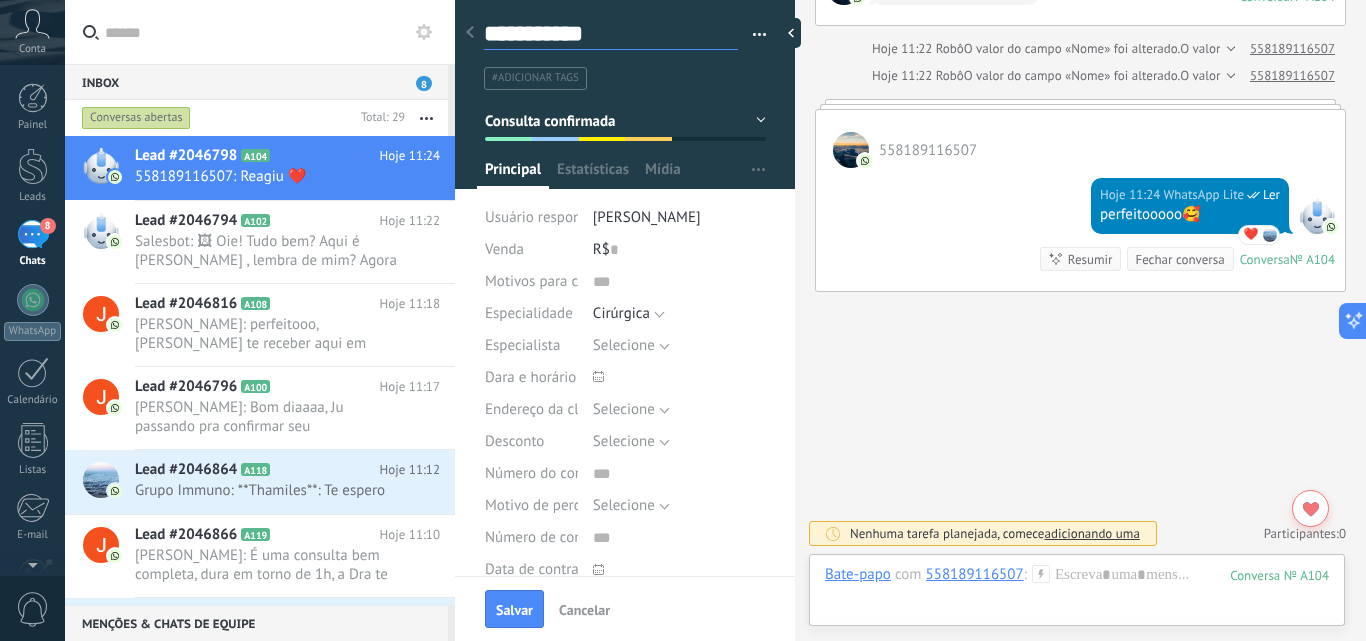 type on "**********" 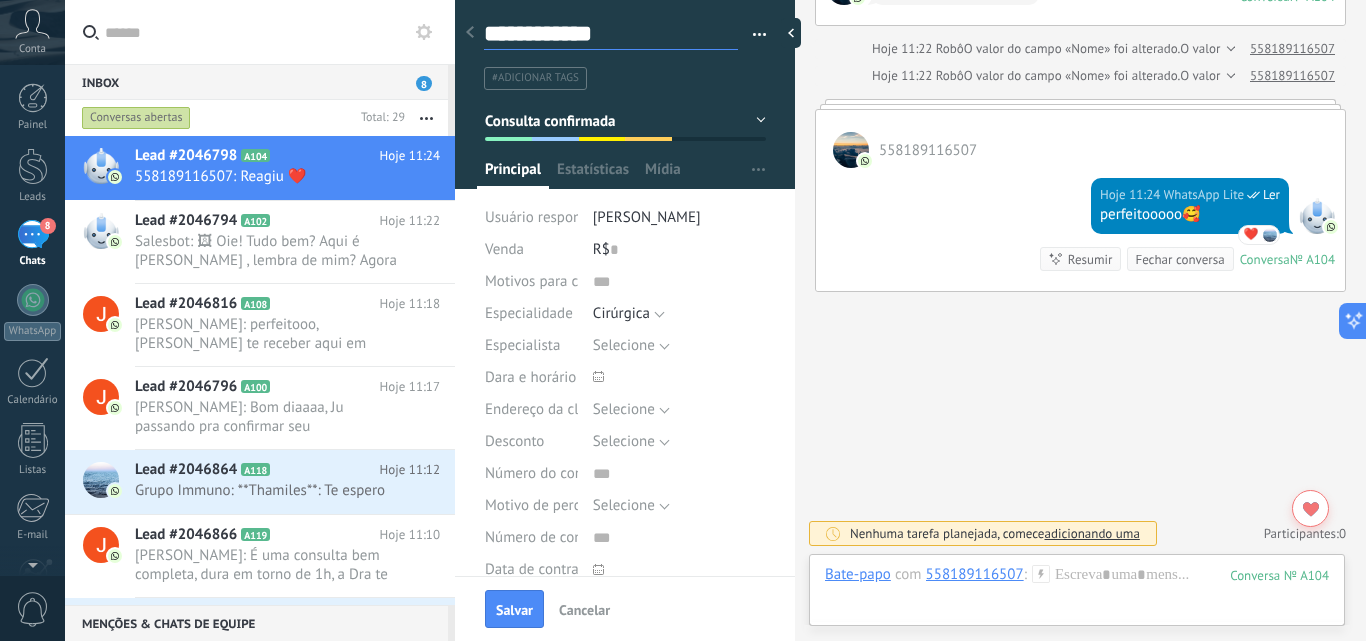 type on "**********" 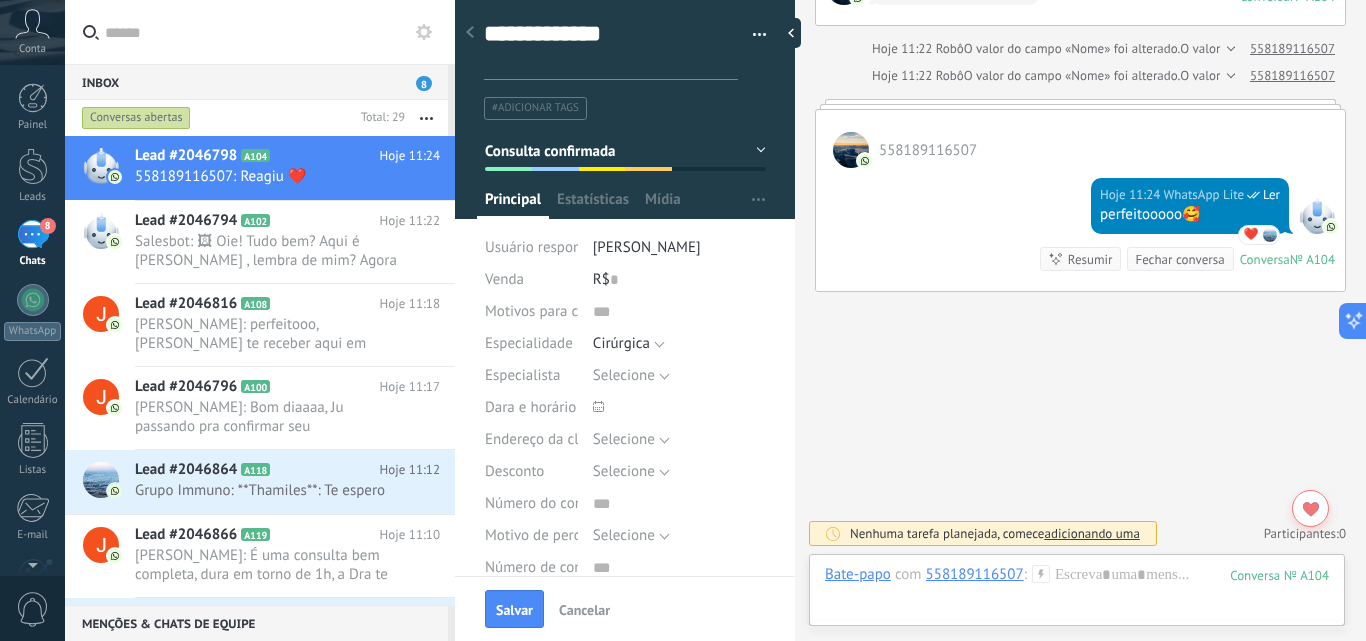 scroll, scrollTop: 60, scrollLeft: 0, axis: vertical 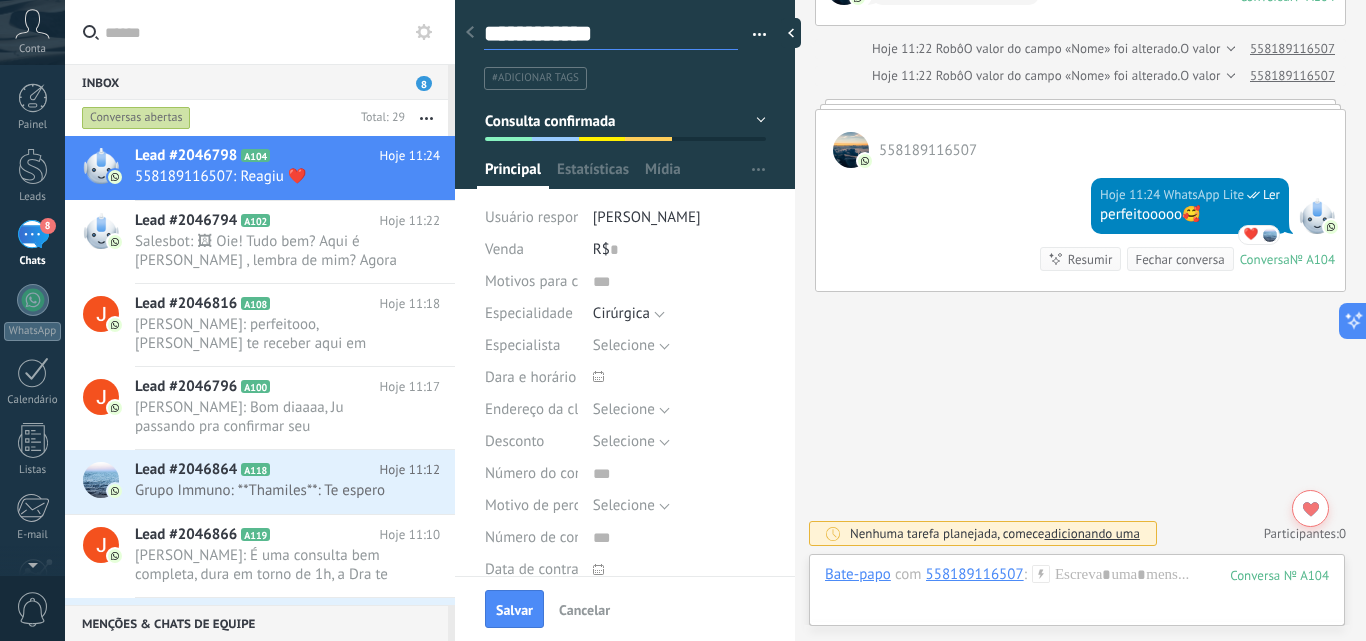 type on "**********" 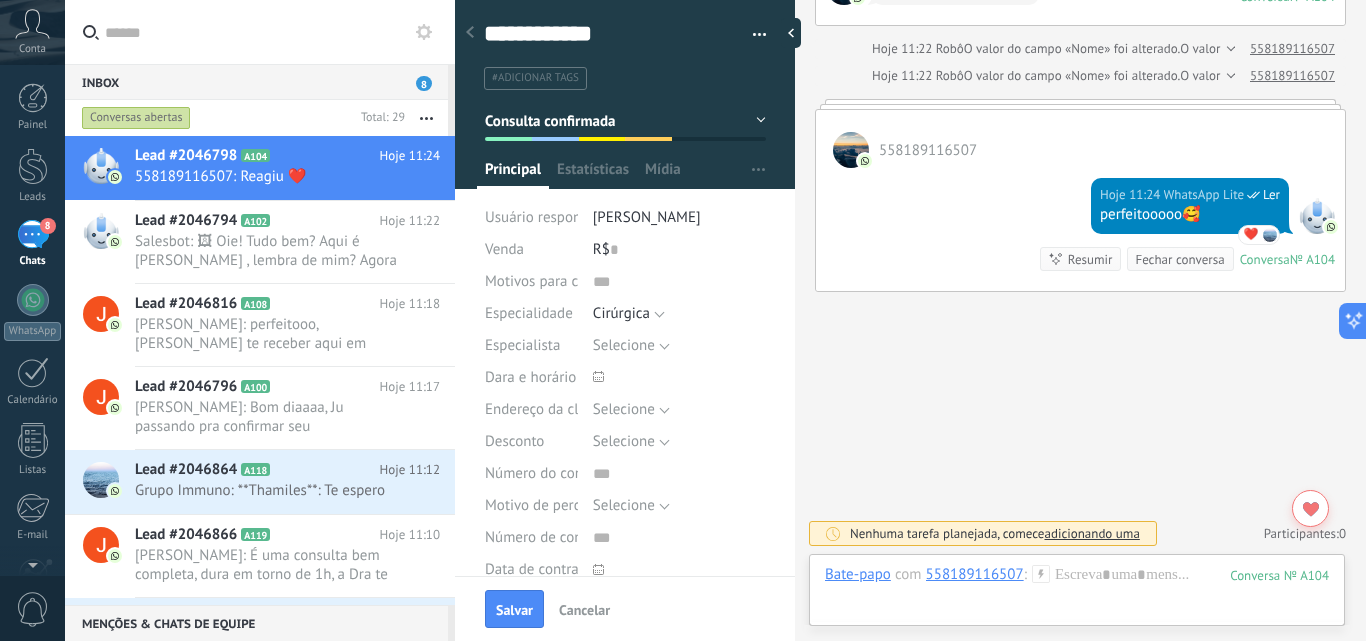 click on "Buscar Carregar mais [DATE] 558189116507  [DATE] 12:51 usuário excluído  Enviado Eu que agradeço 😘 Conversa  № A104 Conversa № A104 558189116507  [DATE] 16:54 usuário excluído  Enviado Boa tarde, Pri   Passando pra confirmar sua consulta de amanhã com Dra Jully às 14h [DATE] 17:00 558189116507  Boa tarde! [DATE] 17:01 558189116507  Até o momento tudo certinho. [DATE] 17:01 usuário excluído  Enviado Estaremos te aguardando amanhã, Pri ❤️😘 [DATE] 17:02 558189116507  Ok, obrigada! Conversa  № A104 Conversa № A104 [DATE] 558189116507  [DATE] 14:01 usuário excluído  Enviado 05709981400 [DATE] 14:02 usuário excluído  Enviado Agendamento cirurgia íntima [DATE] 14h Conversa  № A104 Conversa № A104 [DATE] [DATE] 16:14 558189116507  Boa tarde, Letícia! Tudo bem? [DATE] 16:14 558189116507  Já estou com o resultados dos exames [DATE] 16:15 usuário excluído  Enviado Boa tarde, Pri   [DATE] 16:15   0" at bounding box center [1080, -2186] 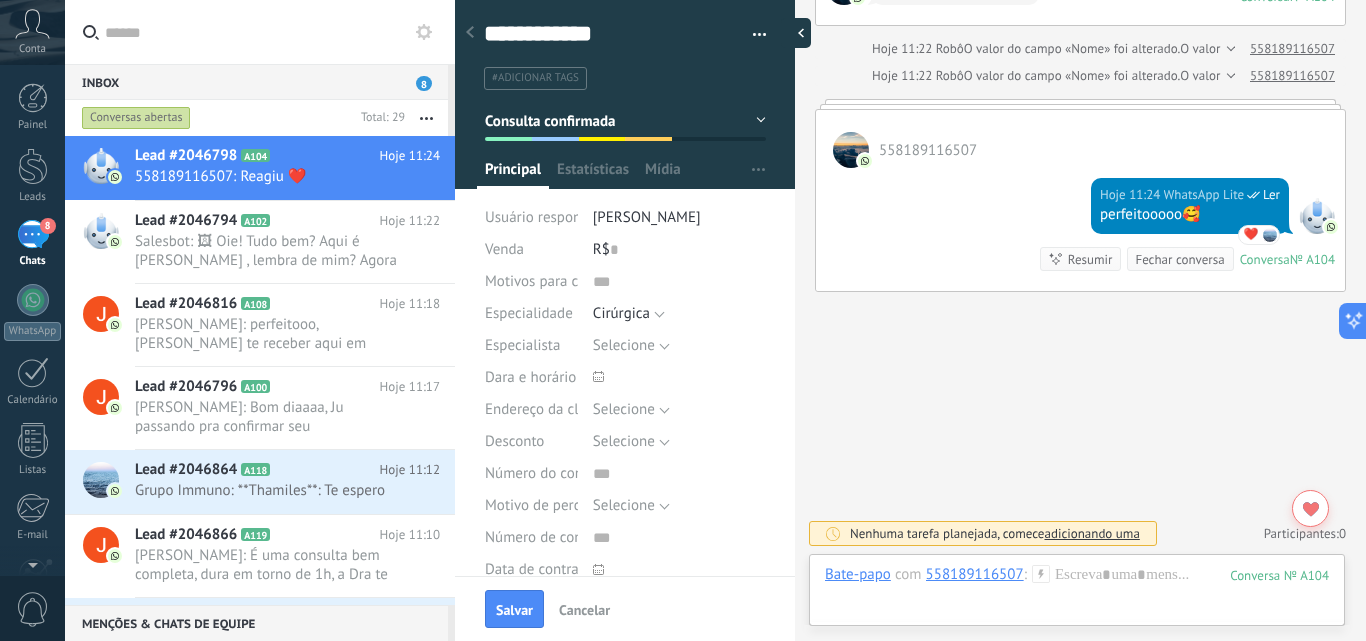 click at bounding box center [796, 33] 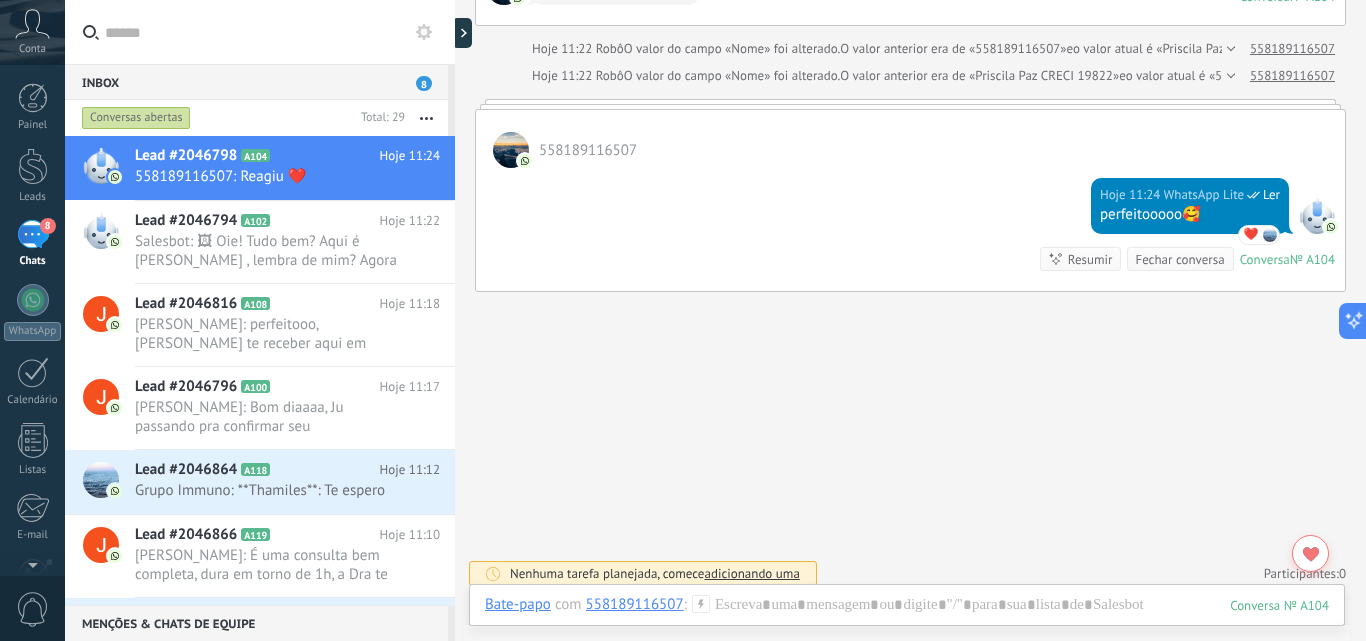 scroll, scrollTop: 4935, scrollLeft: 0, axis: vertical 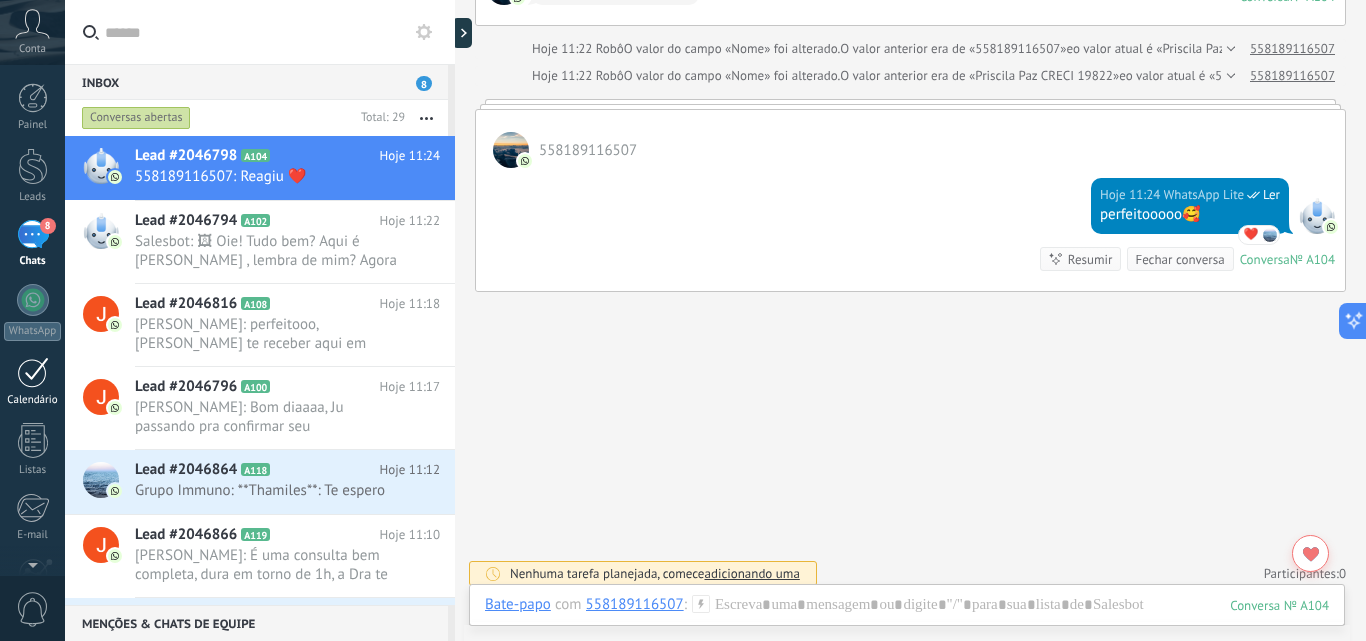 click at bounding box center [33, 372] 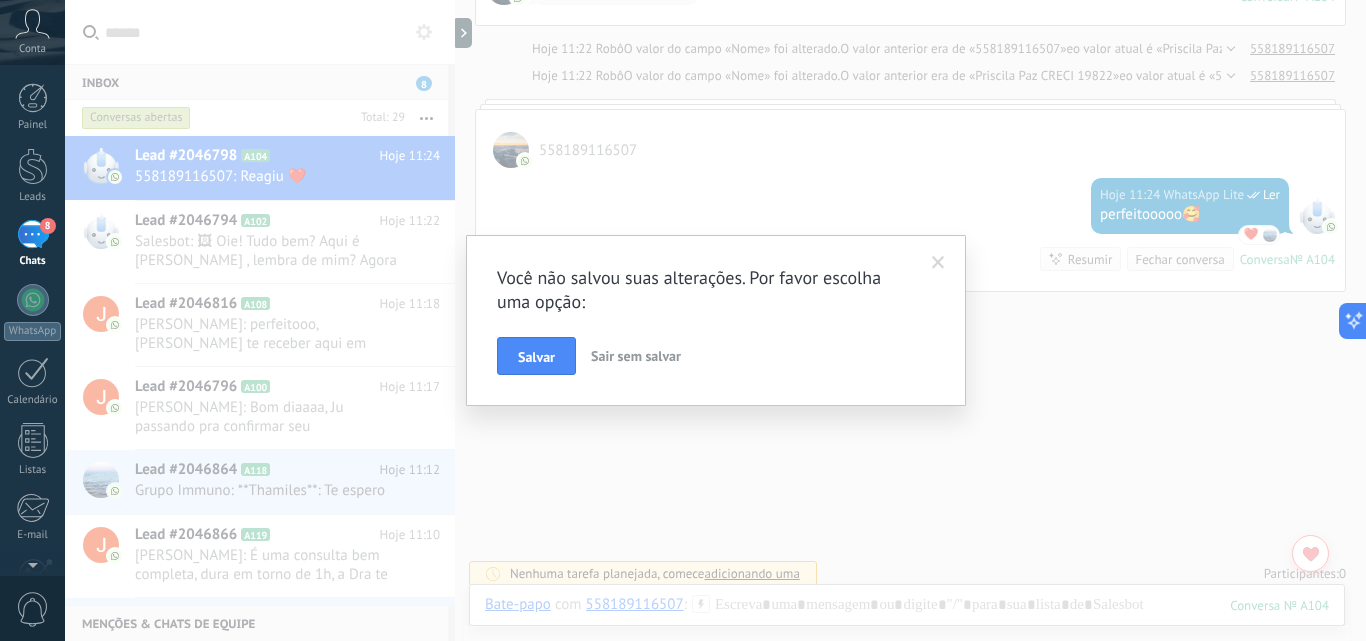 click at bounding box center [938, 263] 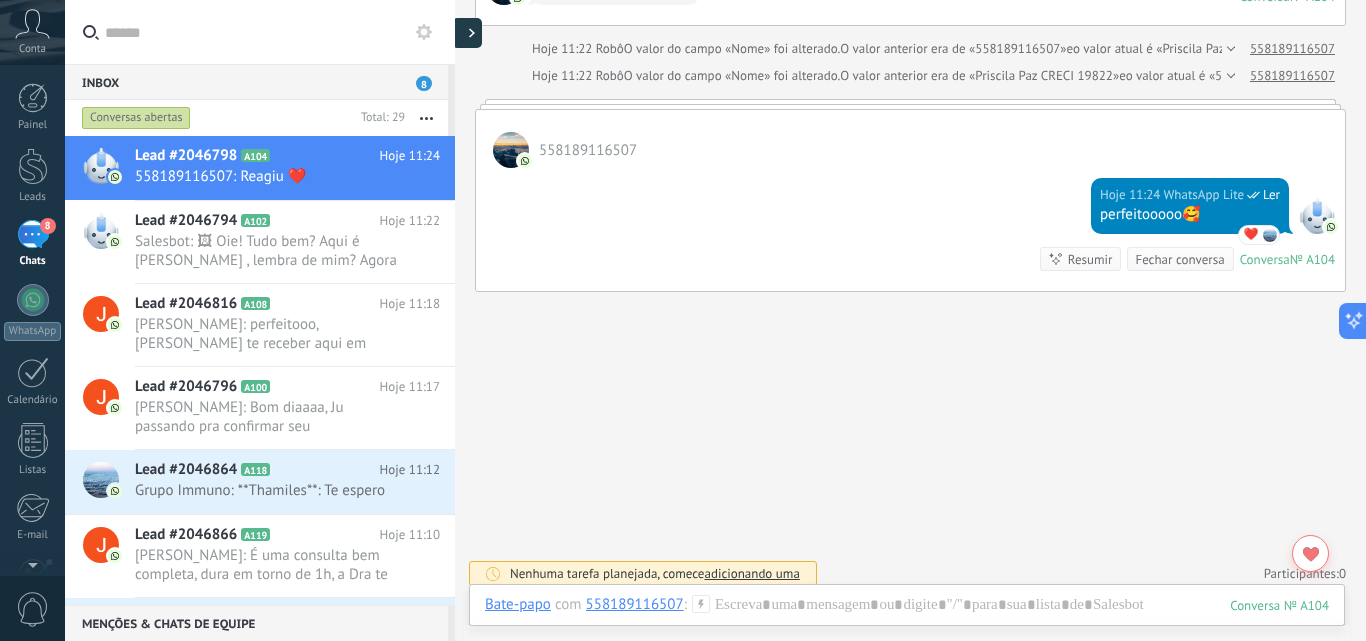 click at bounding box center (467, 33) 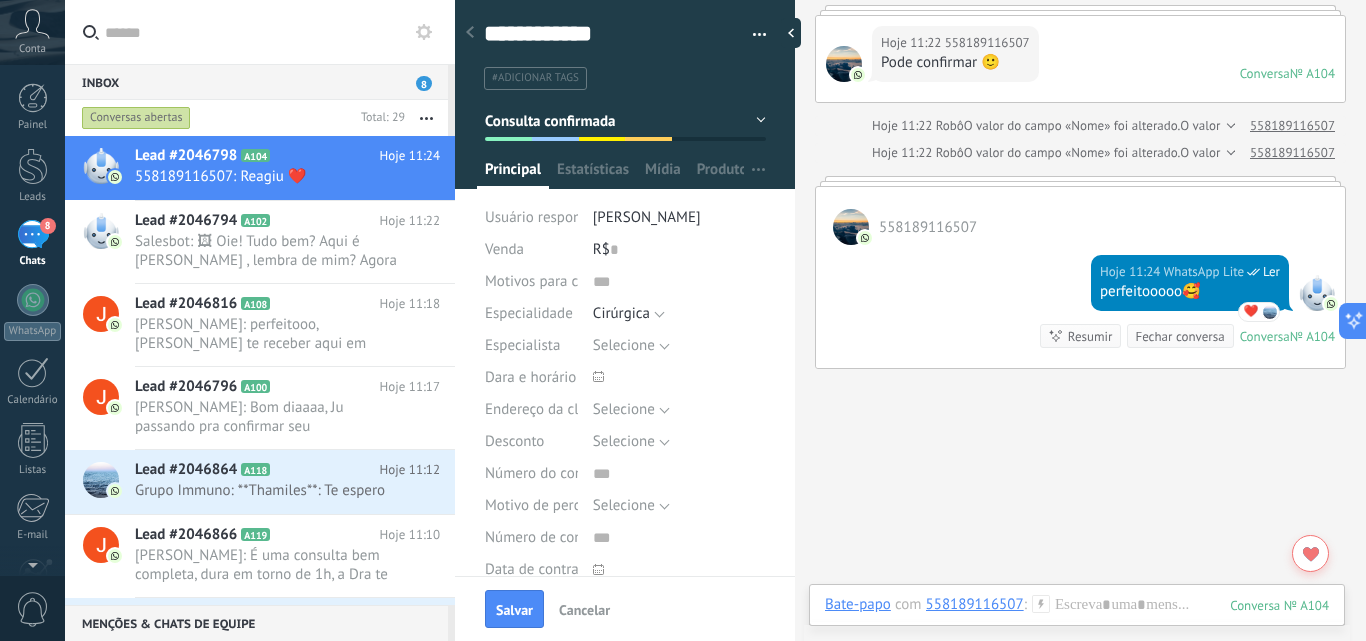 scroll, scrollTop: 30, scrollLeft: 0, axis: vertical 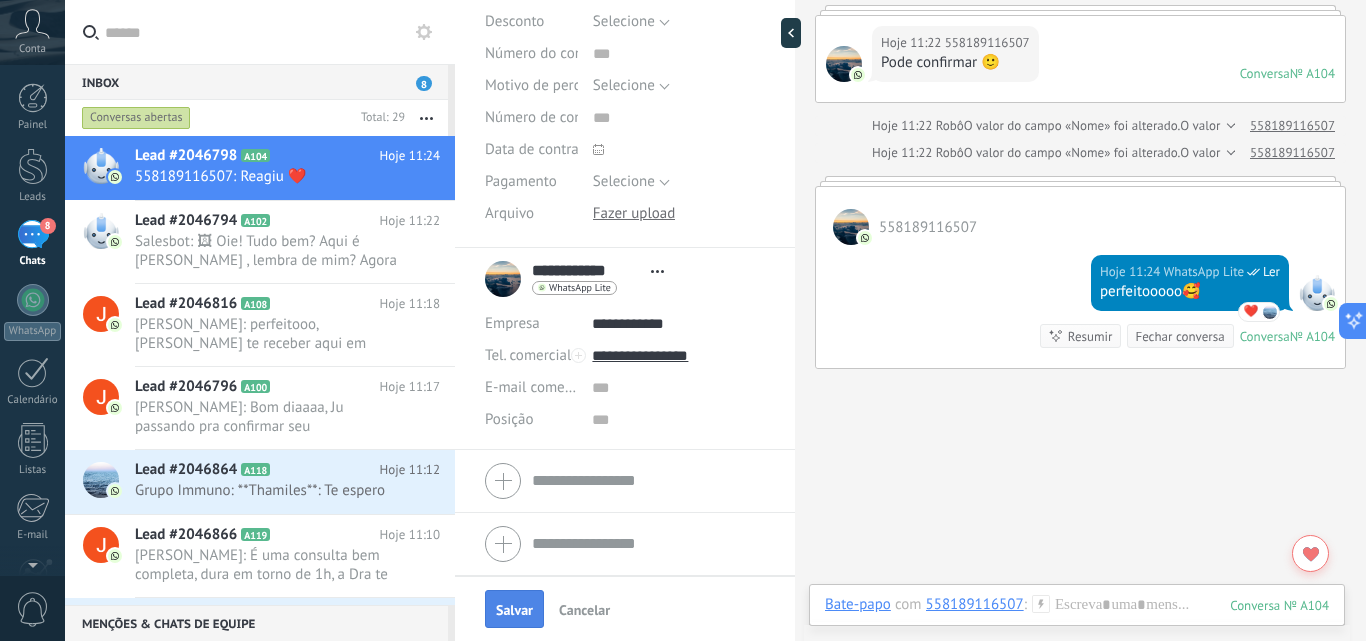 click on "Salvar" at bounding box center [514, 610] 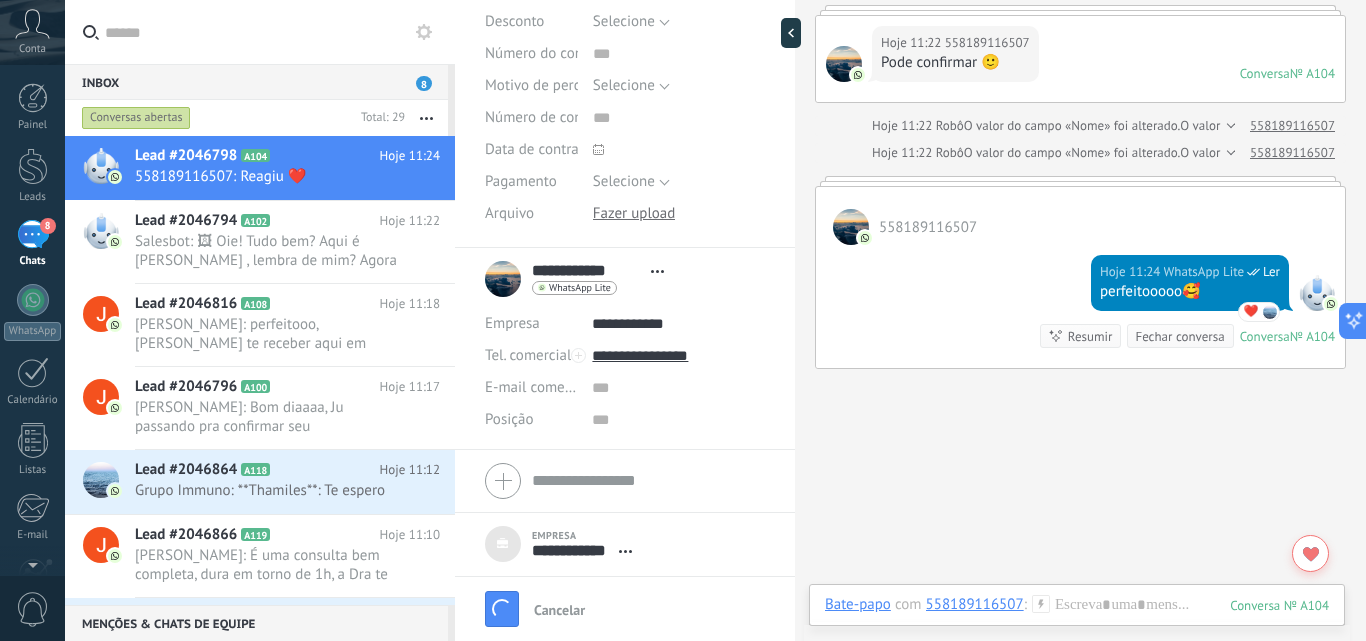 scroll, scrollTop: 20, scrollLeft: 0, axis: vertical 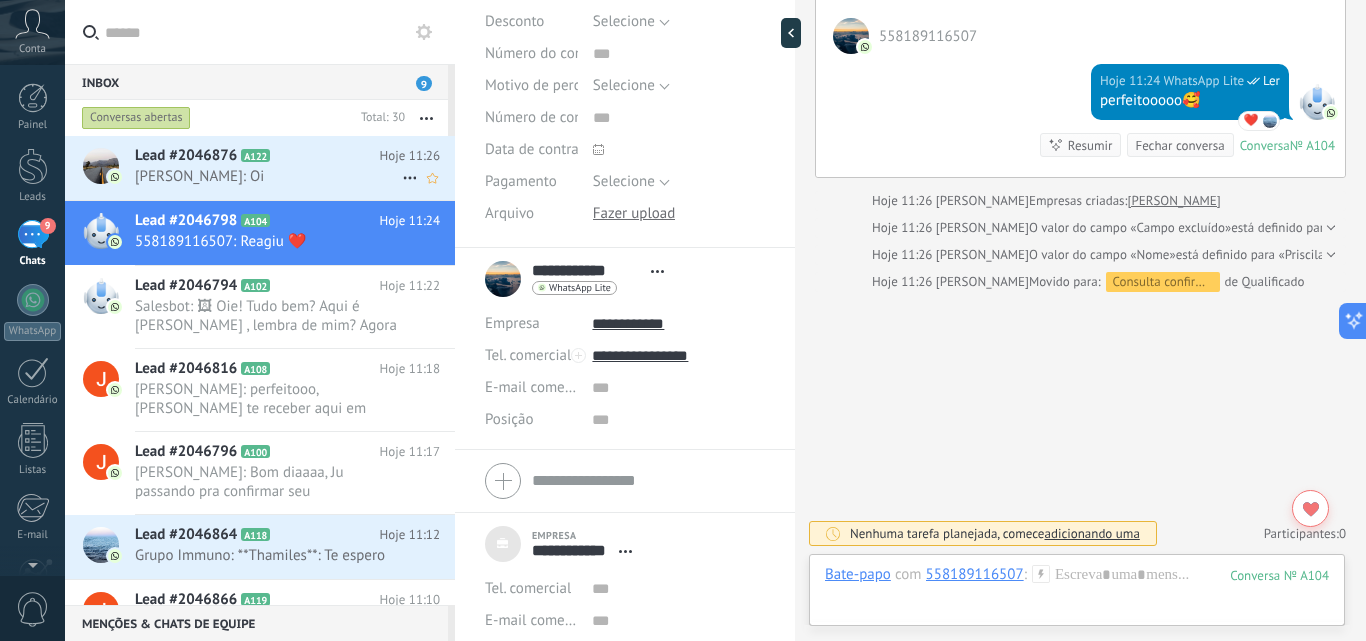 click on "[PERSON_NAME]: Oi" at bounding box center (268, 176) 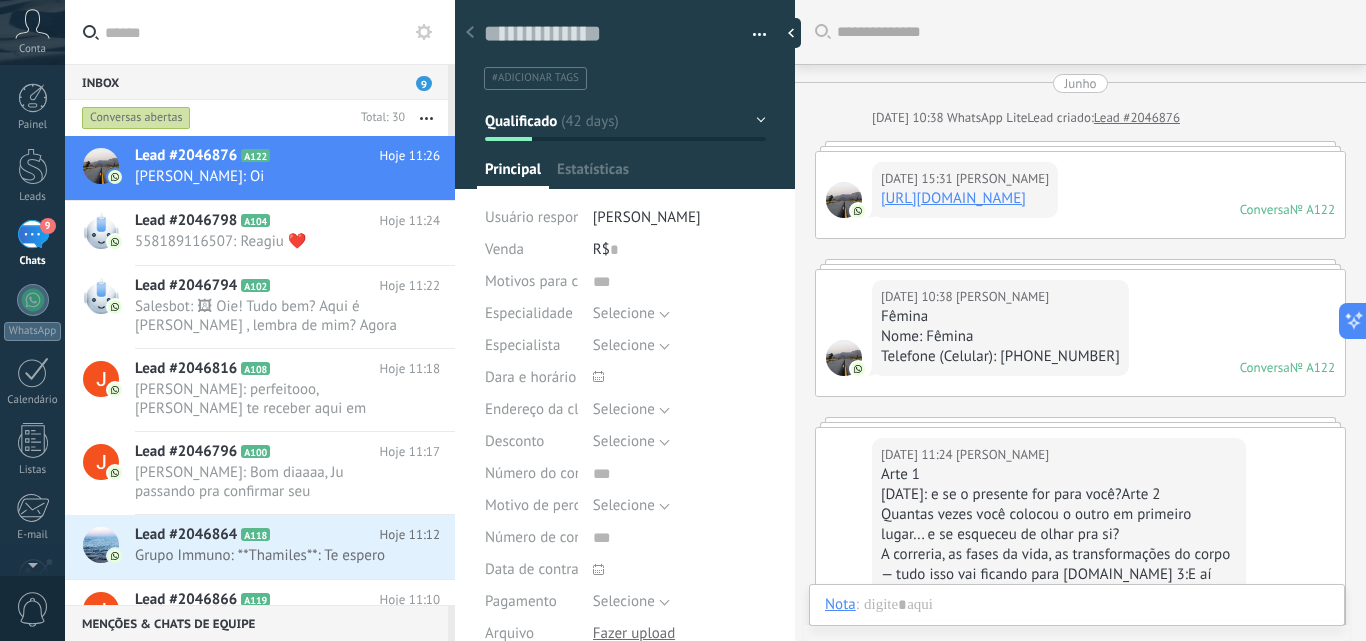 scroll, scrollTop: 30, scrollLeft: 0, axis: vertical 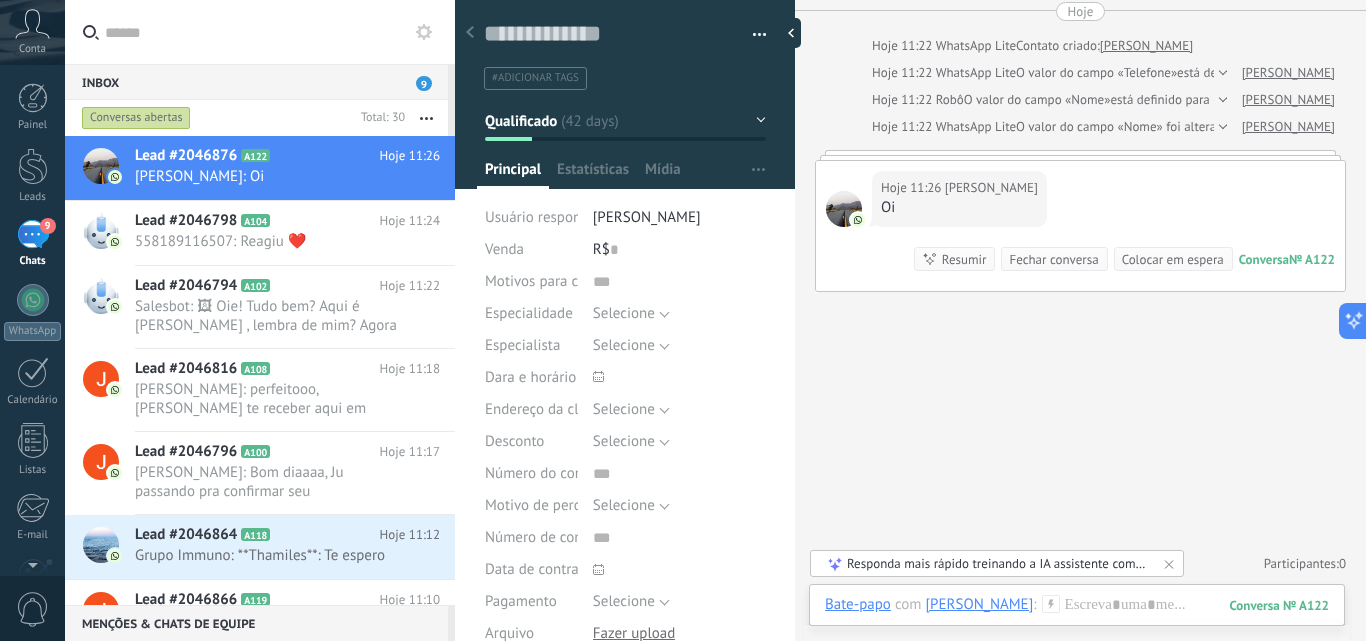 click on "Colocar em espera" at bounding box center [1173, 259] 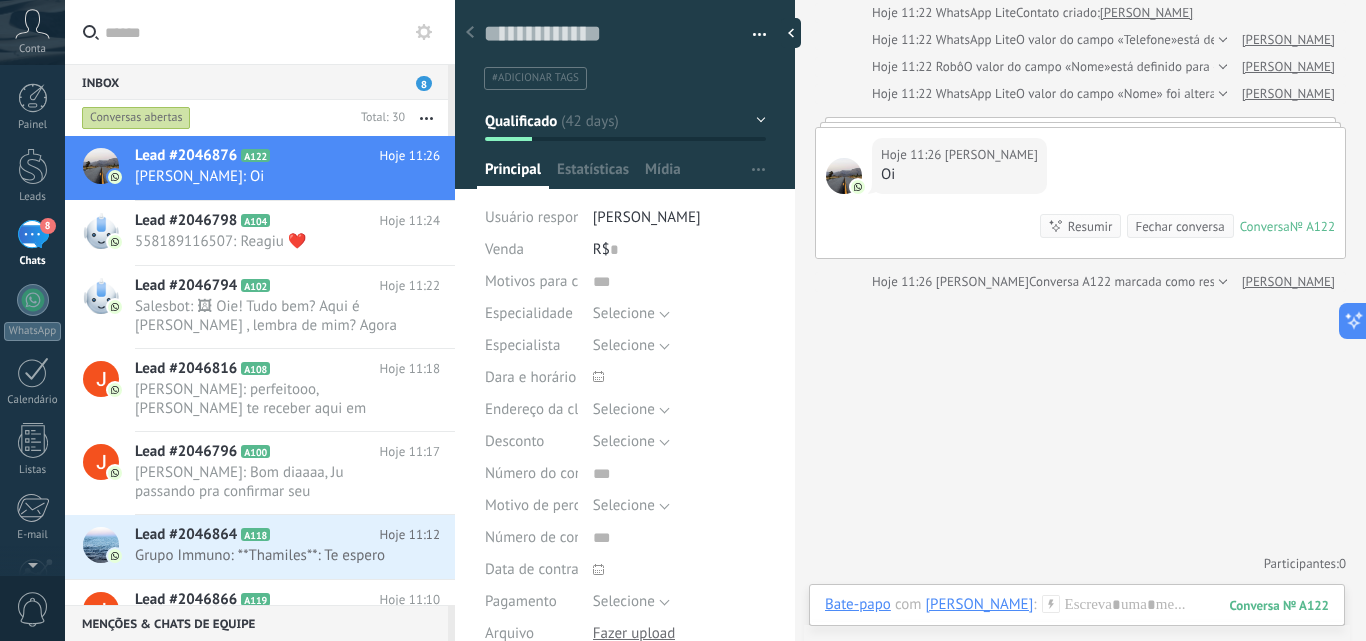 scroll, scrollTop: 7799, scrollLeft: 0, axis: vertical 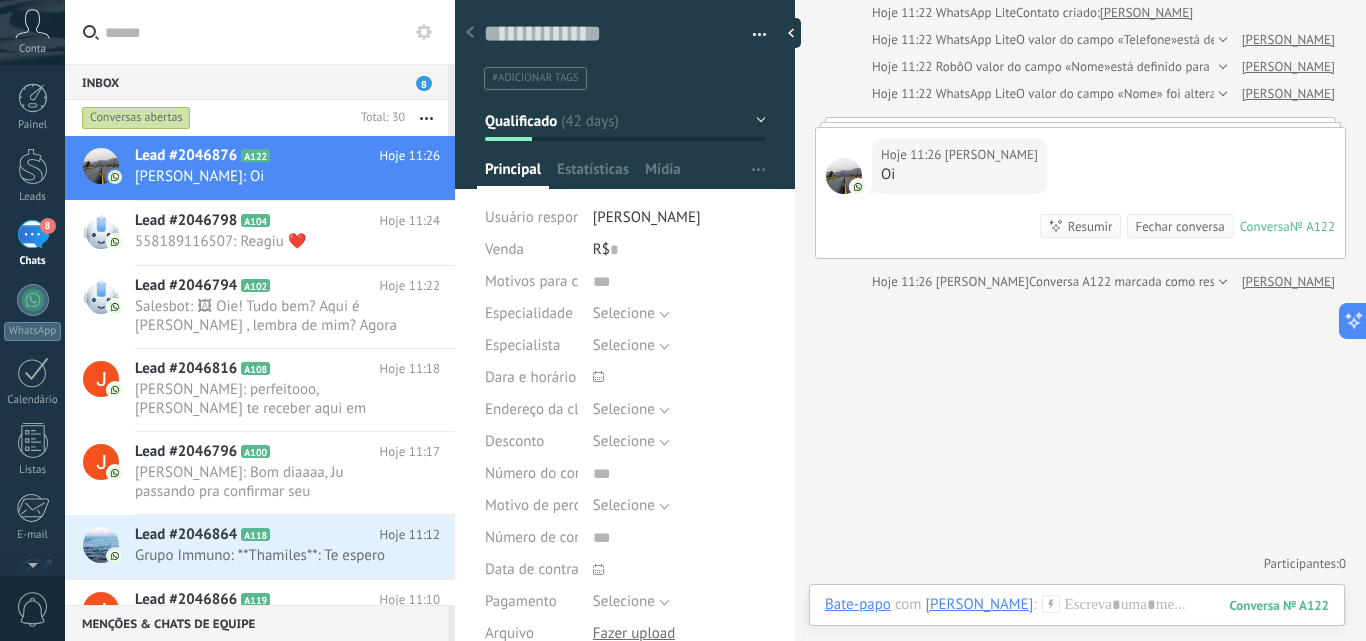 click at bounding box center (1220, 282) 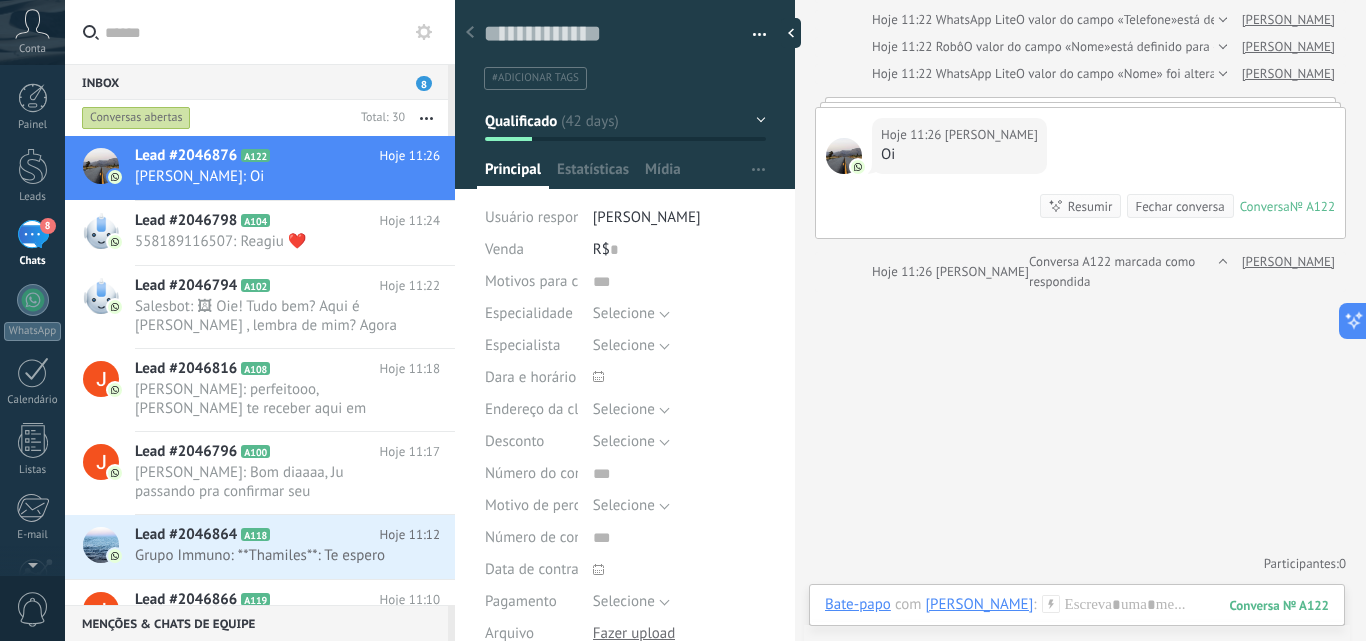 click at bounding box center [1220, 272] 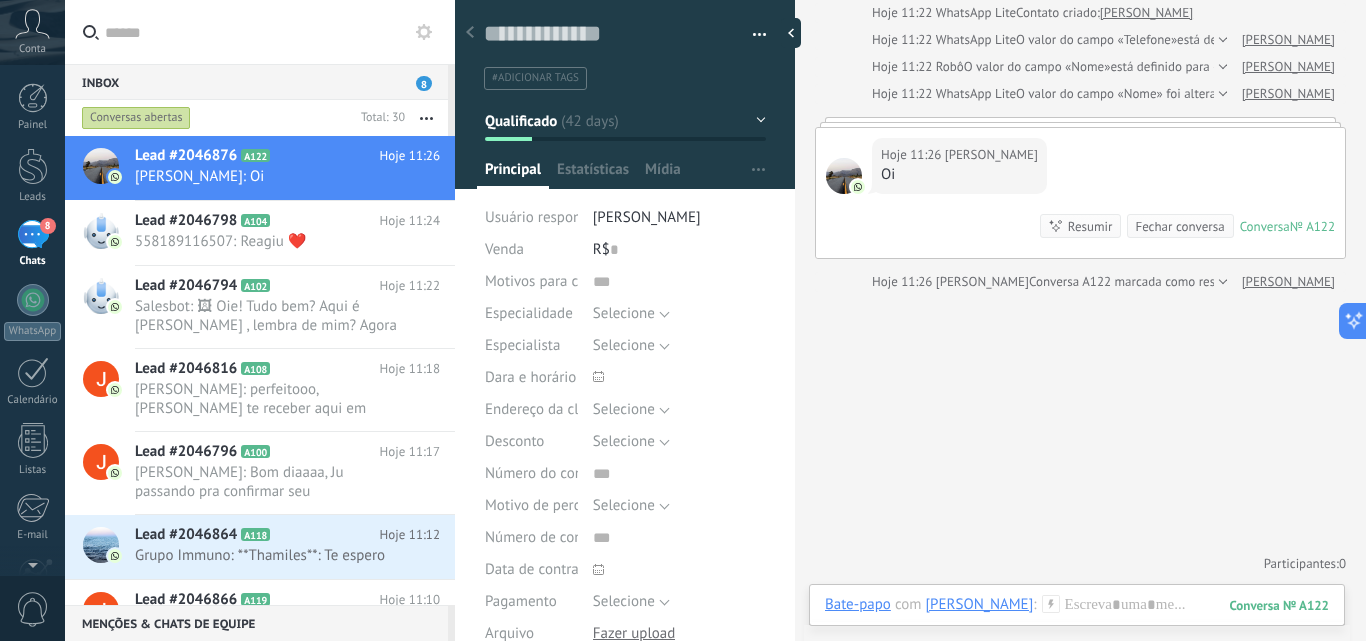 click on "Fechar conversa" at bounding box center [1179, 226] 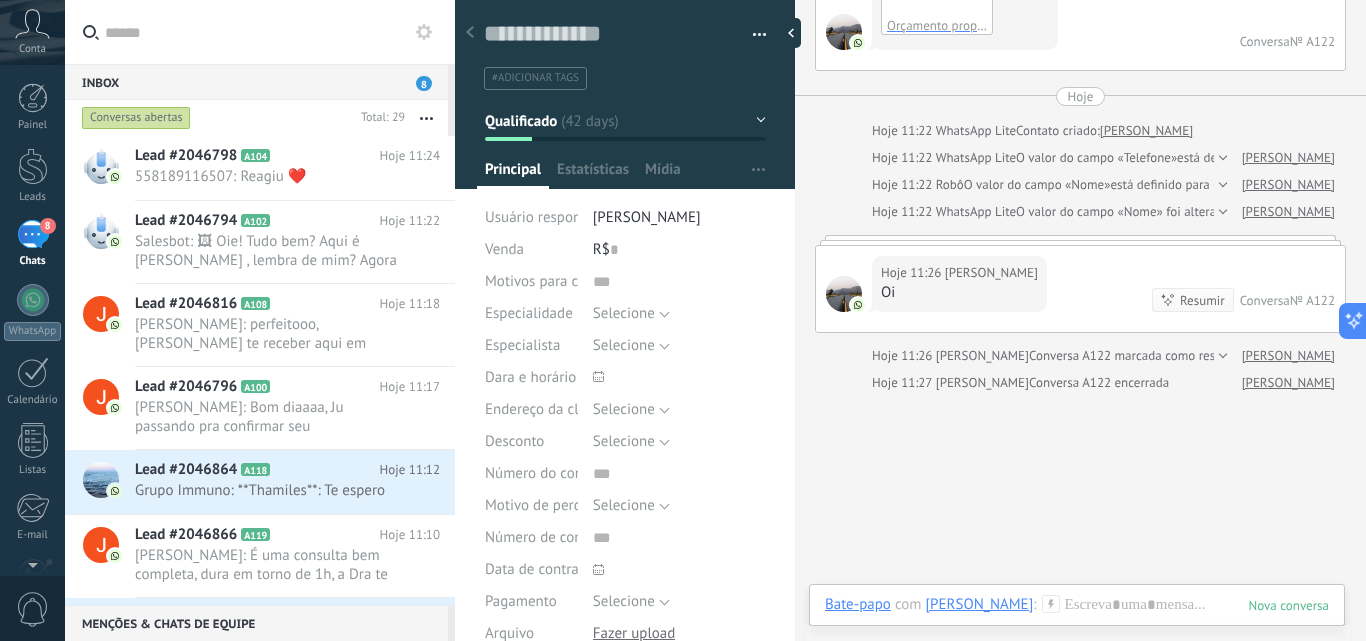 scroll, scrollTop: 7626, scrollLeft: 0, axis: vertical 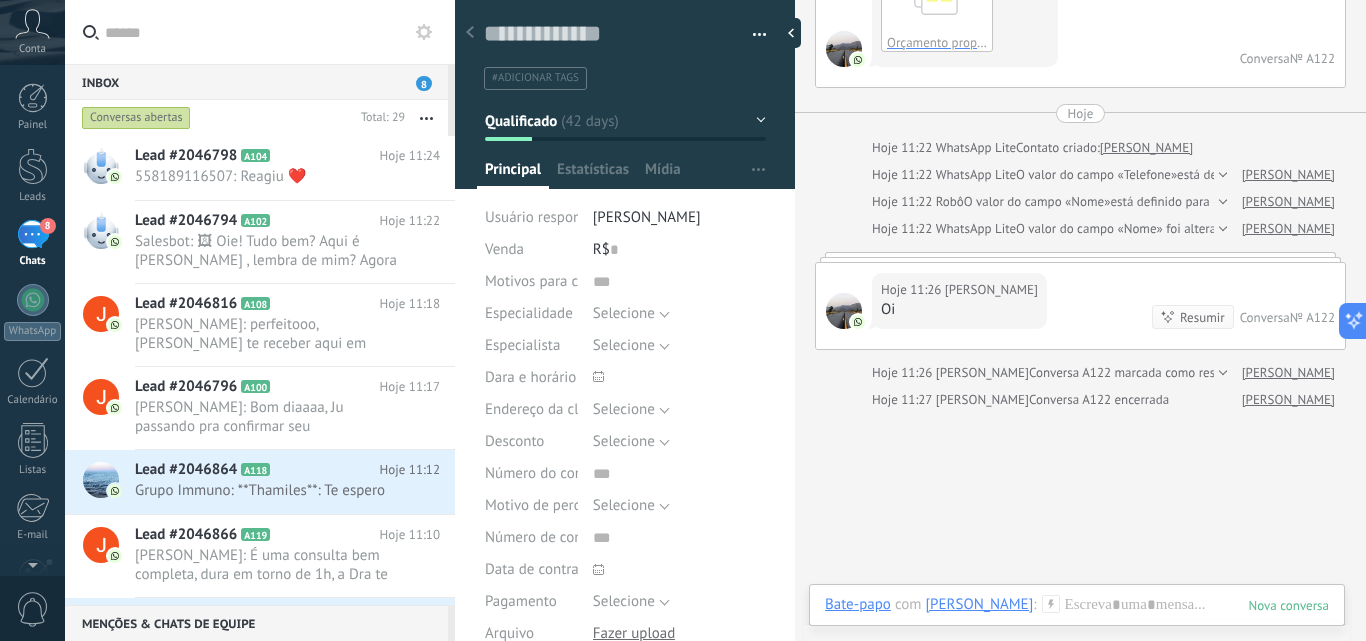 click at bounding box center (844, -7395) 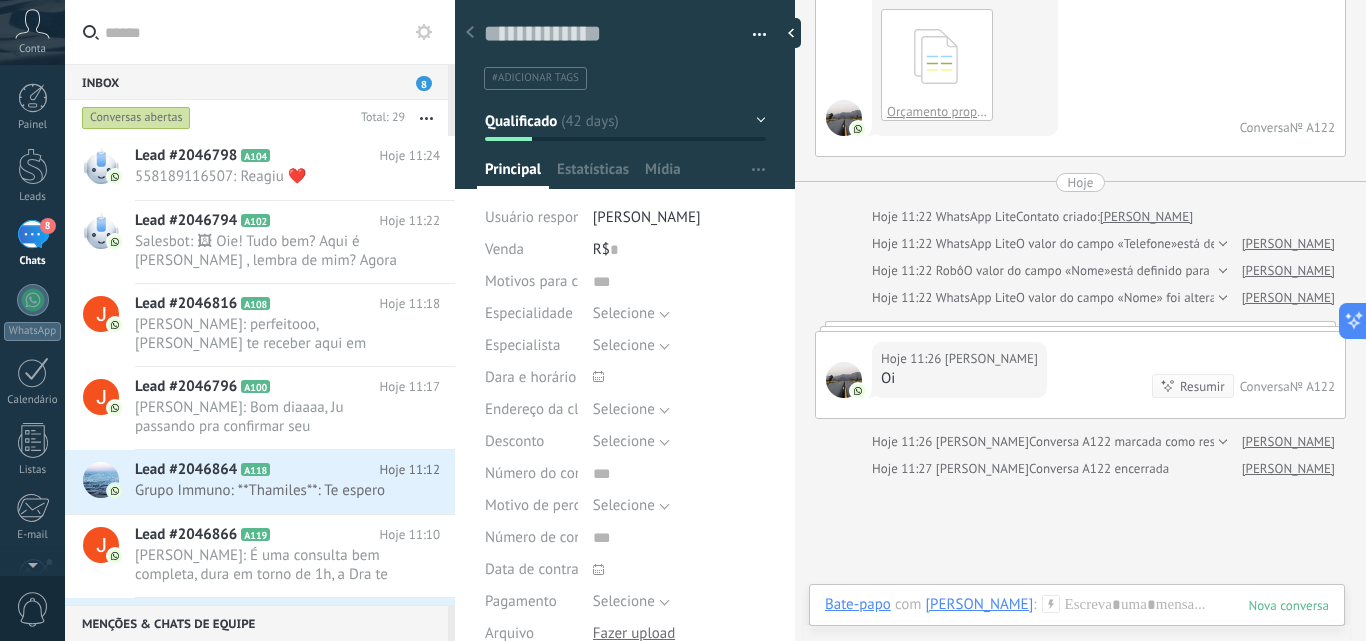 scroll, scrollTop: 7526, scrollLeft: 0, axis: vertical 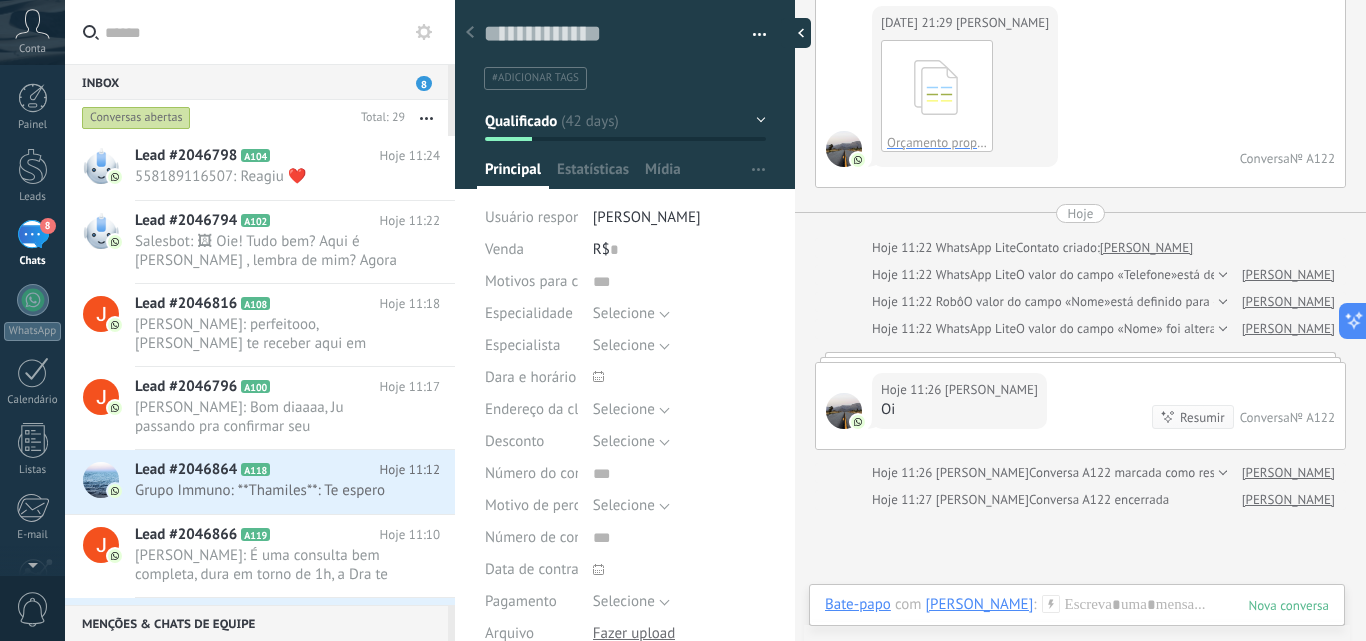 click at bounding box center [796, 33] 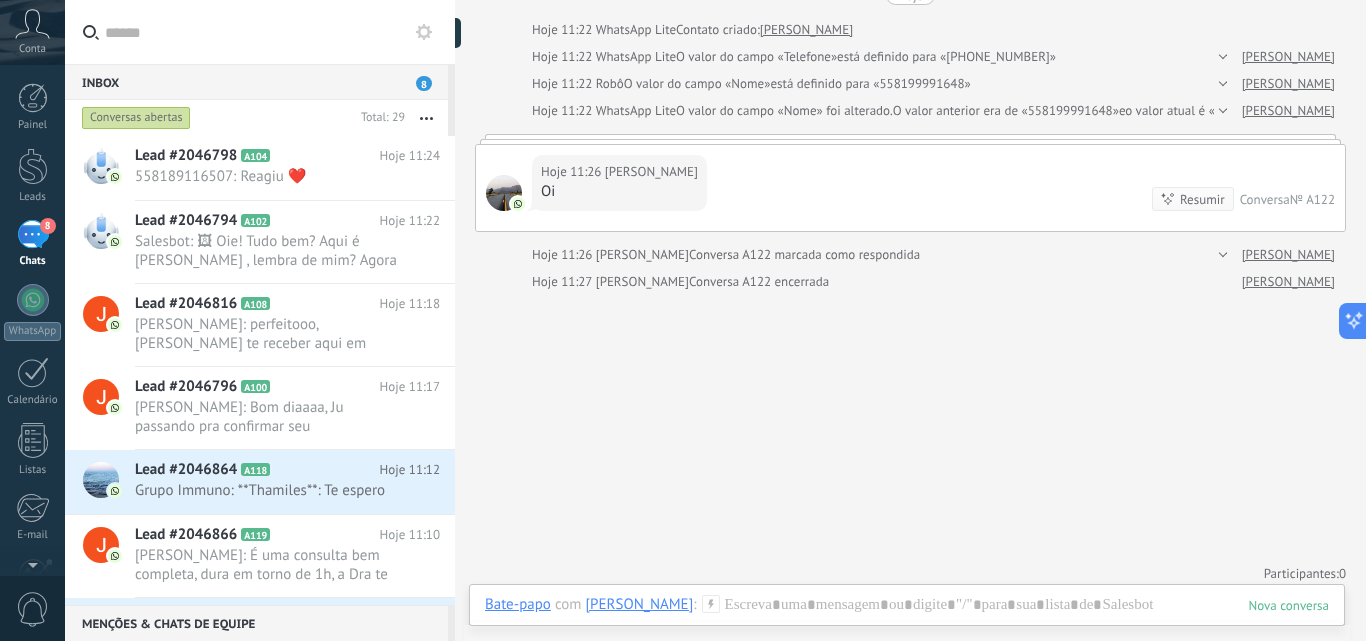 type on "***" 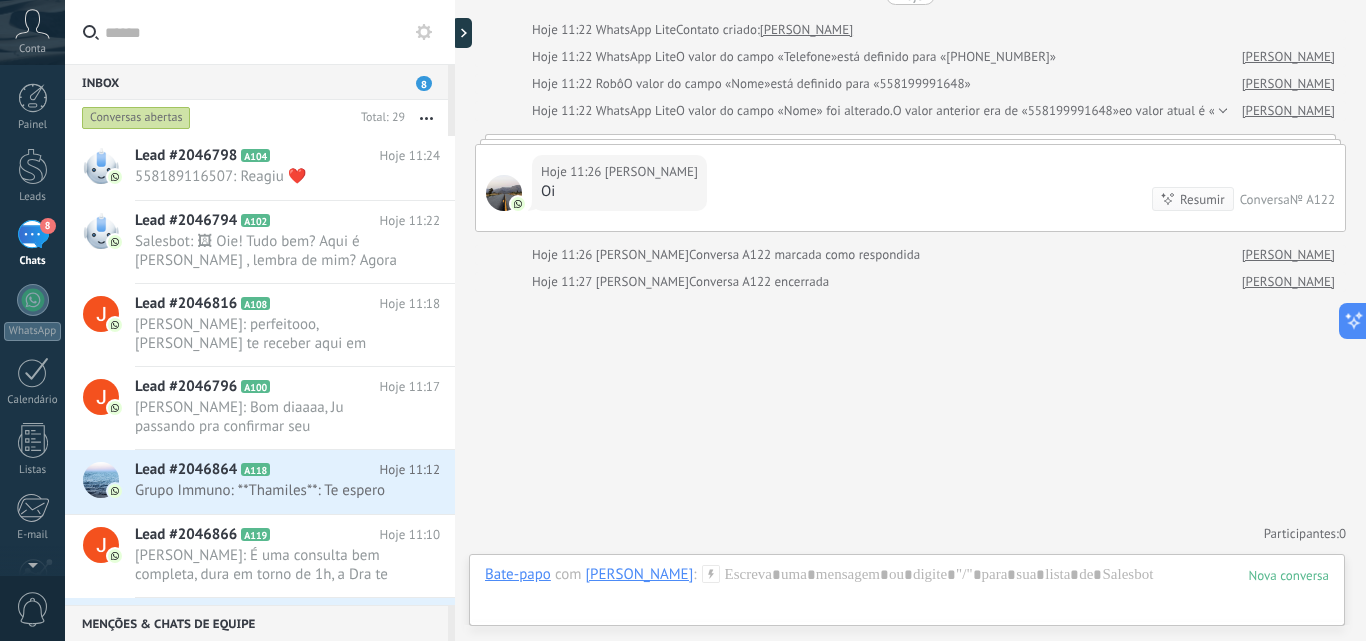 click at bounding box center (1289, 575) 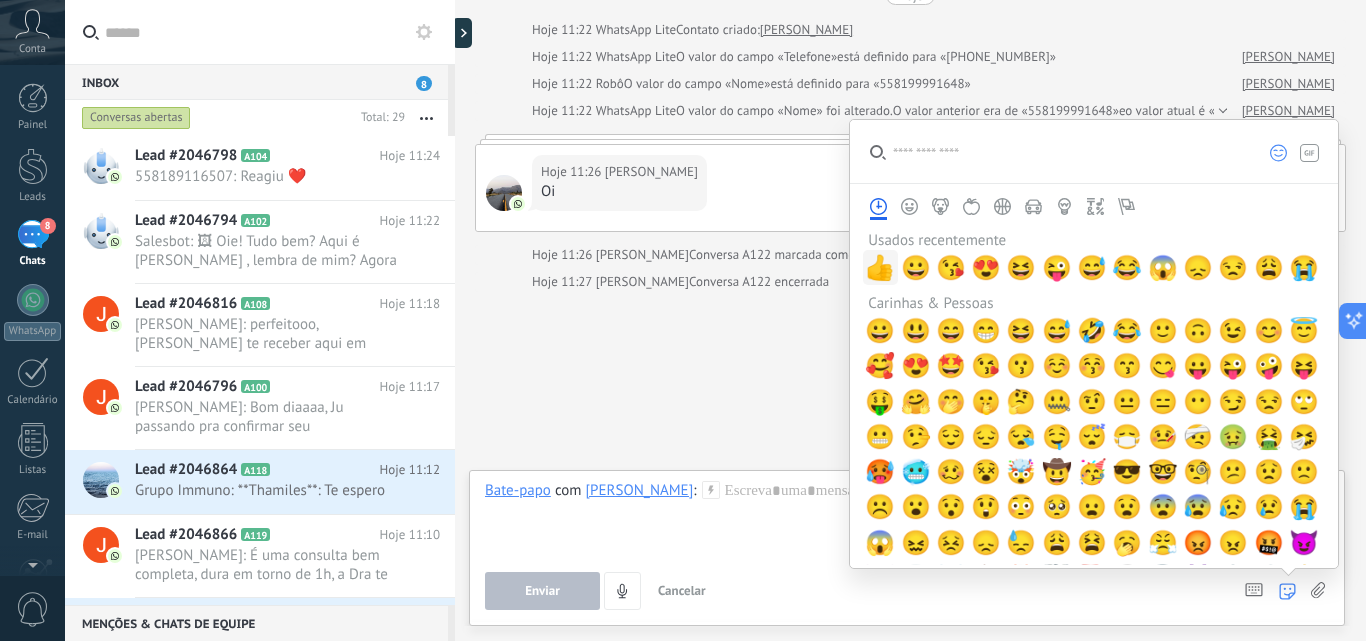 click on "👍" at bounding box center (880, 268) 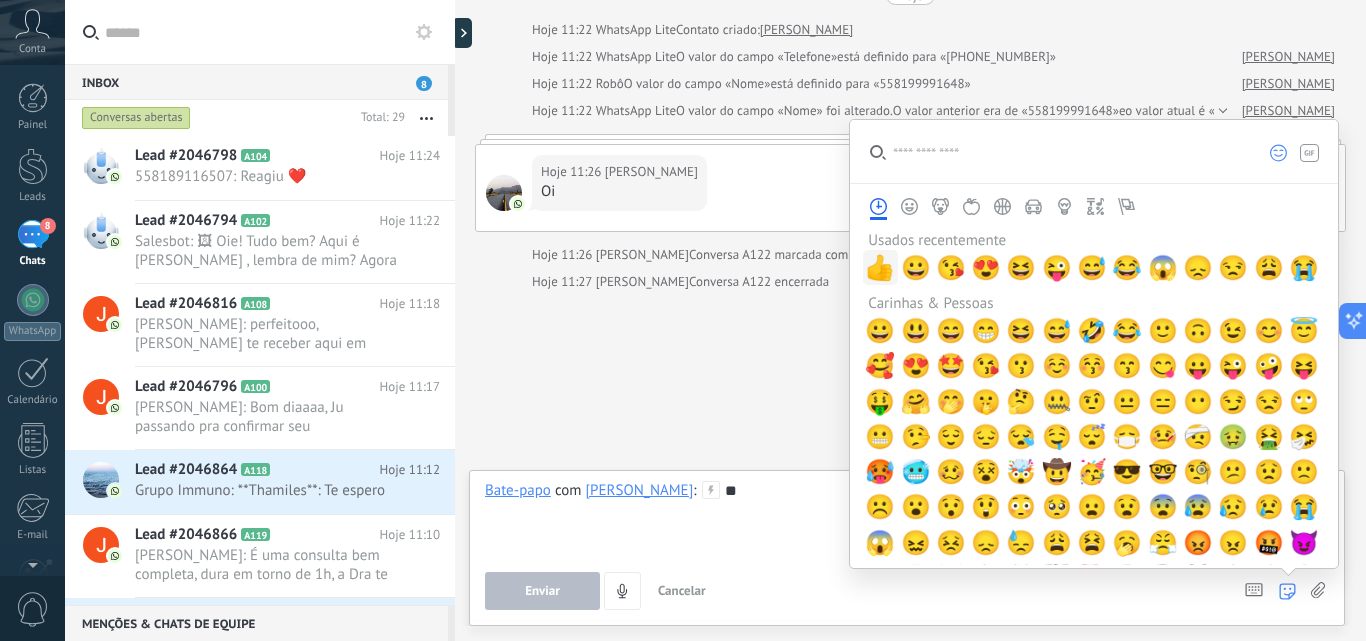 type 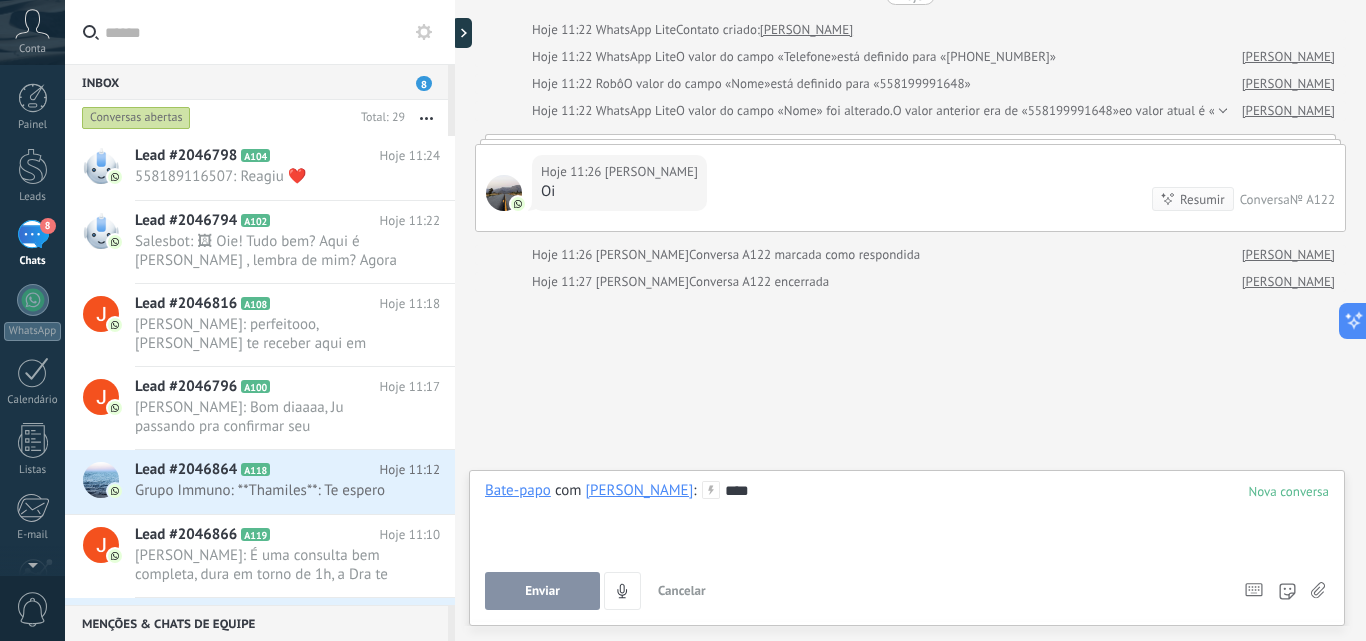 click on "****" at bounding box center [907, 519] 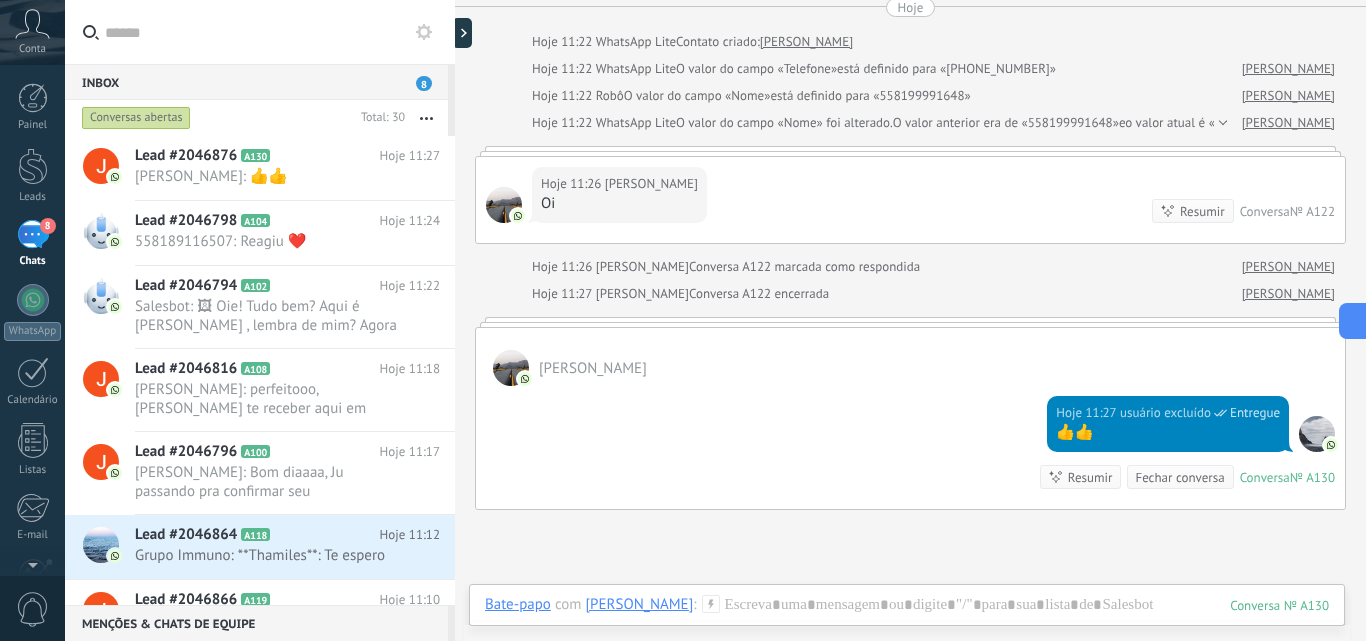 scroll, scrollTop: 7039, scrollLeft: 0, axis: vertical 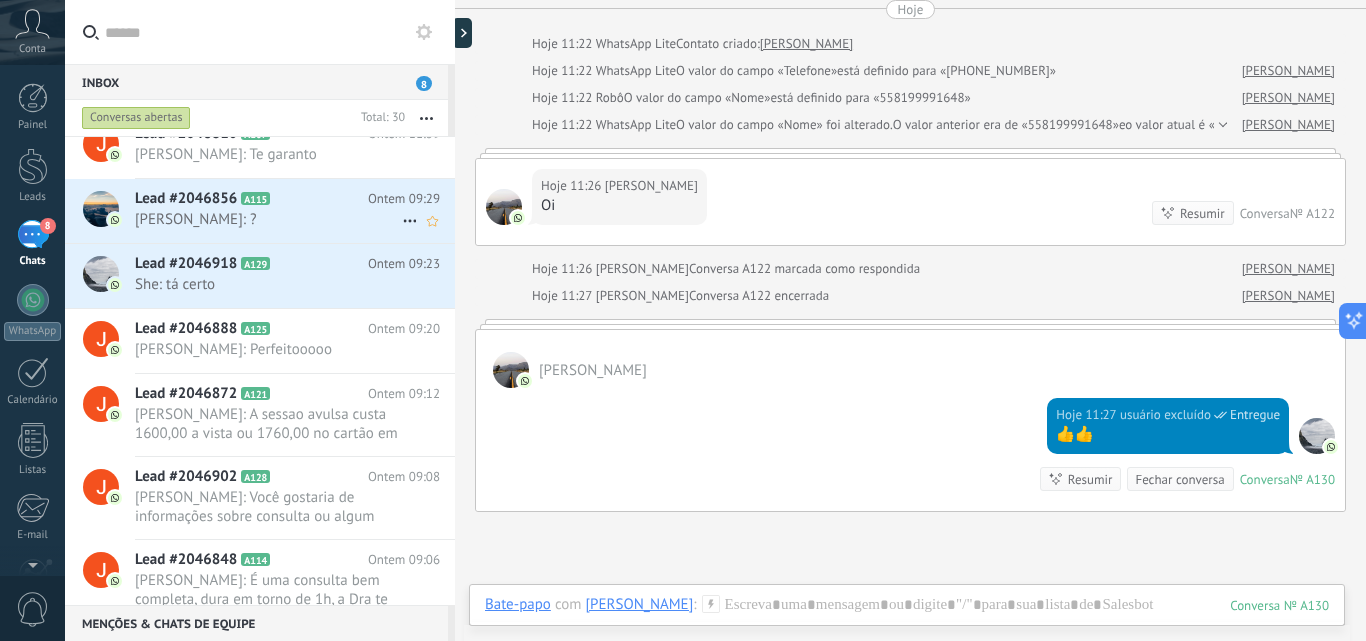 click on "[PERSON_NAME]: ?" at bounding box center (268, 219) 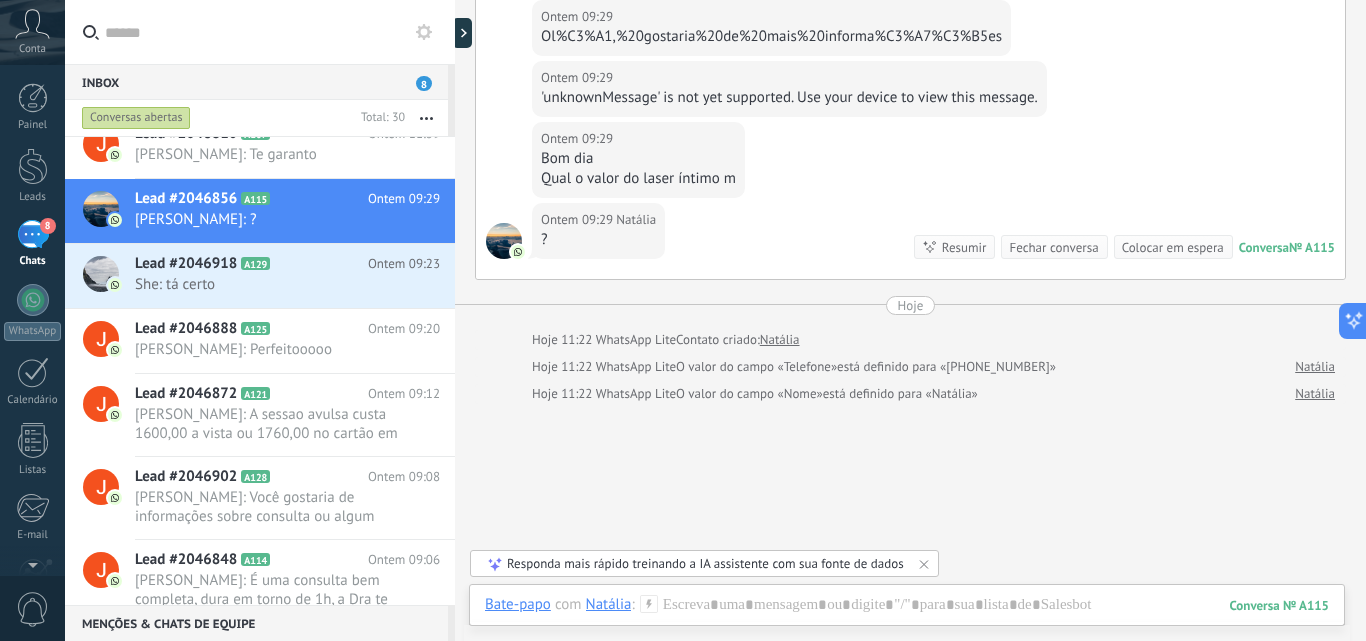 scroll, scrollTop: 200, scrollLeft: 0, axis: vertical 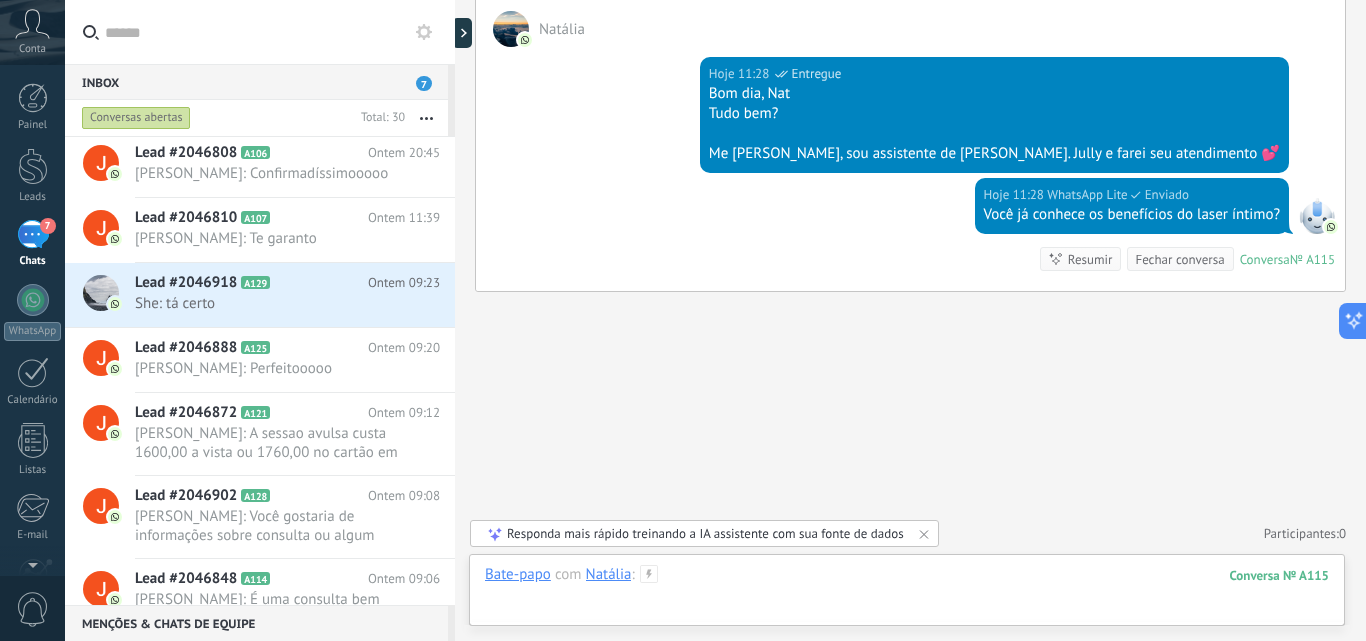 click at bounding box center [907, 595] 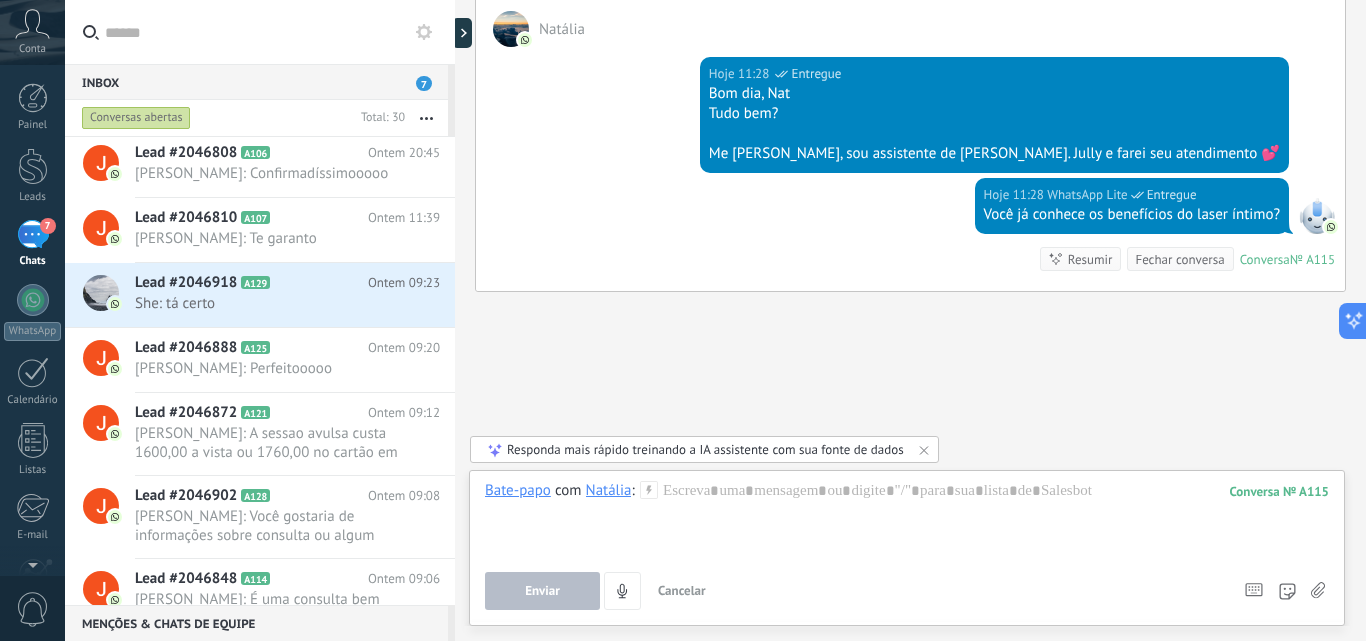 click 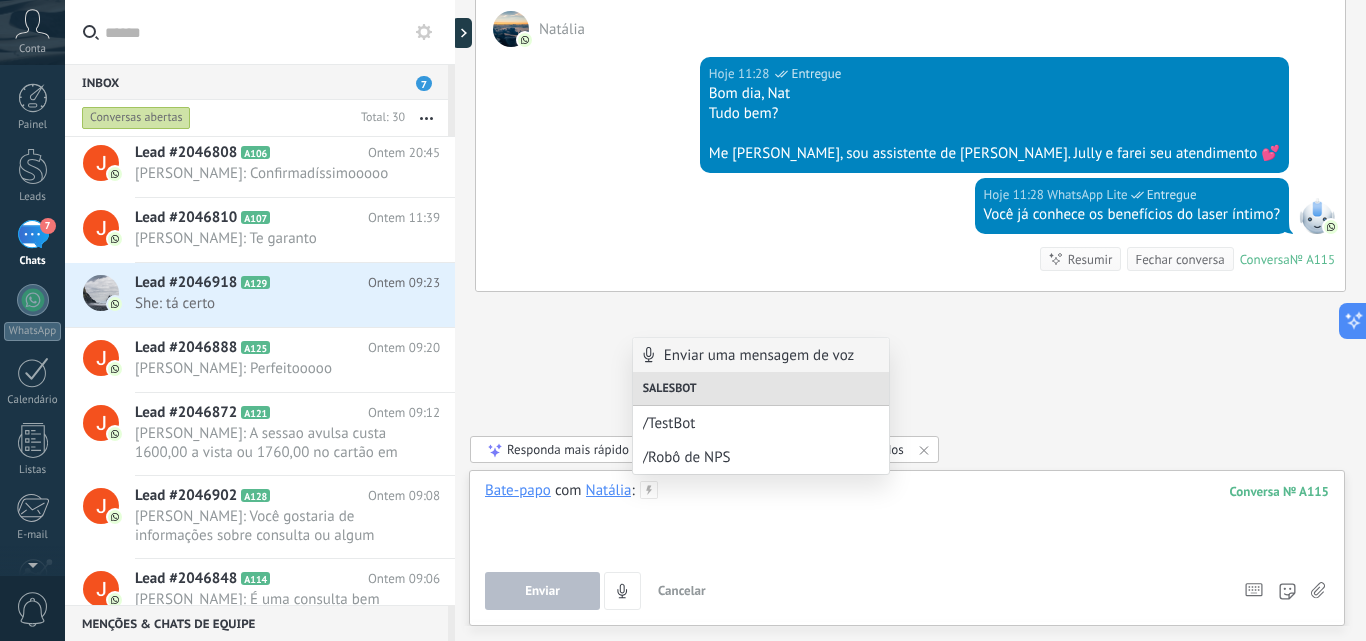 click at bounding box center [907, 519] 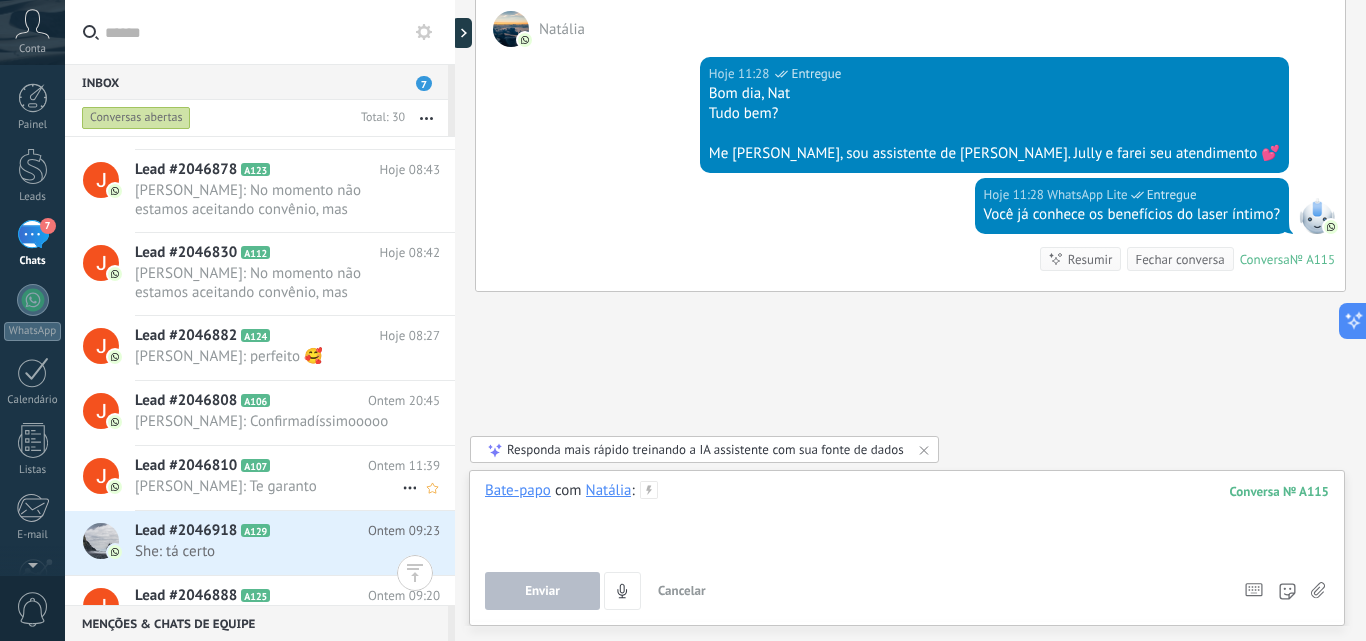 scroll, scrollTop: 1411, scrollLeft: 0, axis: vertical 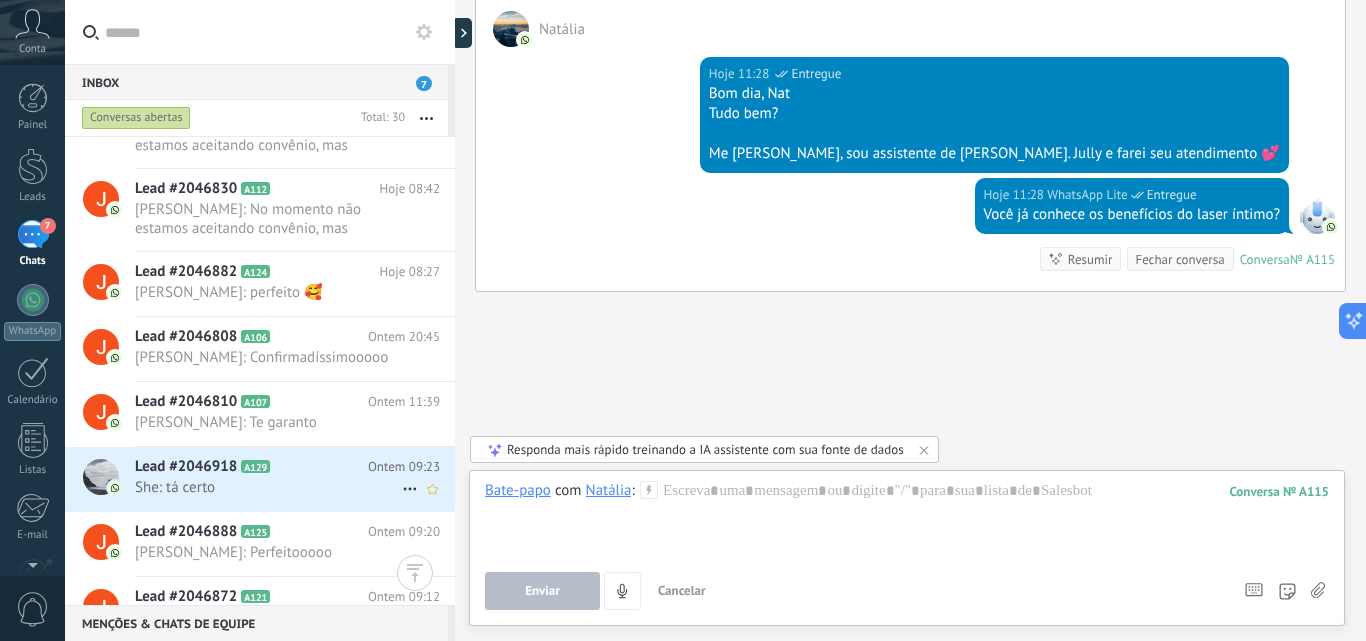 click on "She: tá certo" at bounding box center (268, 487) 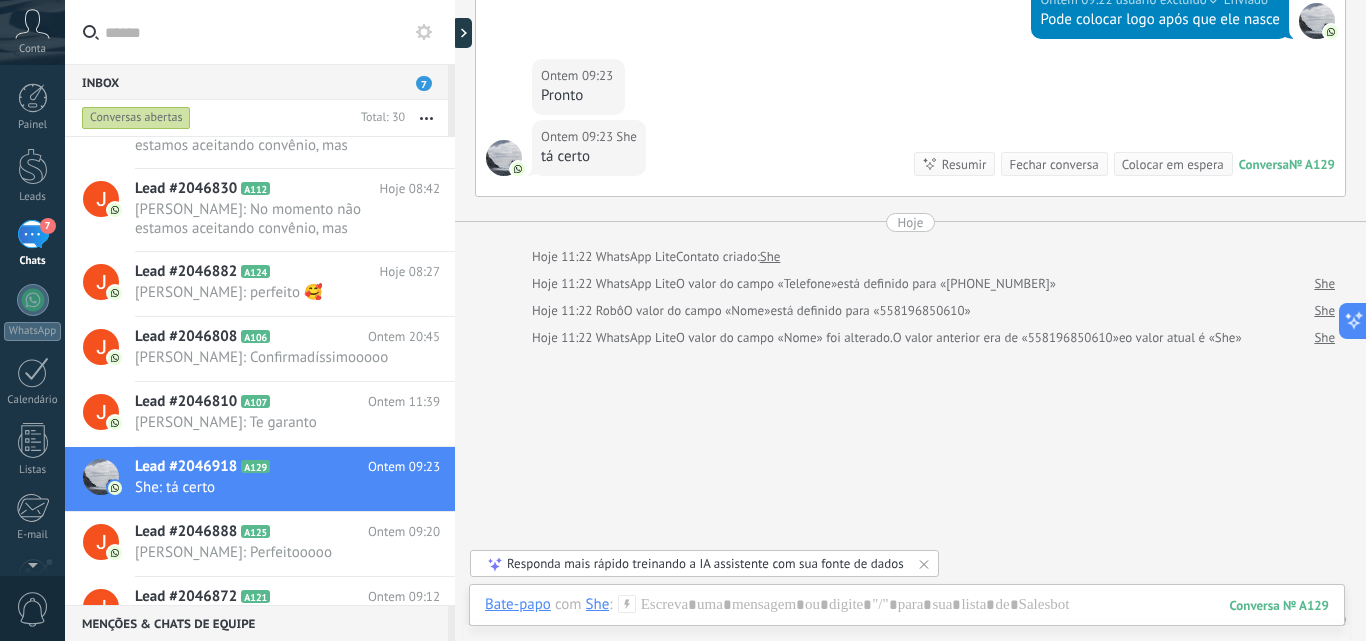 scroll, scrollTop: 1182, scrollLeft: 0, axis: vertical 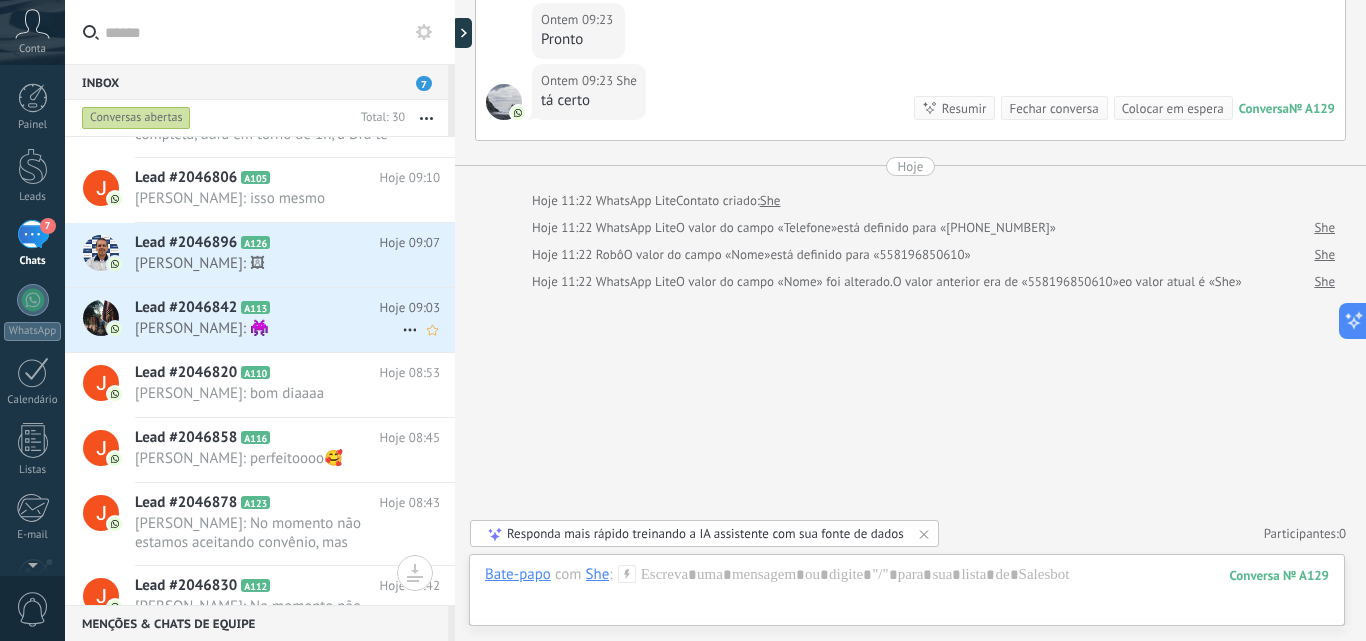 click on "[PERSON_NAME]: 👾" at bounding box center [268, 328] 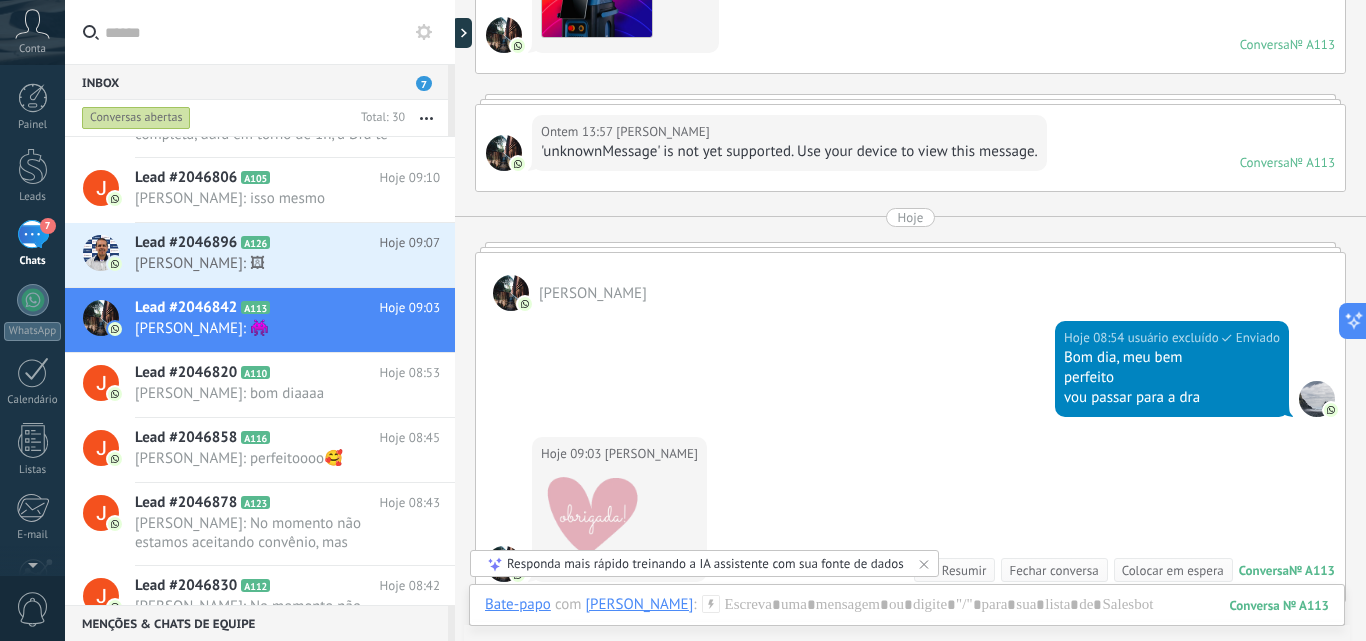scroll, scrollTop: 1470, scrollLeft: 0, axis: vertical 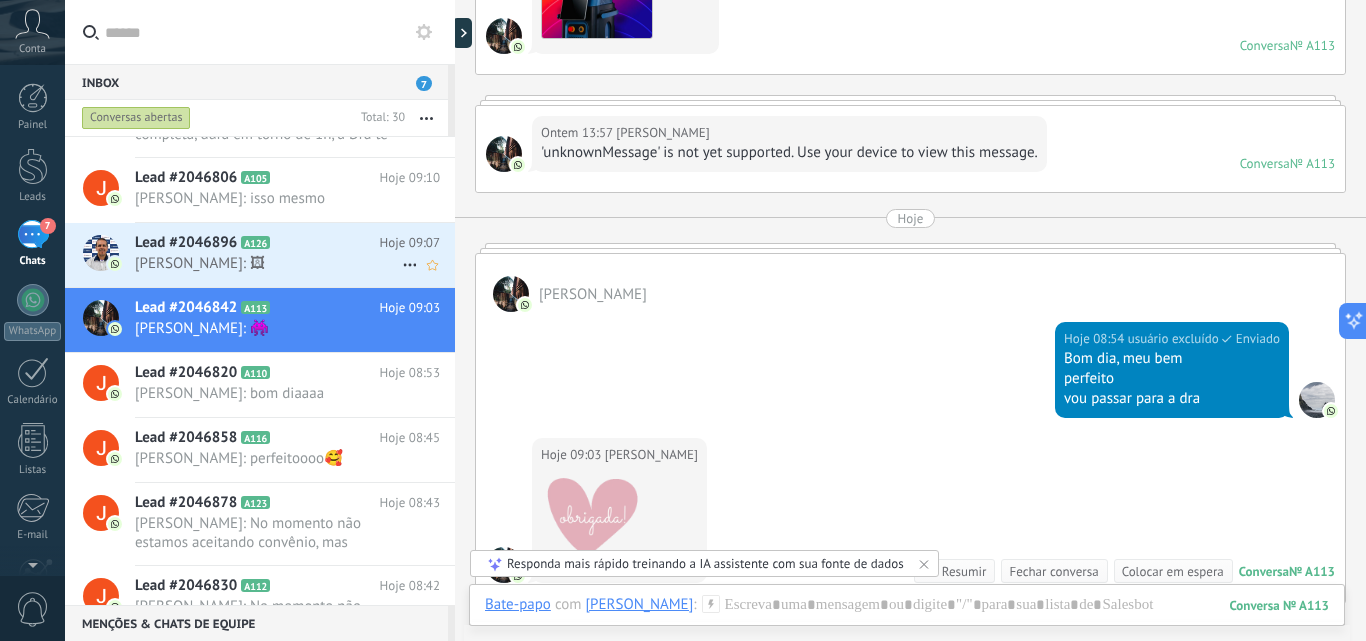 click on "[PERSON_NAME]: 🖼" at bounding box center (268, 263) 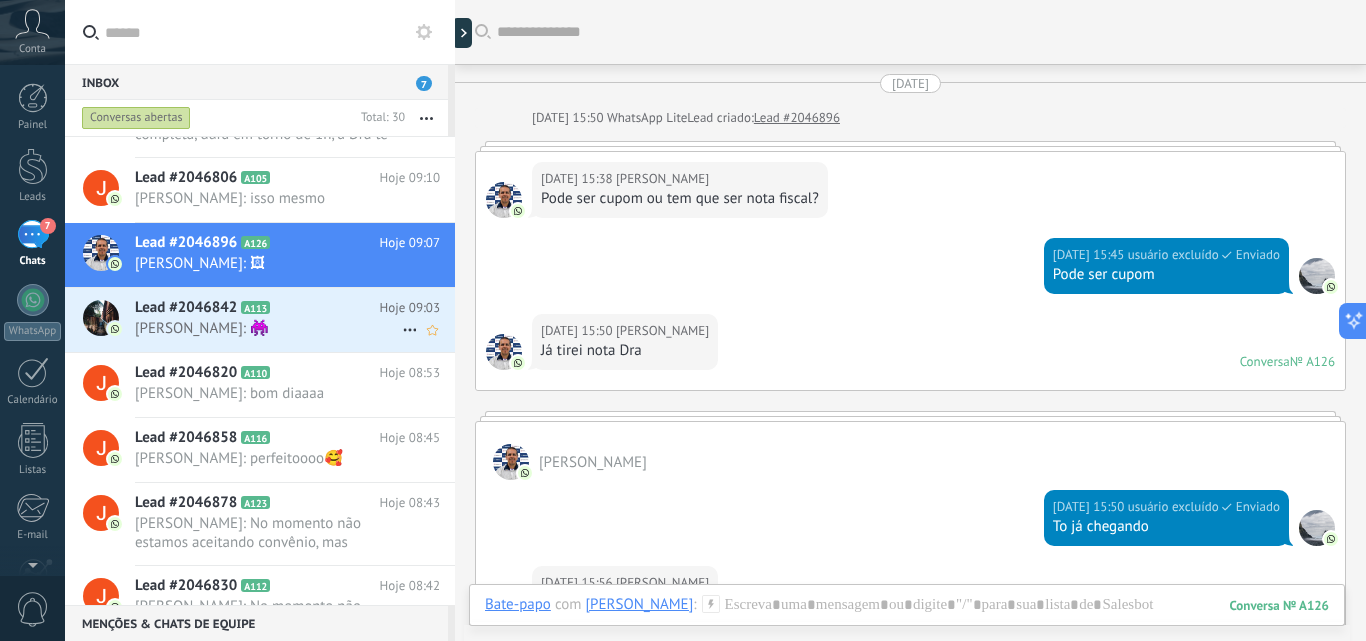 scroll, scrollTop: 2821, scrollLeft: 0, axis: vertical 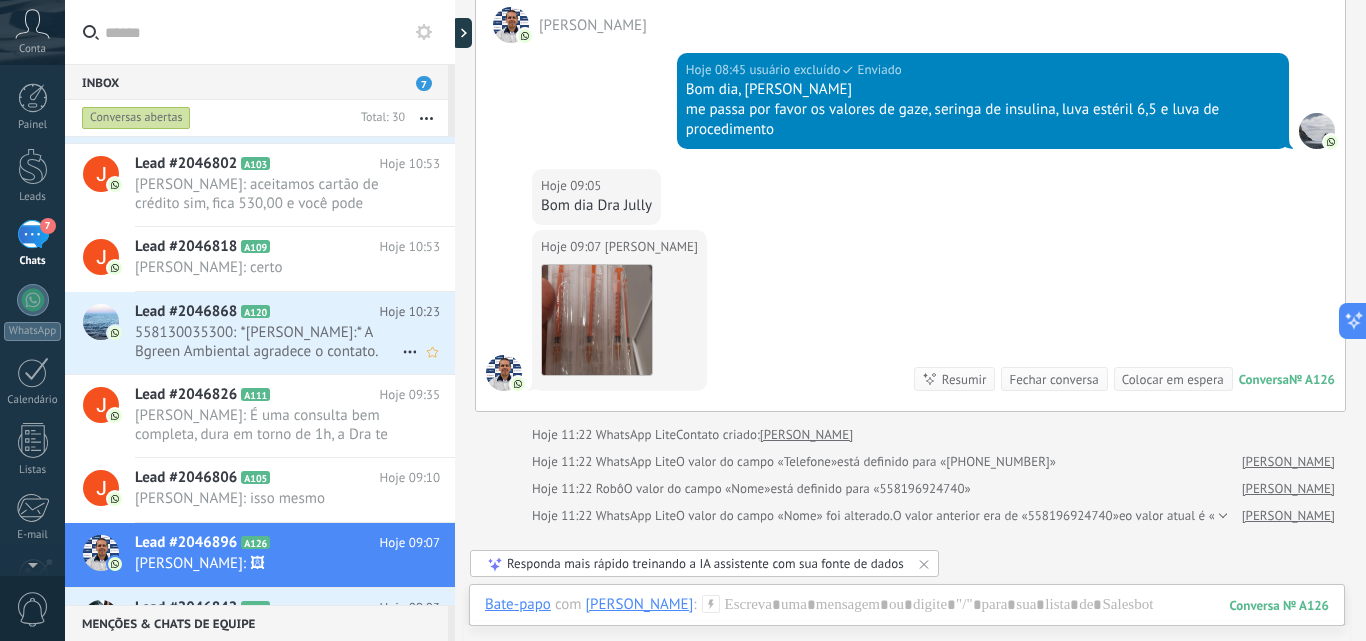 click on "558130035300: *[PERSON_NAME]:*
A Bgreen Ambiental agradece o contato. Tenha um ótimo dia.
_Atendimento encerrado._" at bounding box center [268, 342] 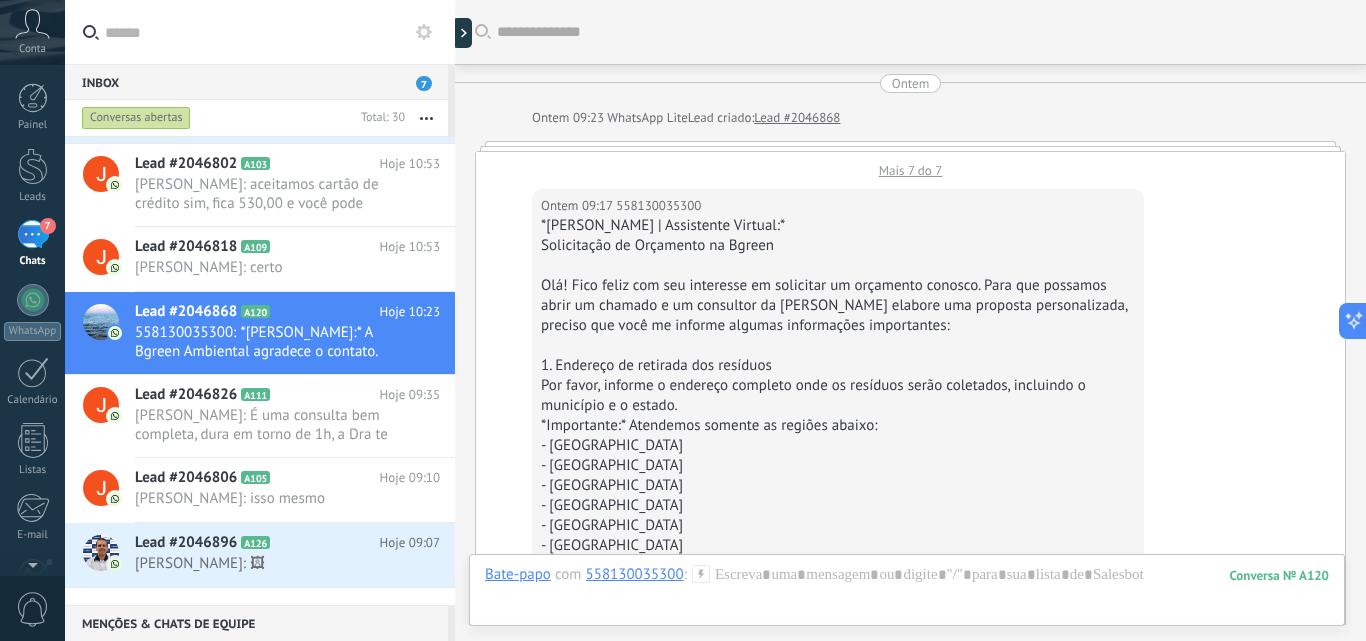 scroll, scrollTop: 415, scrollLeft: 0, axis: vertical 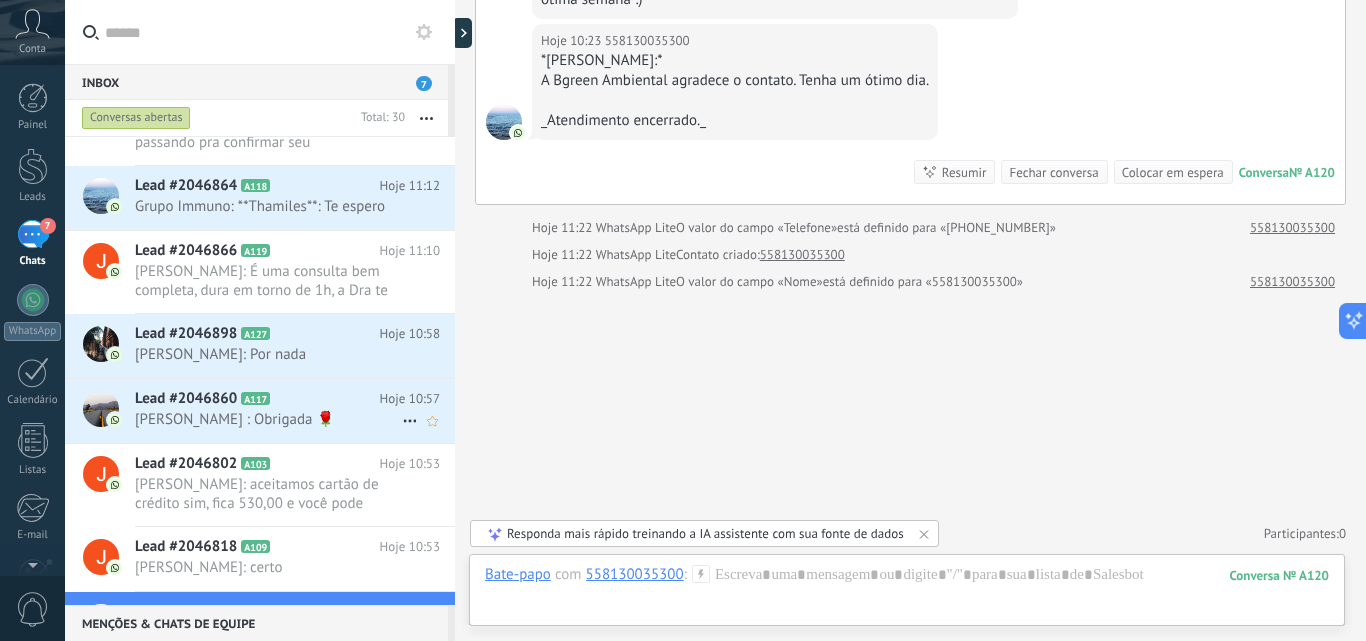 click on "Lead #2046860
A117" at bounding box center (257, 399) 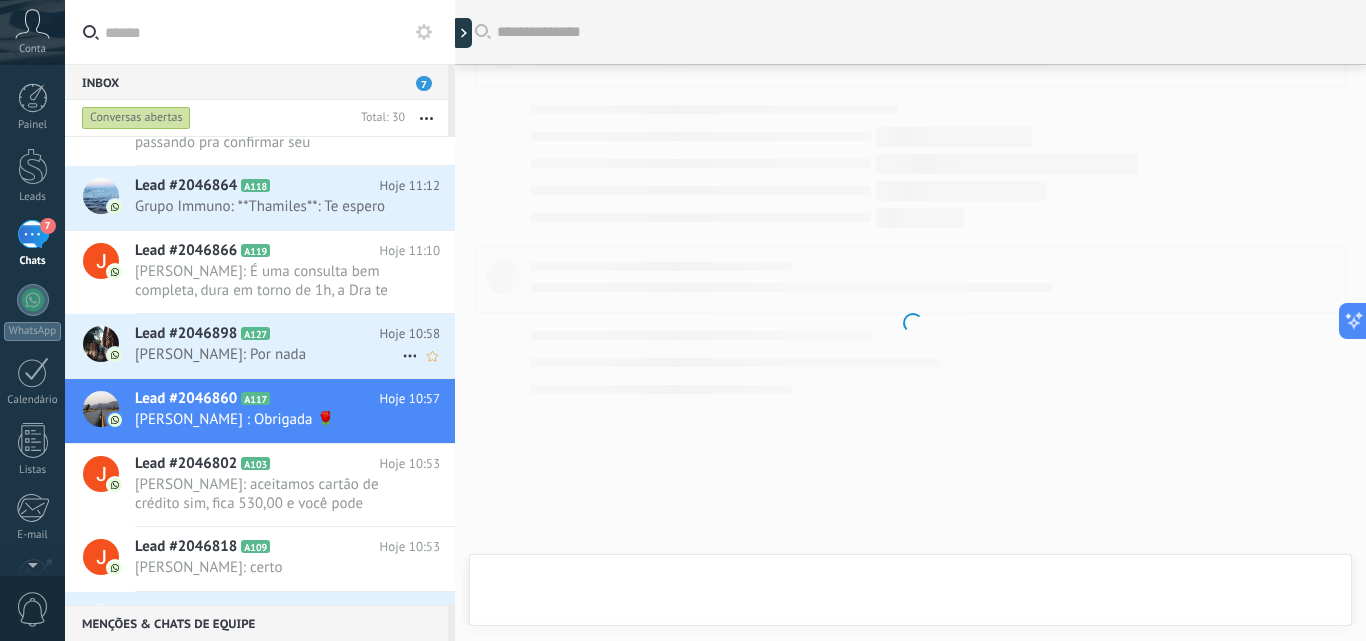 click on "[PERSON_NAME]: Por nada" at bounding box center (268, 354) 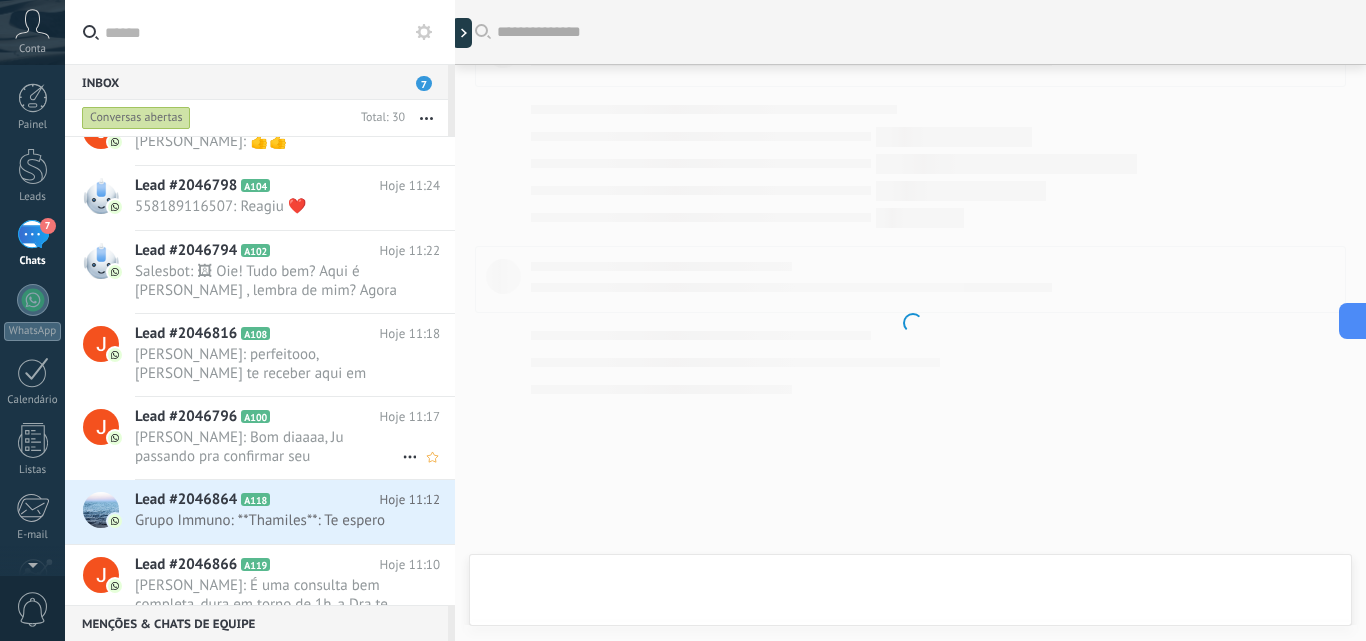 scroll, scrollTop: 0, scrollLeft: 0, axis: both 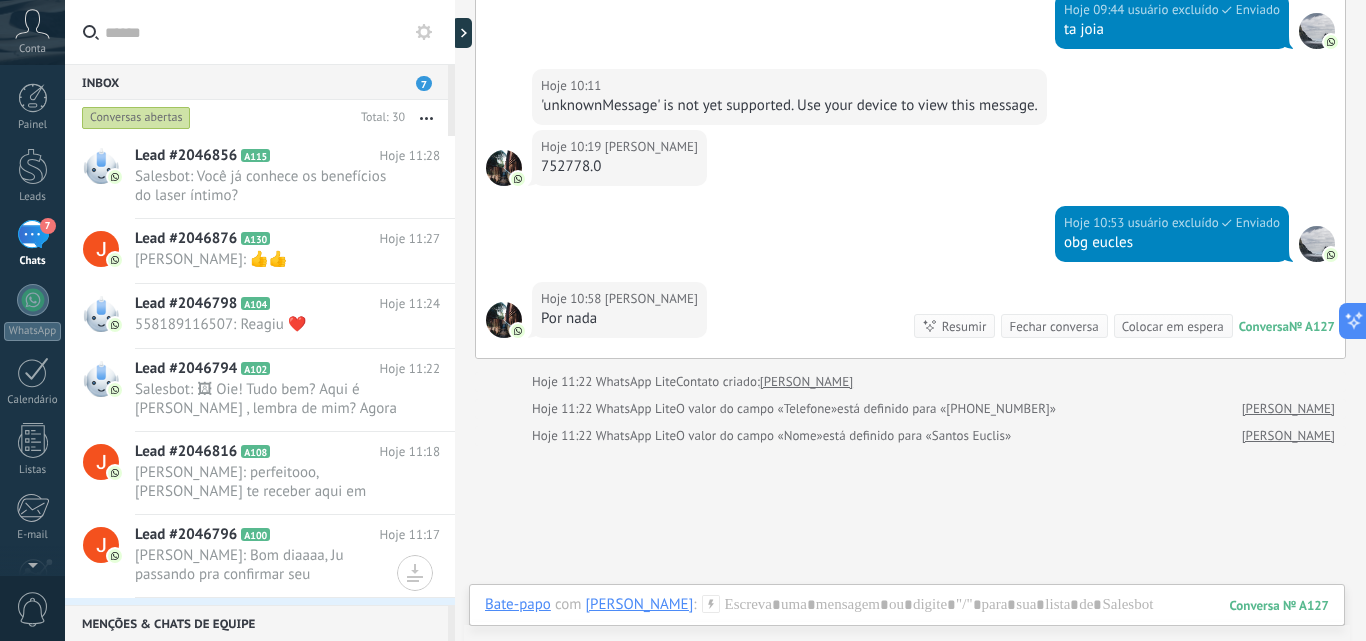 click on "Conversas abertas" at bounding box center [136, 118] 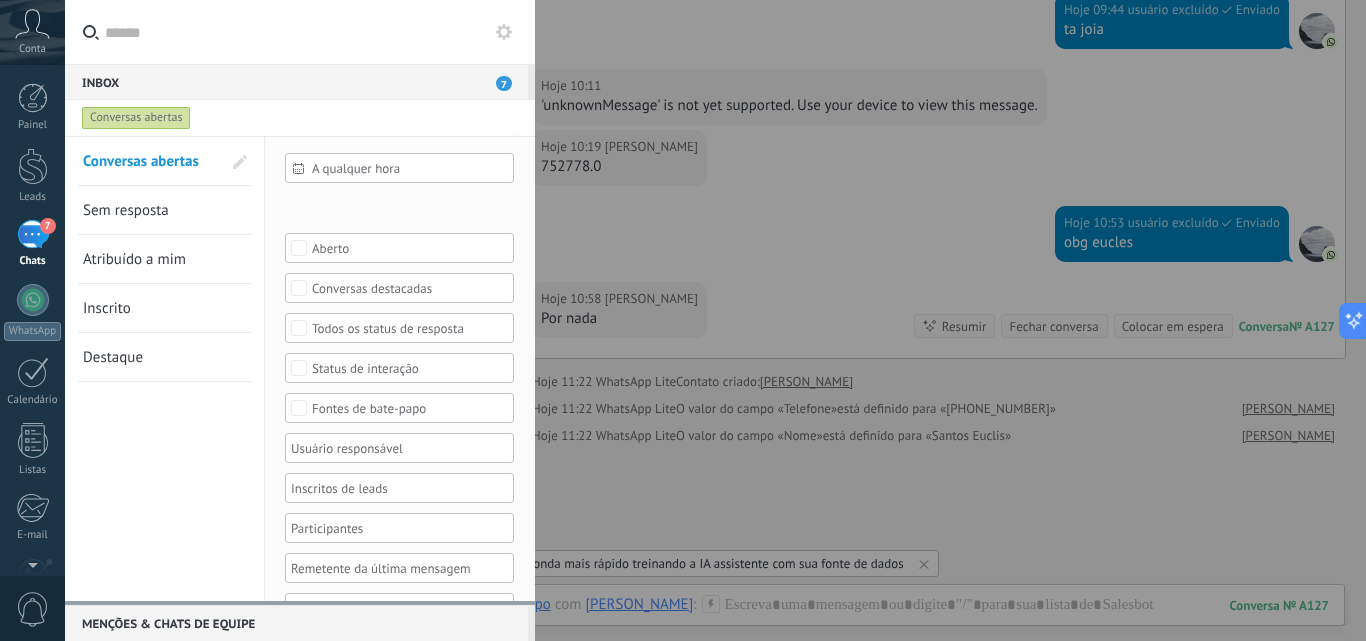 click on "Conversas abertas" at bounding box center [136, 118] 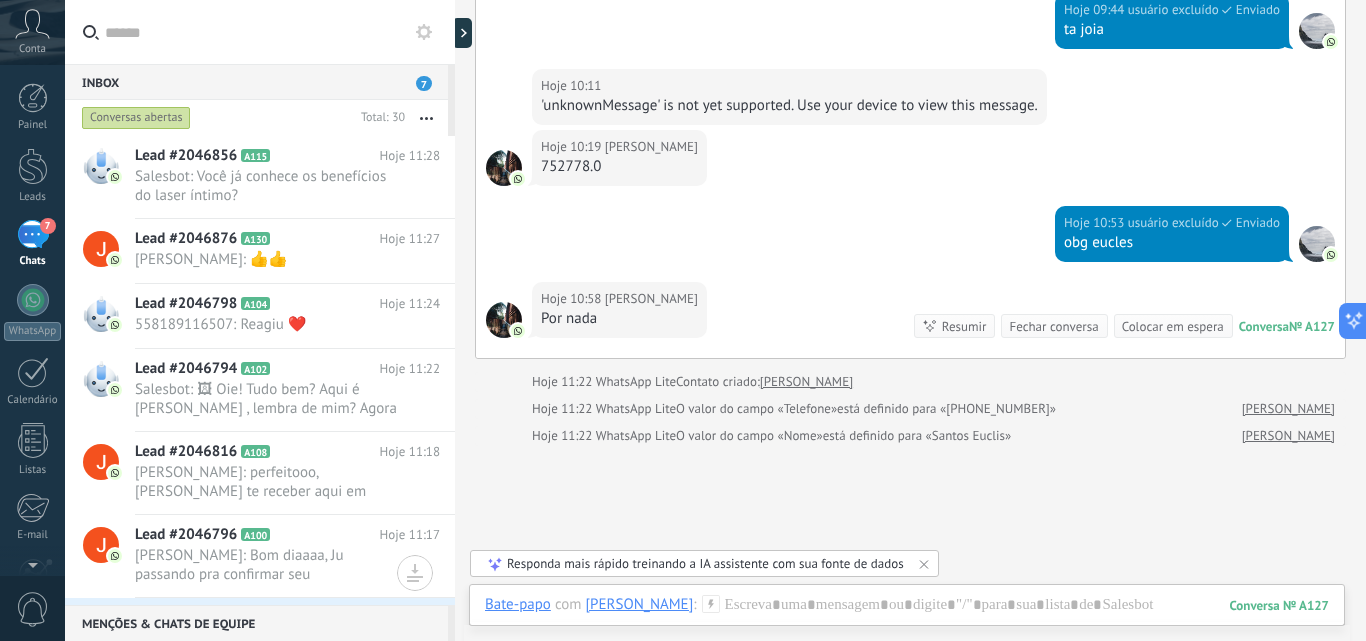 click on "7" at bounding box center [424, 83] 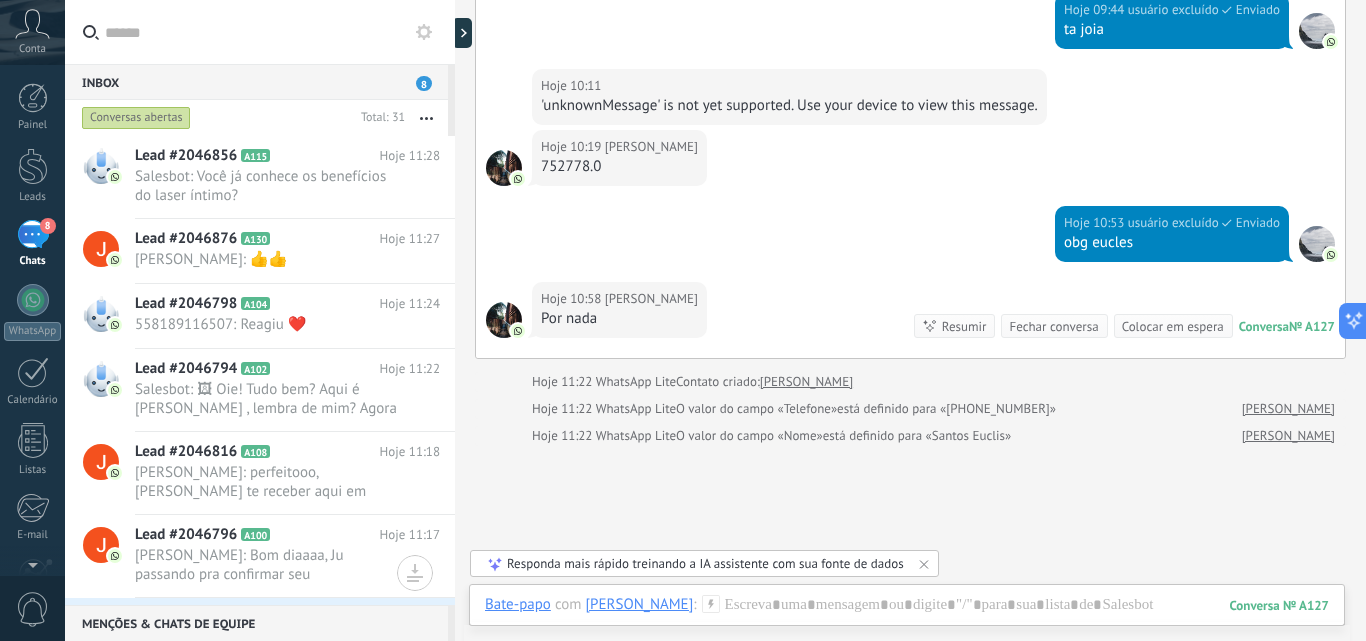 click at bounding box center [426, 118] 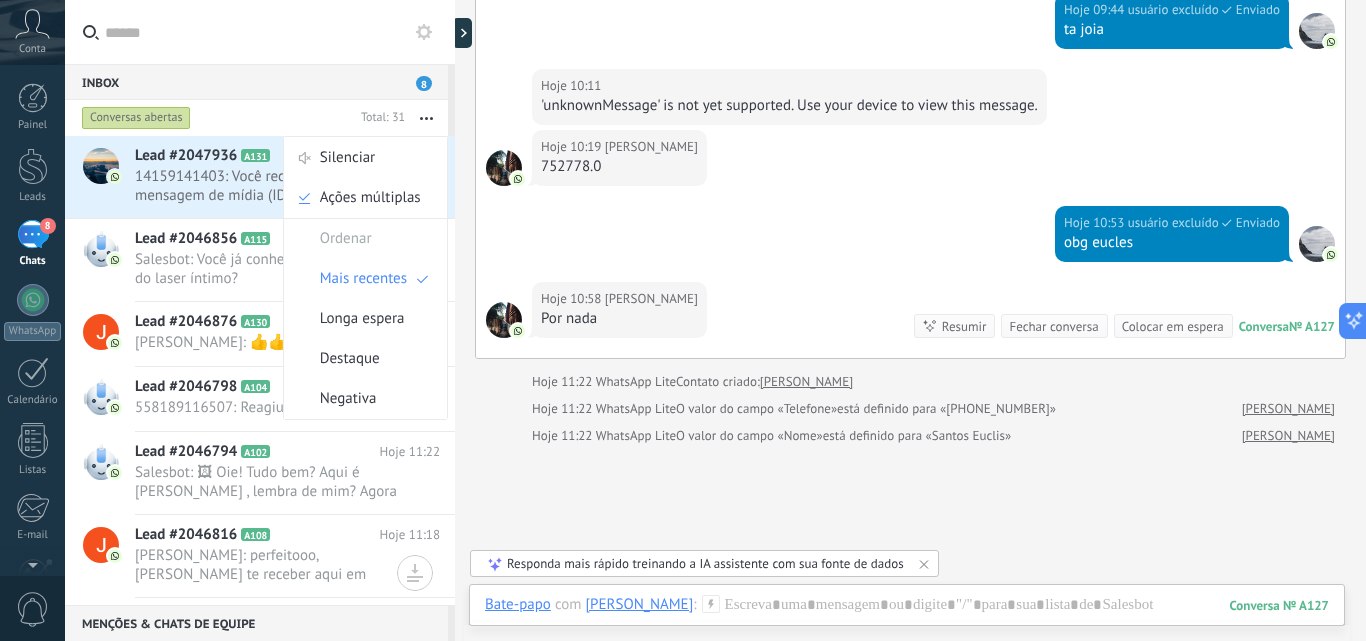 click at bounding box center [426, 118] 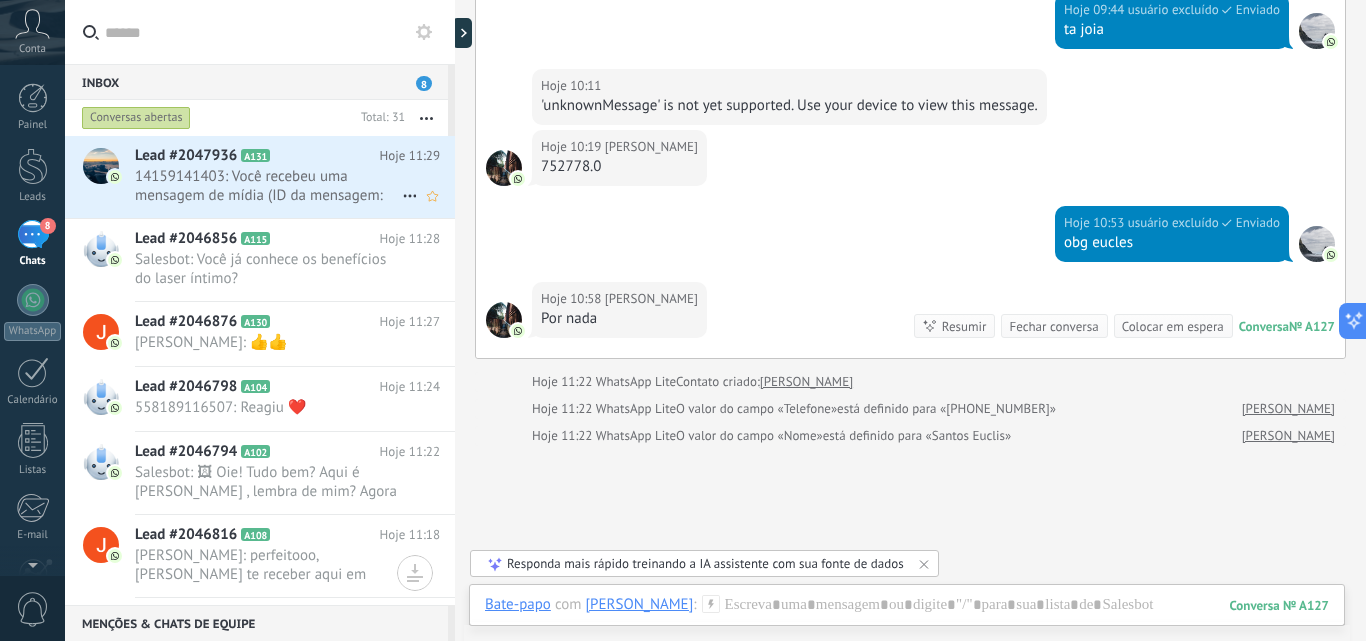 click on "14159141403: Você recebeu uma mensagem de mídia (ID da mensagem: AB64D1557B5E14D063. Aguarde o carregamento ou a visualização da mídia no seu aplicativo móvel WhatsApp conectado." at bounding box center (268, 186) 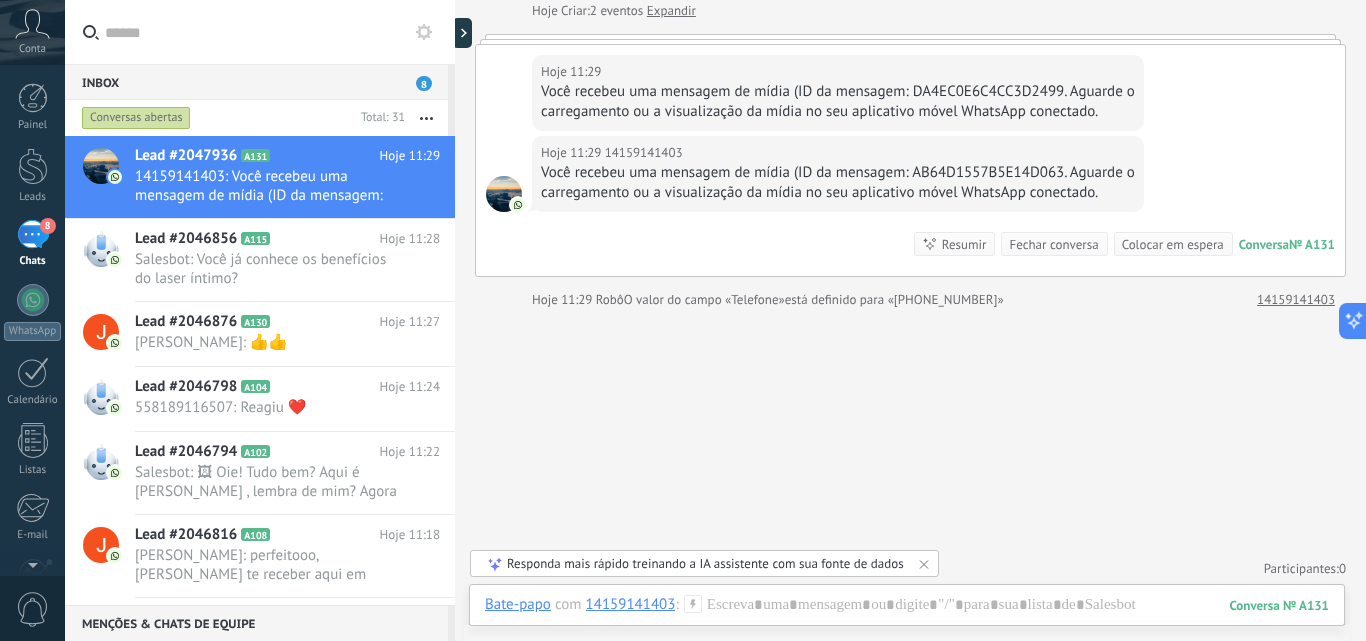 scroll, scrollTop: 112, scrollLeft: 0, axis: vertical 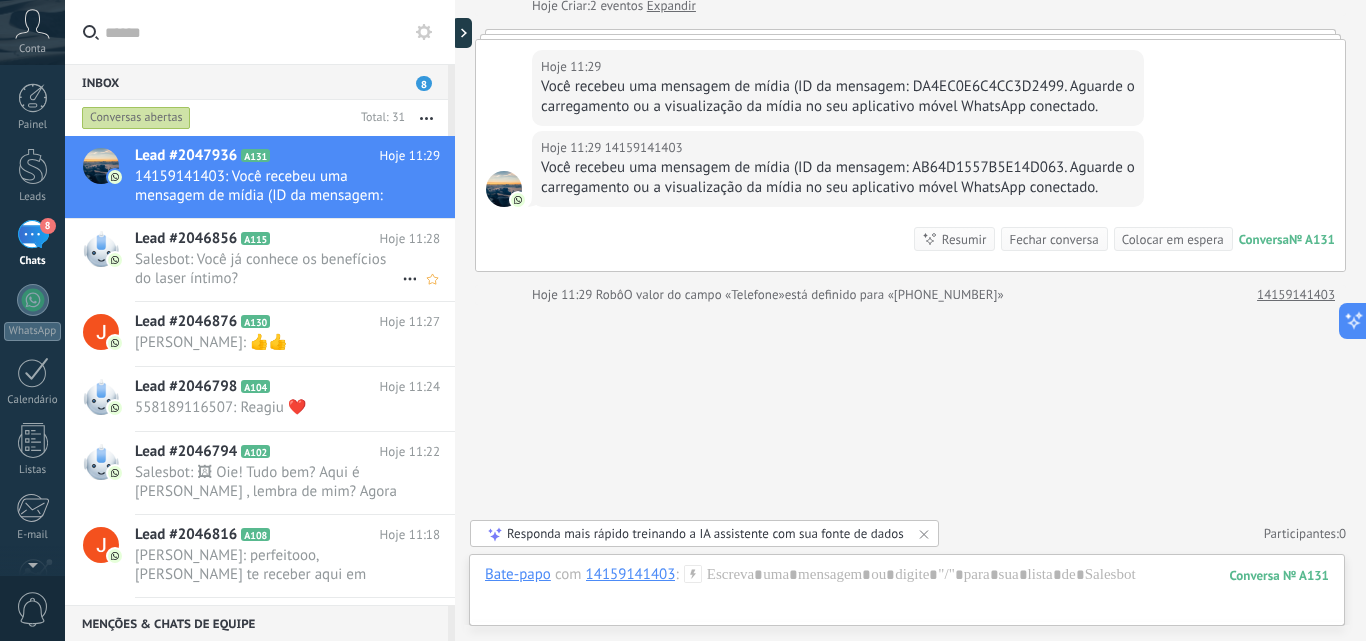 click on "Salesbot: Você já conhece os benefícios do laser íntimo?" at bounding box center [268, 269] 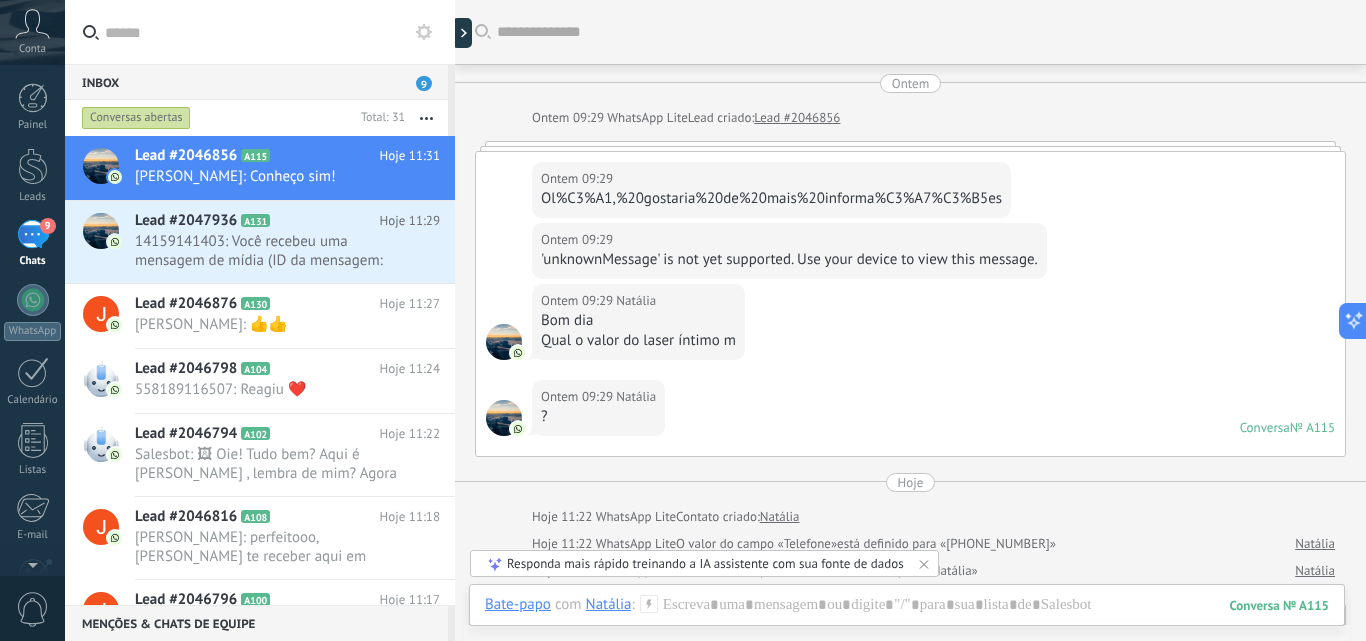 scroll, scrollTop: 573, scrollLeft: 0, axis: vertical 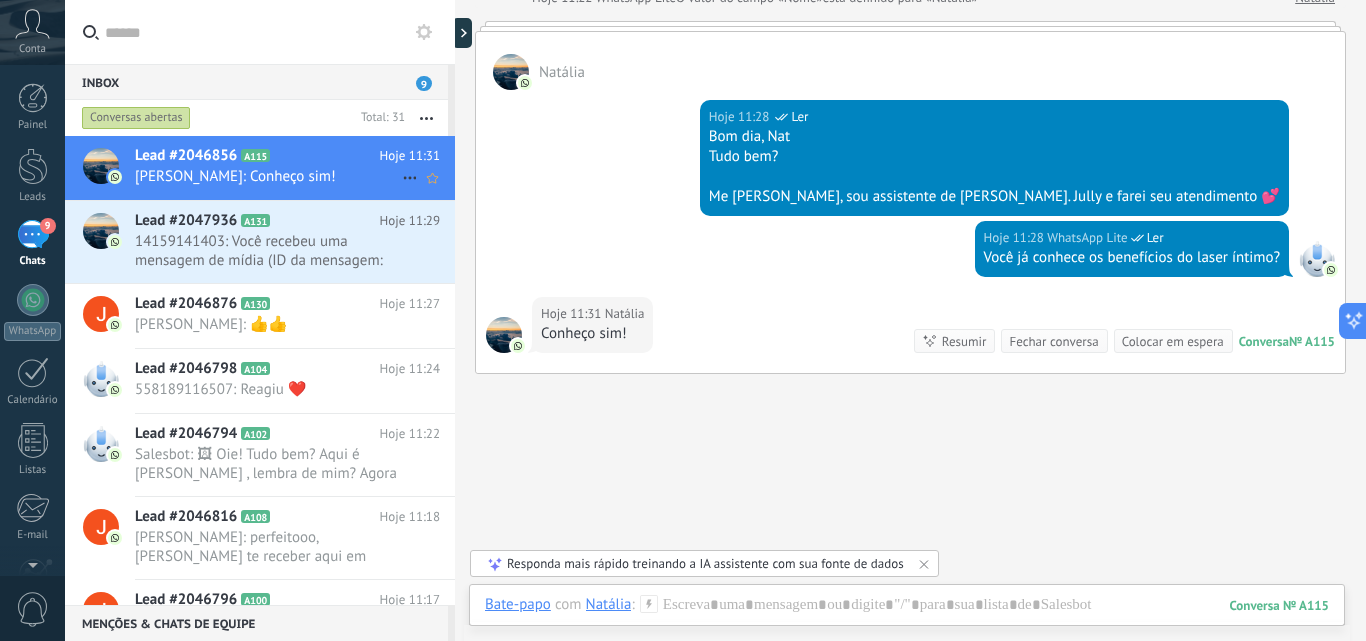 click on "Lead #2046856
A115" at bounding box center [257, 156] 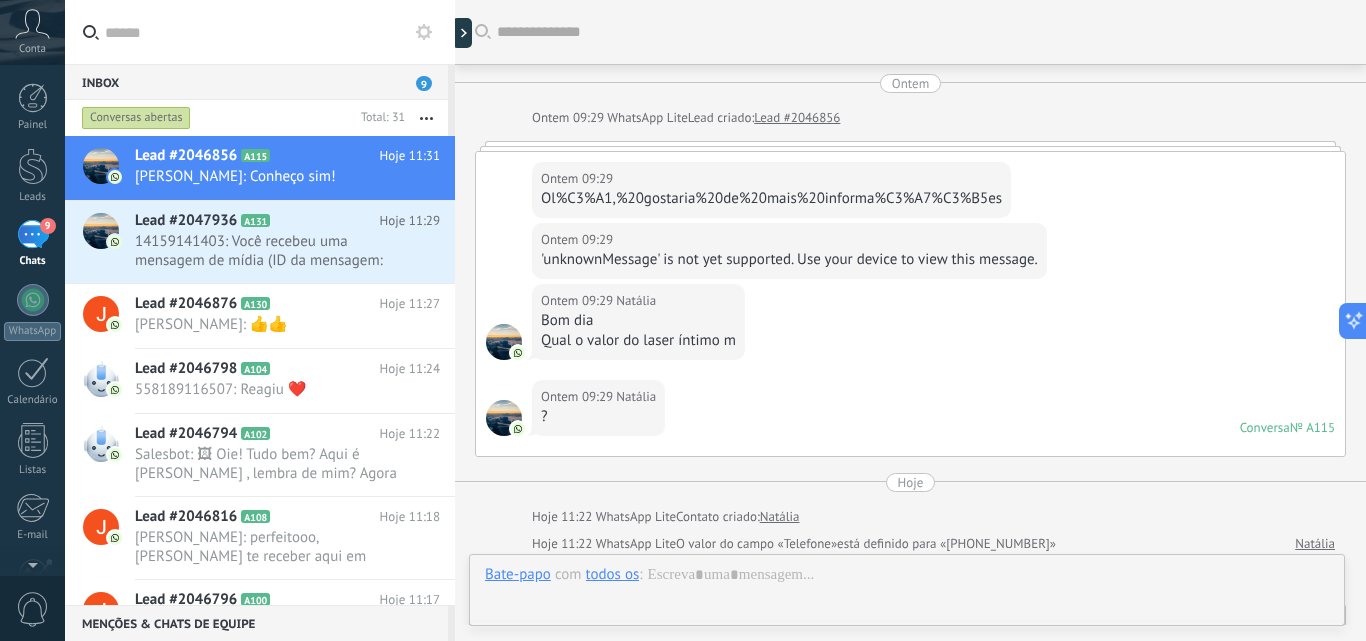 scroll, scrollTop: 655, scrollLeft: 0, axis: vertical 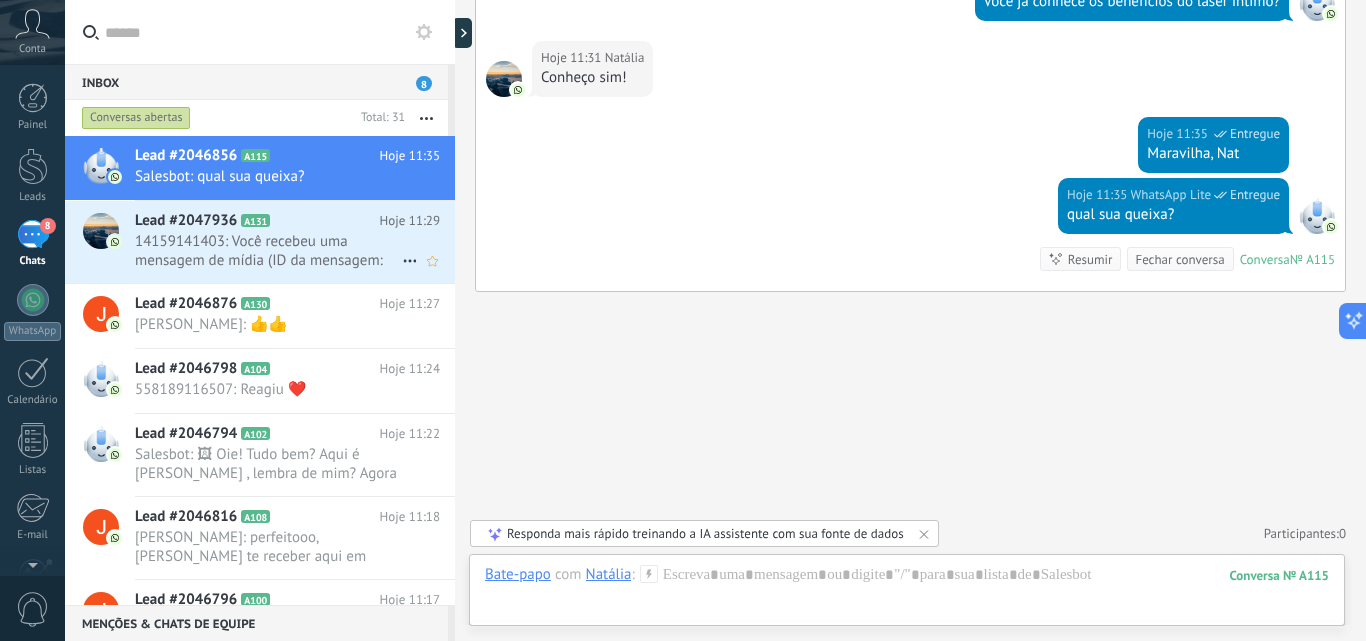 click on "14159141403: Você recebeu uma mensagem de mídia (ID da mensagem: AB64D1557B5E14D063. Aguarde o carregamento ou a visualização da mídia no seu aplicativo móvel WhatsApp conectado." at bounding box center [268, 251] 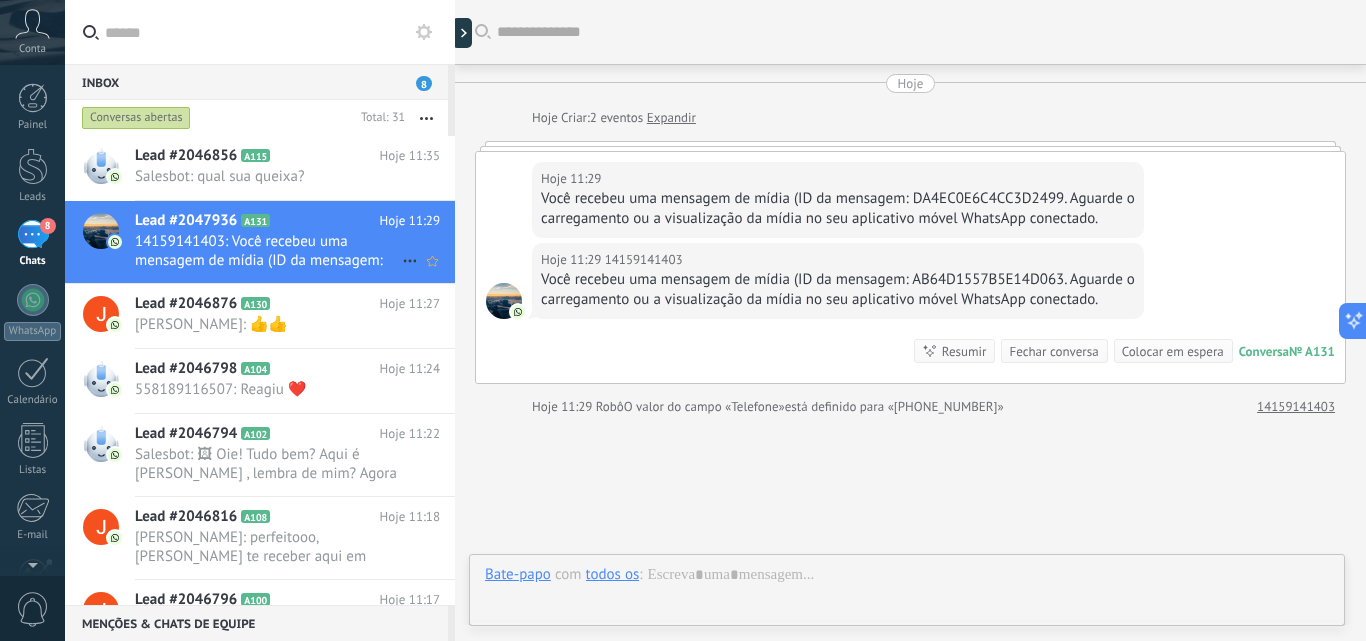 scroll, scrollTop: 112, scrollLeft: 0, axis: vertical 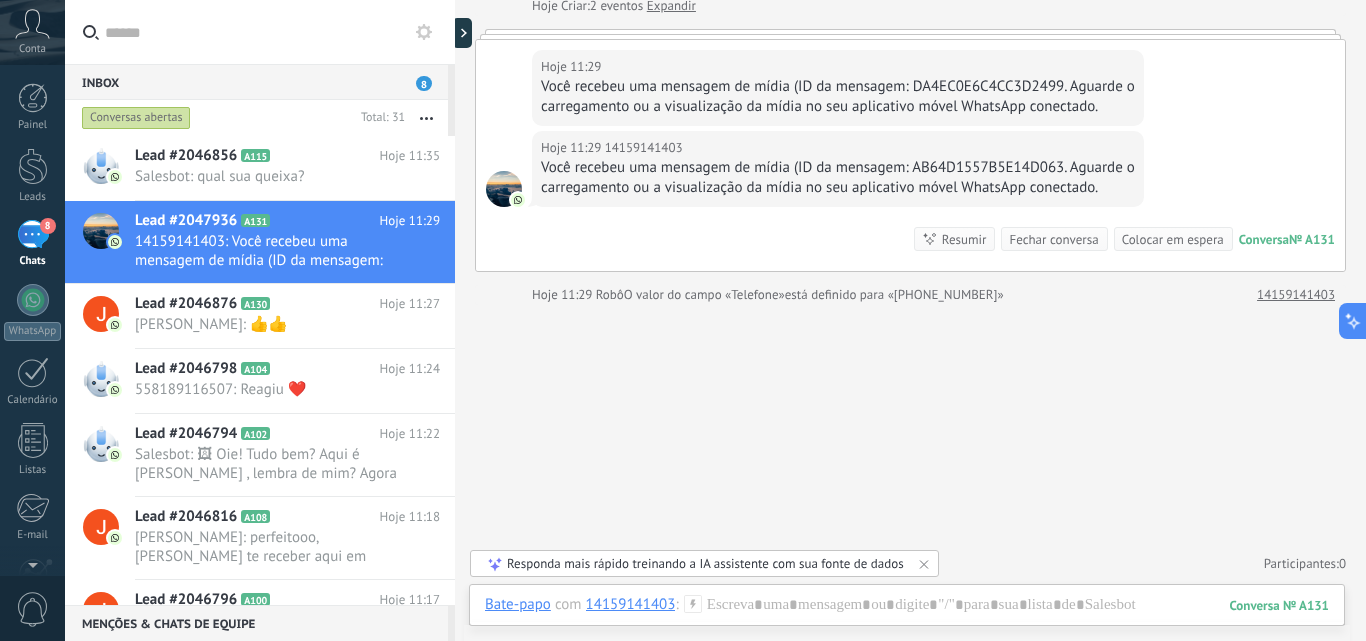 click on "Fechar conversa" at bounding box center [1053, 239] 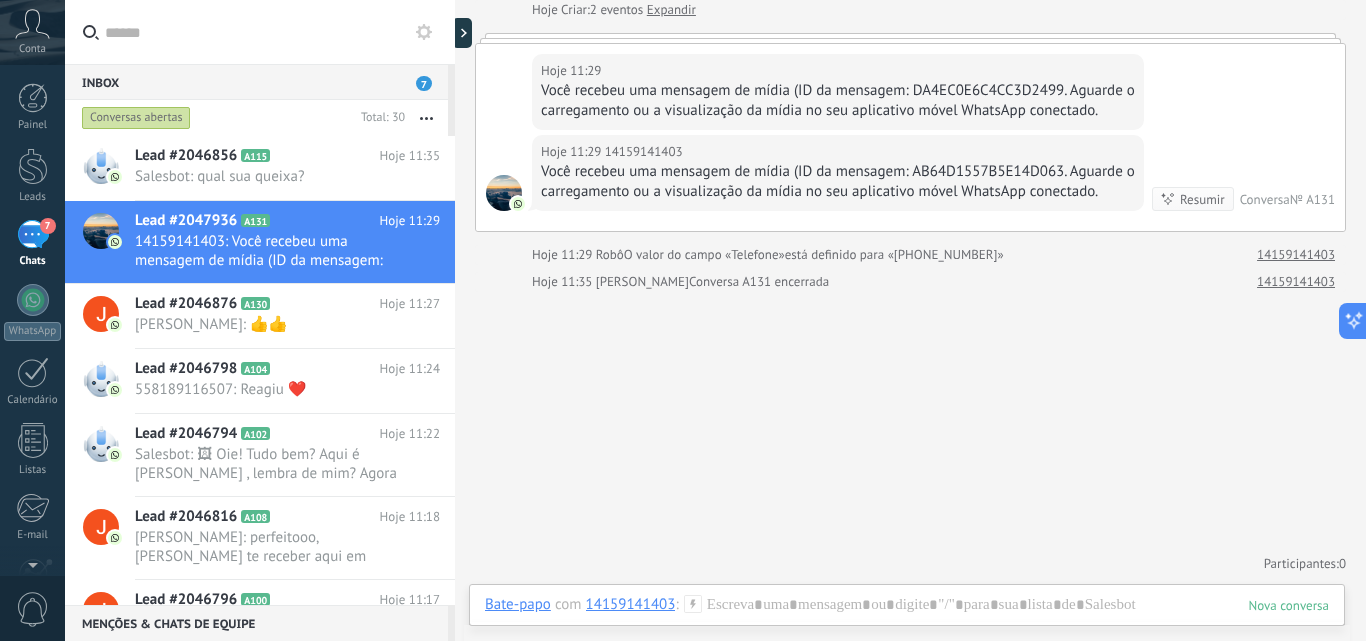 scroll, scrollTop: 108, scrollLeft: 0, axis: vertical 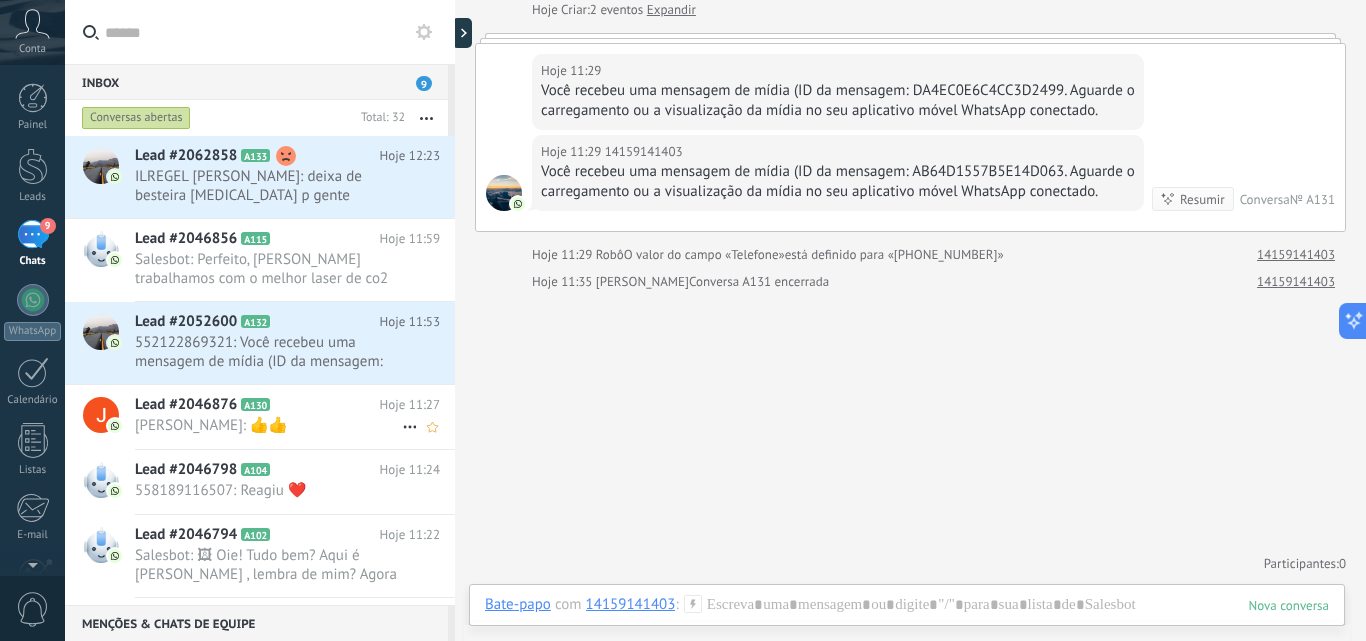click on "[PERSON_NAME]: 👍👍" at bounding box center (268, 425) 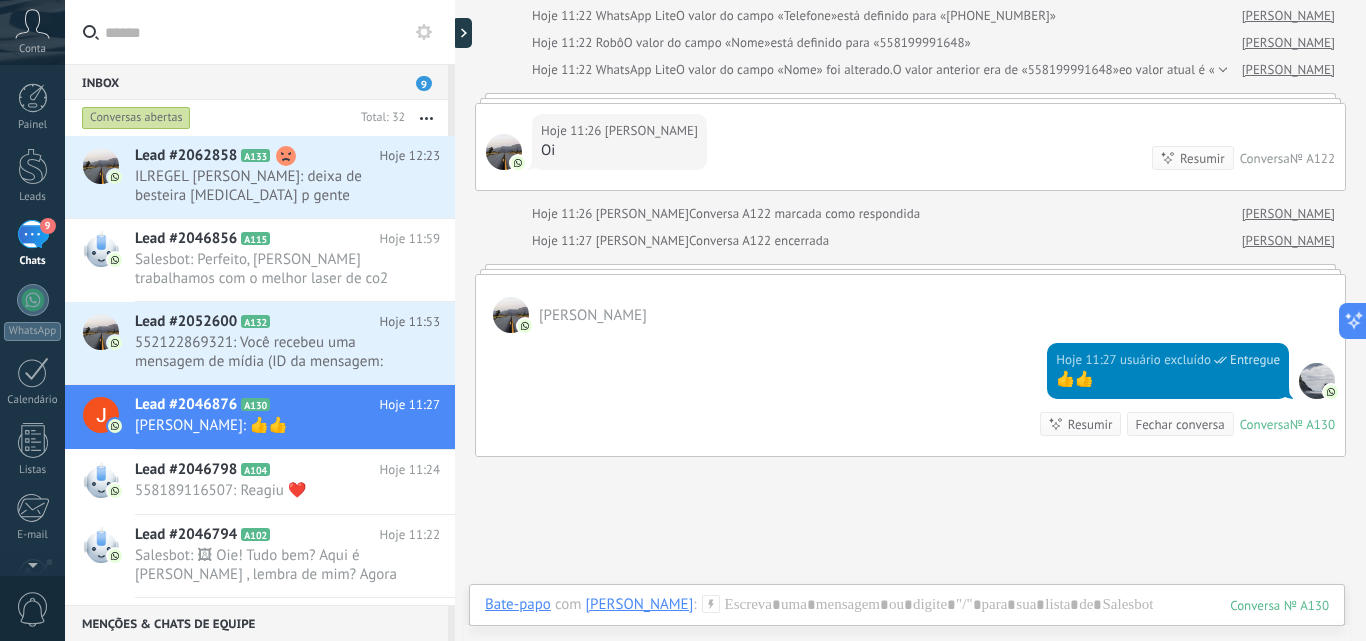 scroll, scrollTop: 7239, scrollLeft: 0, axis: vertical 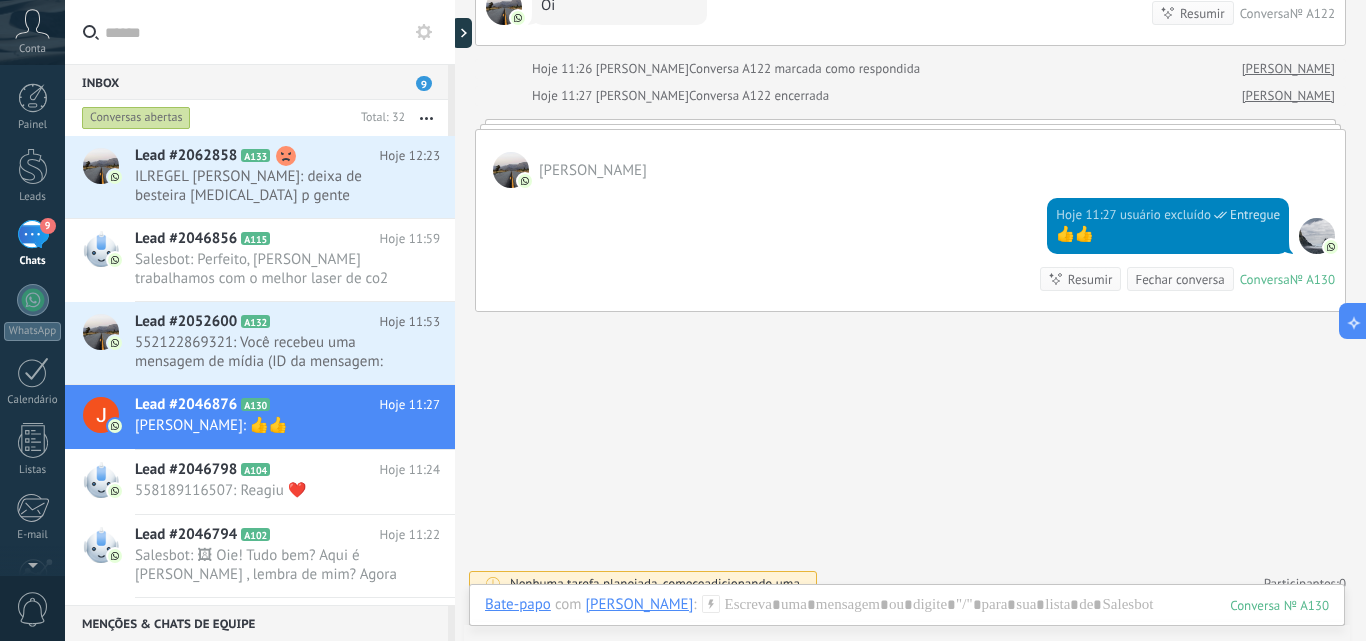 click on "Fechar conversa" at bounding box center [1179, 279] 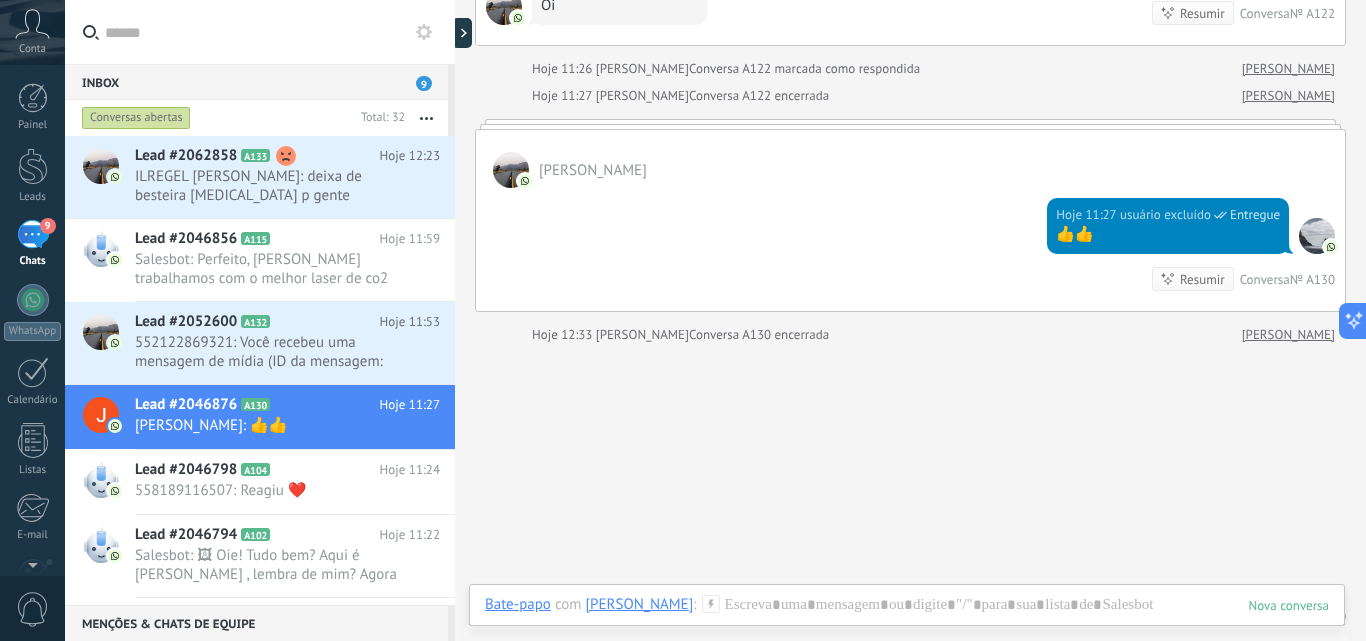 scroll, scrollTop: 7272, scrollLeft: 0, axis: vertical 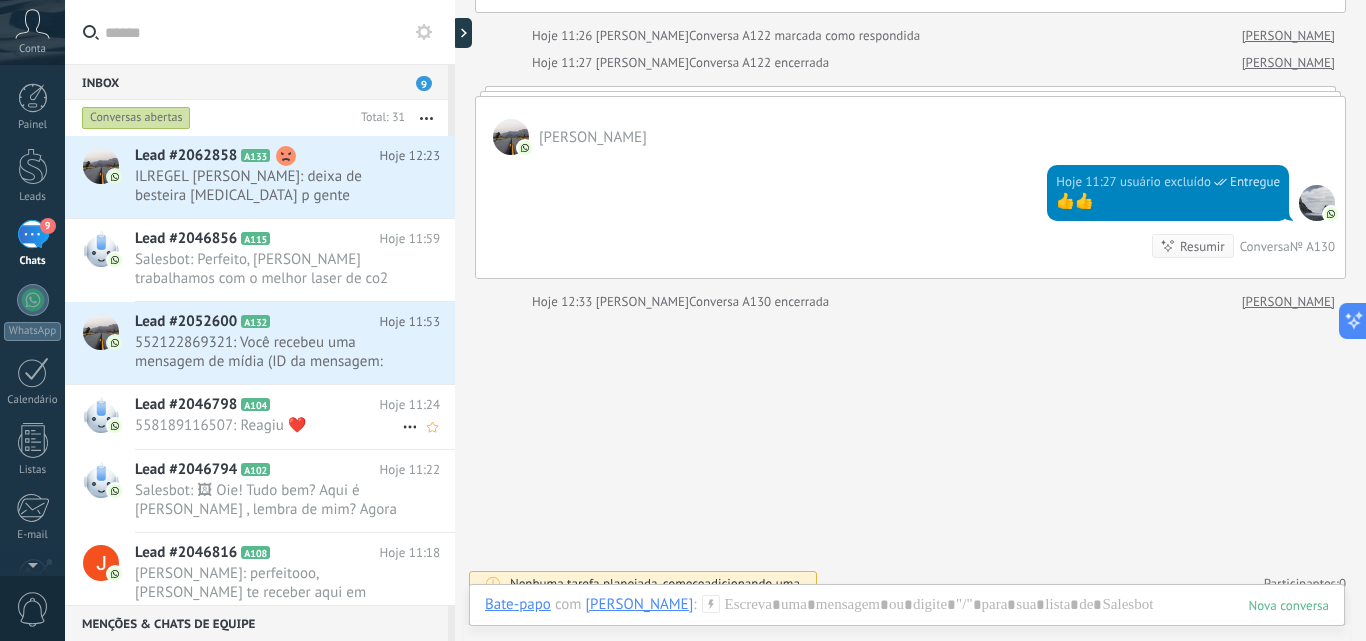 click on "558189116507: Reagiu ❤️" at bounding box center (268, 425) 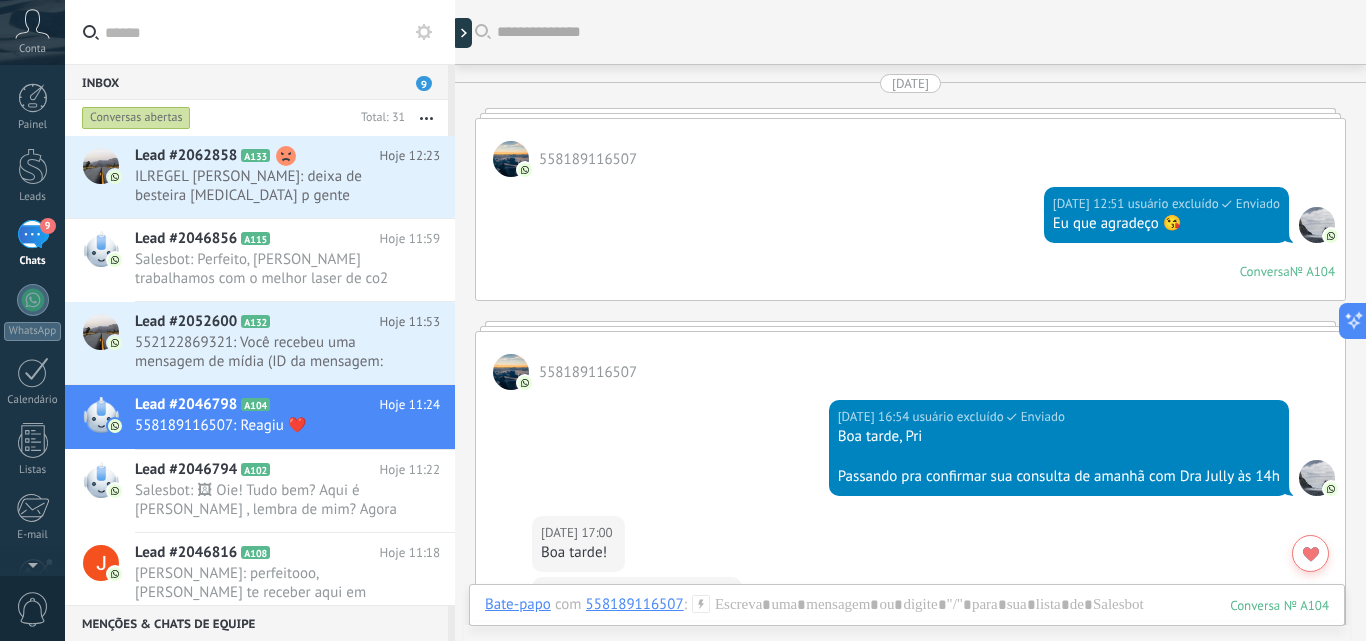 scroll, scrollTop: 4810, scrollLeft: 0, axis: vertical 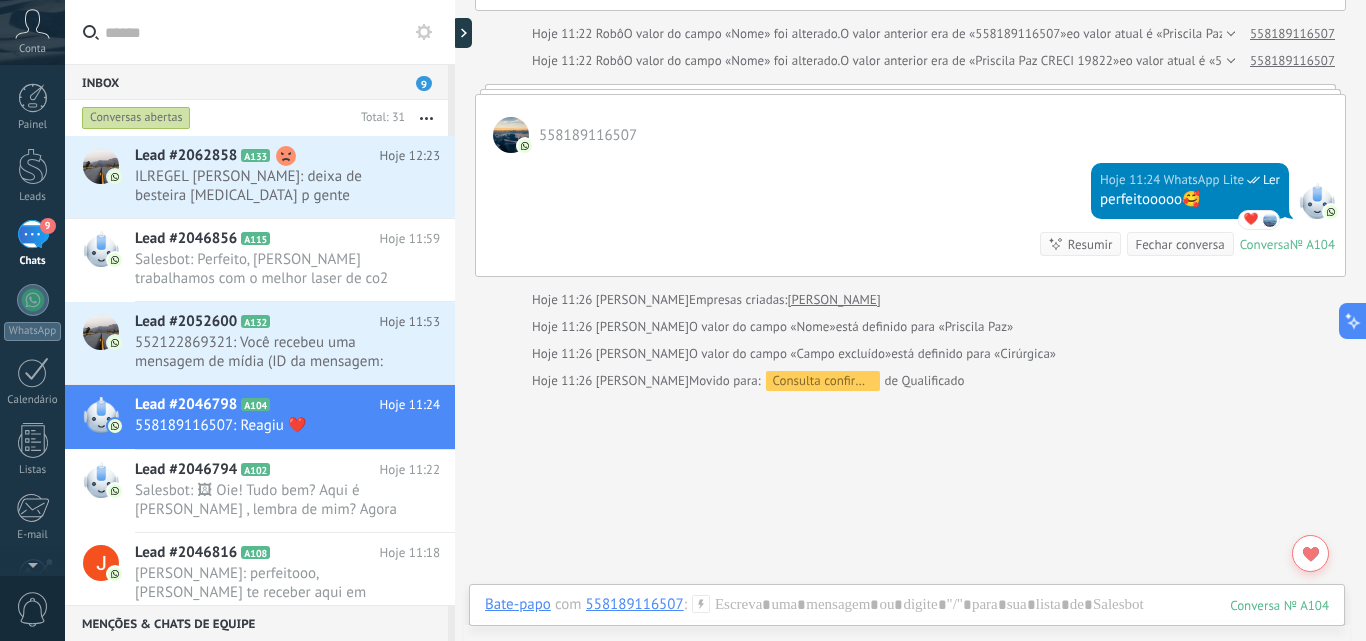 click on "Fechar conversa" at bounding box center [1179, 244] 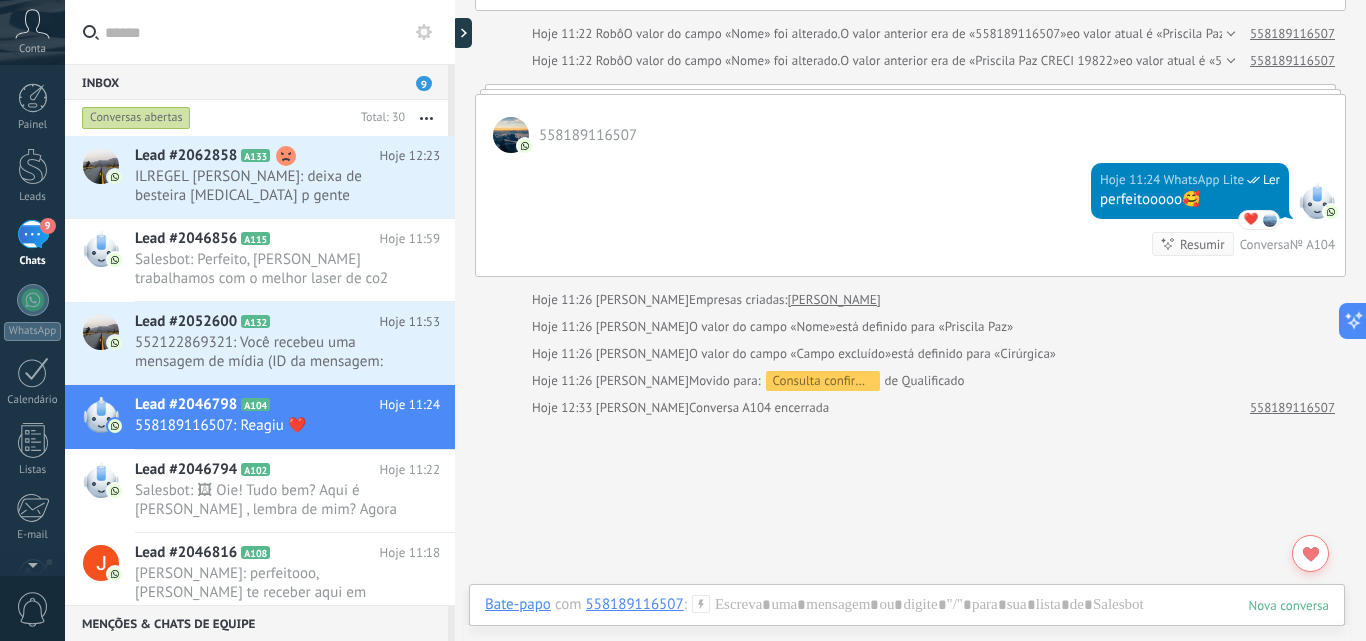 scroll, scrollTop: 4837, scrollLeft: 0, axis: vertical 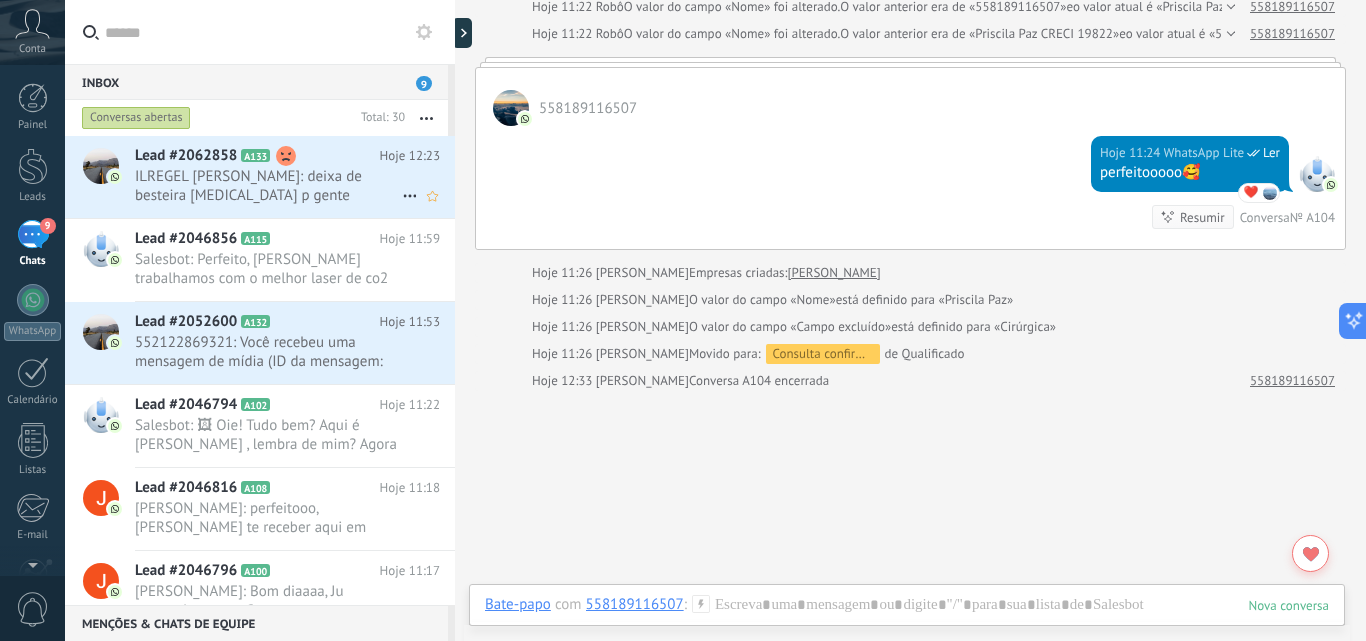 click on "ILREGEL [PERSON_NAME]: deixa de besteira
[MEDICAL_DATA] p gente" at bounding box center [268, 186] 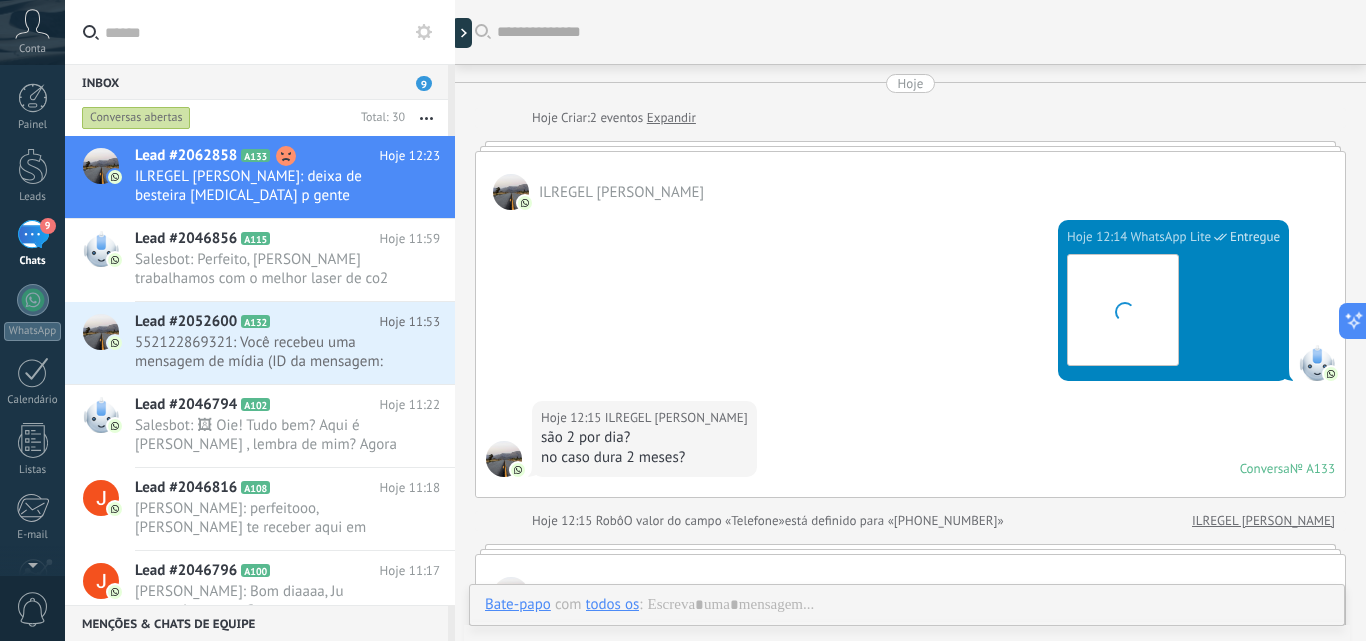 scroll, scrollTop: 1155, scrollLeft: 0, axis: vertical 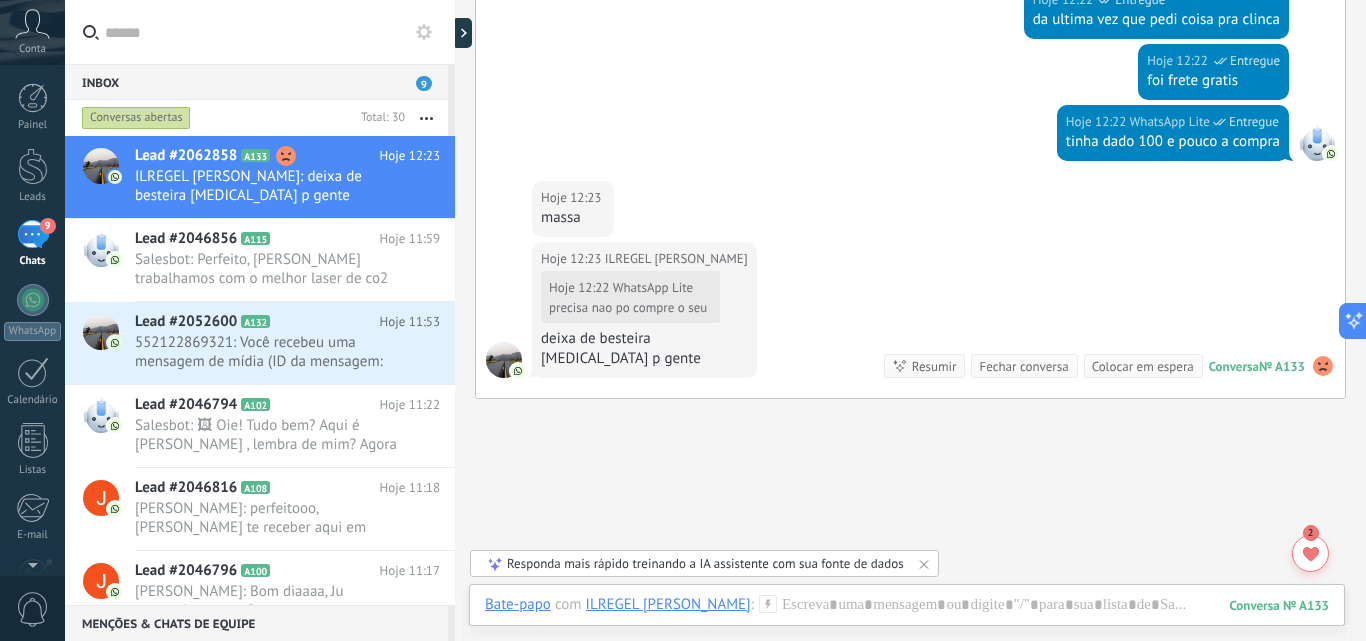 click on "Fechar conversa" at bounding box center [1023, 366] 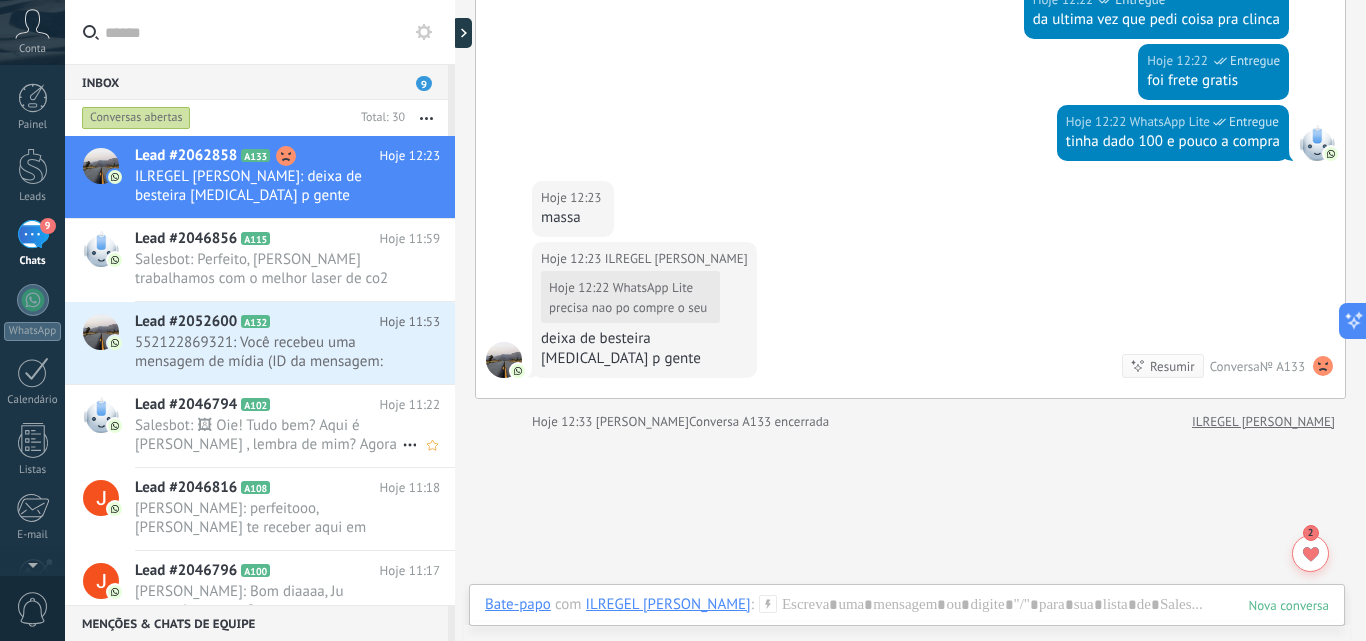 scroll, scrollTop: 1188, scrollLeft: 0, axis: vertical 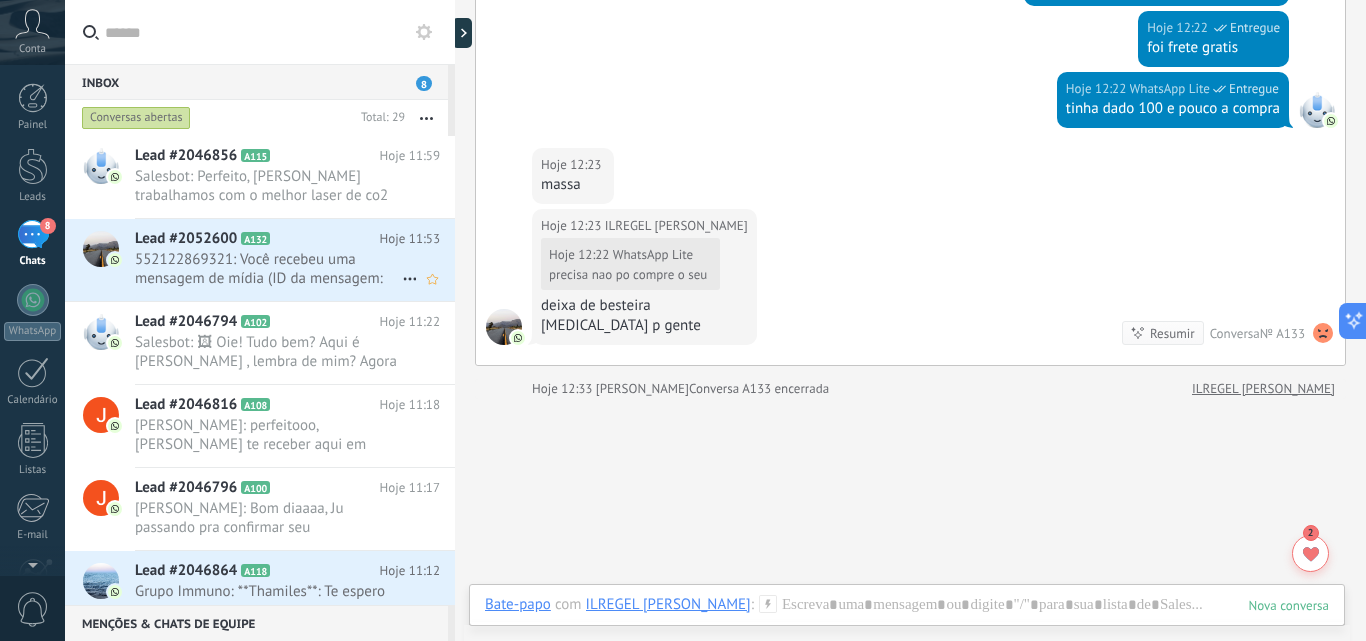 click on "552122869321: Você recebeu uma mensagem de mídia (ID da mensagem: 8EB0DE20F850ECDA30. Aguarde o carregamento ou a visualizaç..." at bounding box center [268, 269] 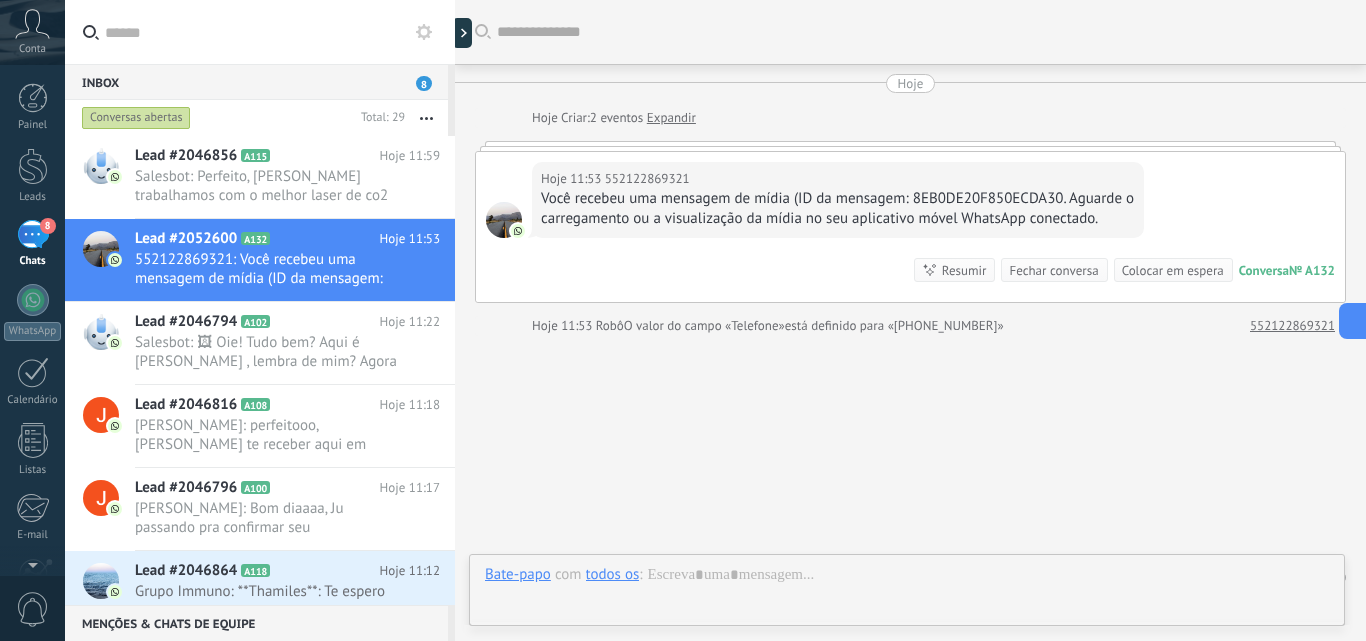 scroll, scrollTop: 44, scrollLeft: 0, axis: vertical 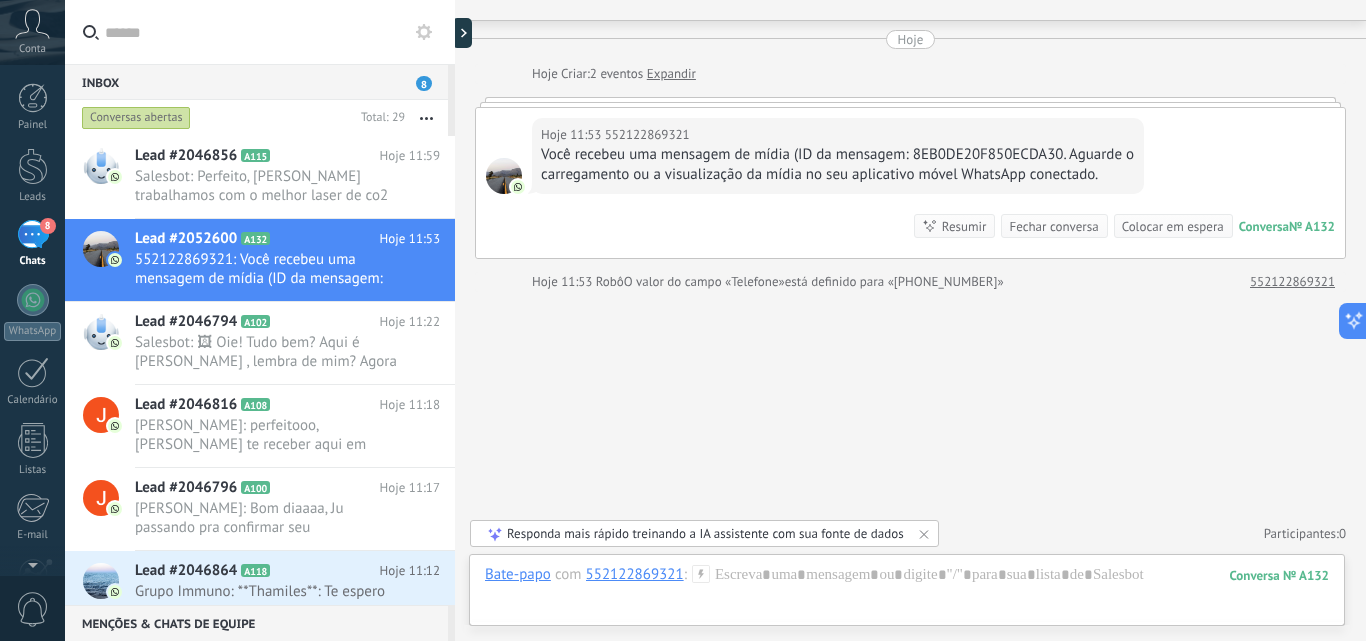 click on "Fechar conversa" at bounding box center (1053, 226) 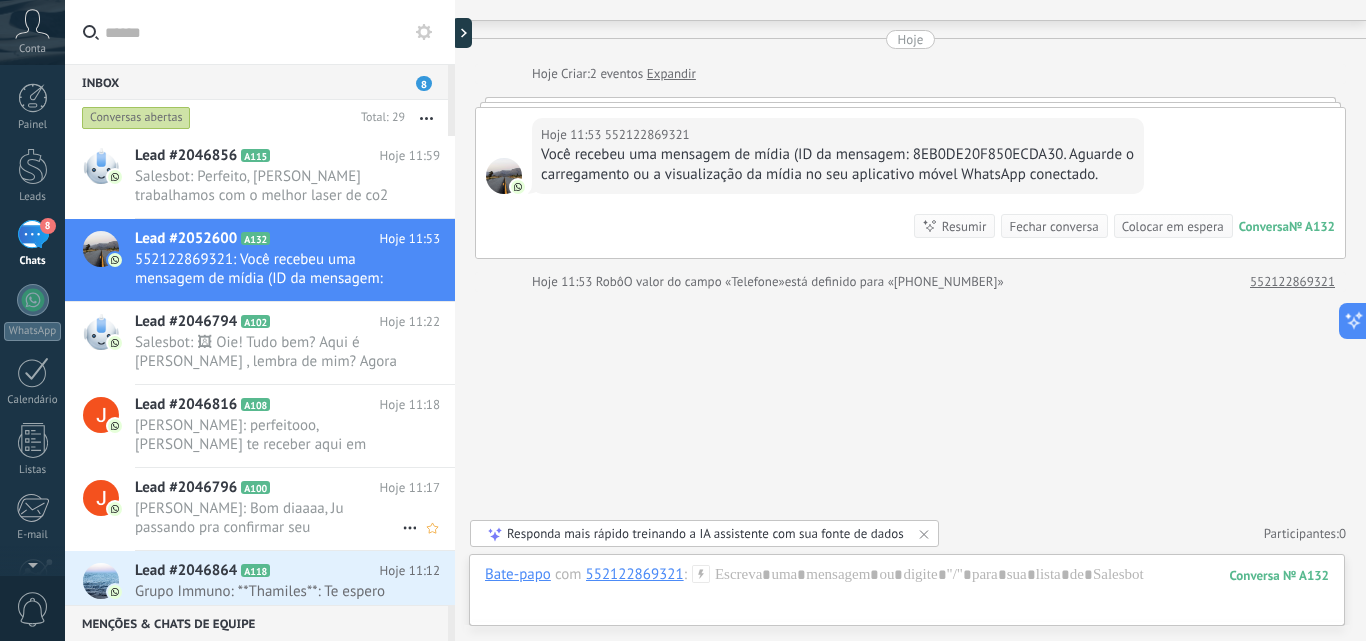 scroll, scrollTop: 27, scrollLeft: 0, axis: vertical 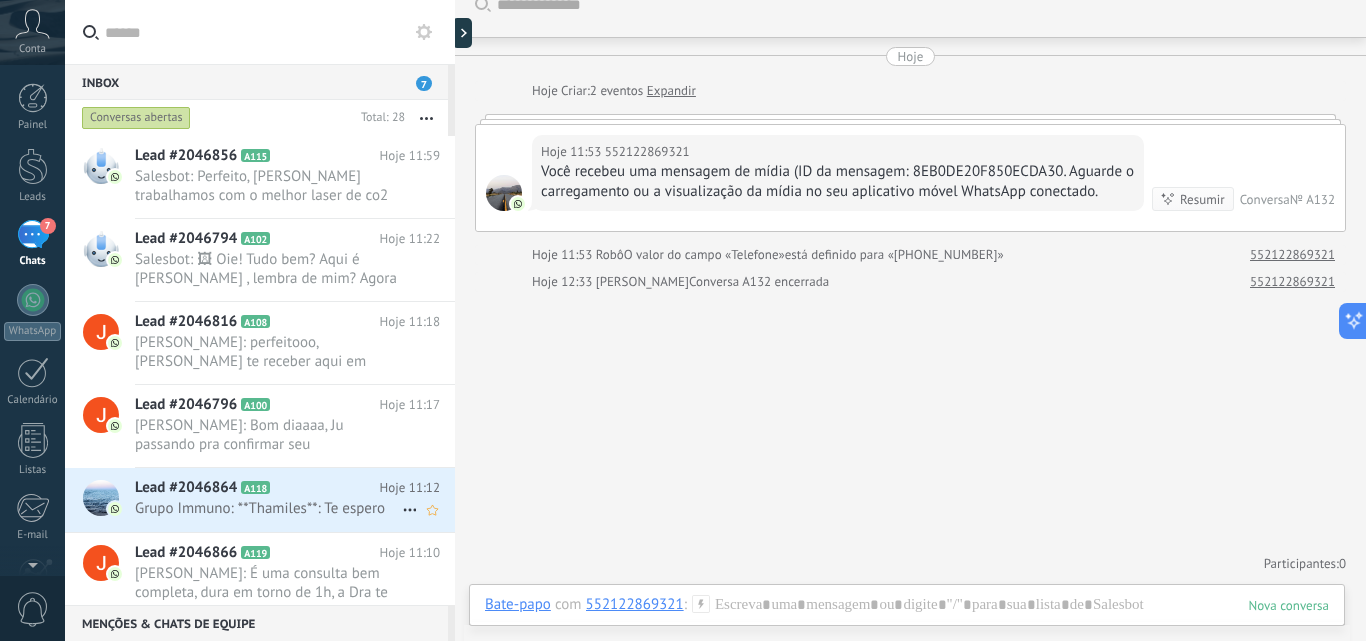 click on "Grupo Immuno: **Thamiles**:
Te espero" at bounding box center (268, 508) 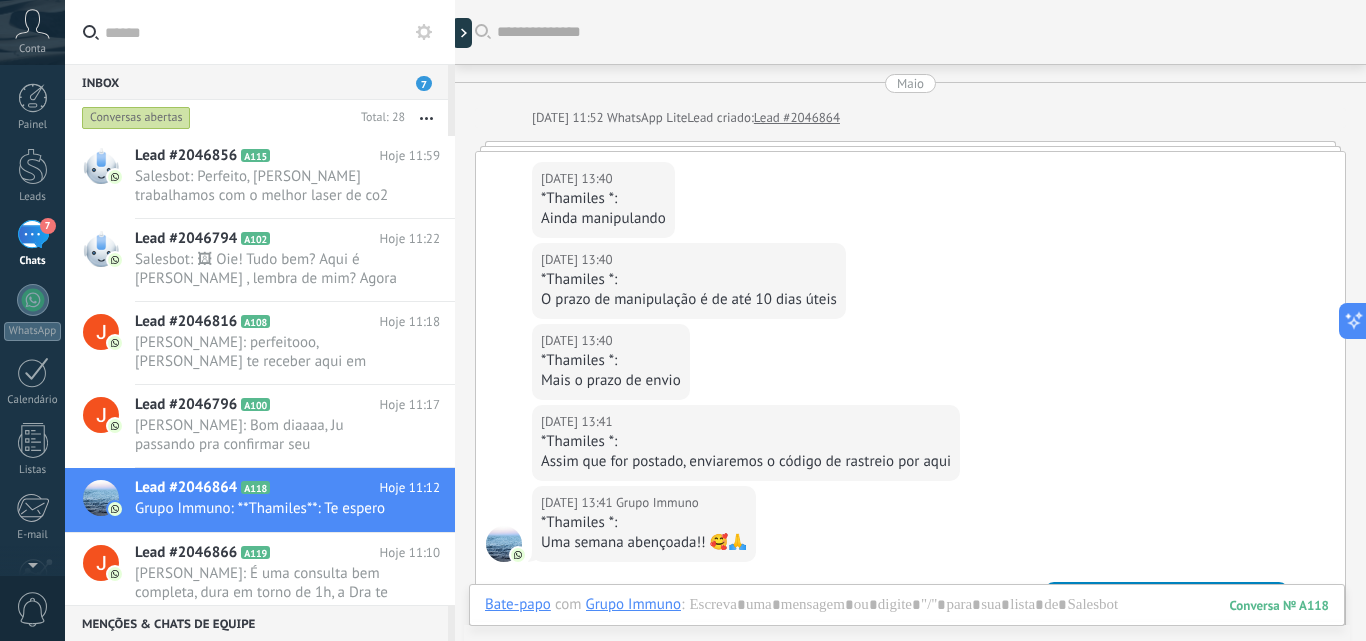 scroll, scrollTop: 3961, scrollLeft: 0, axis: vertical 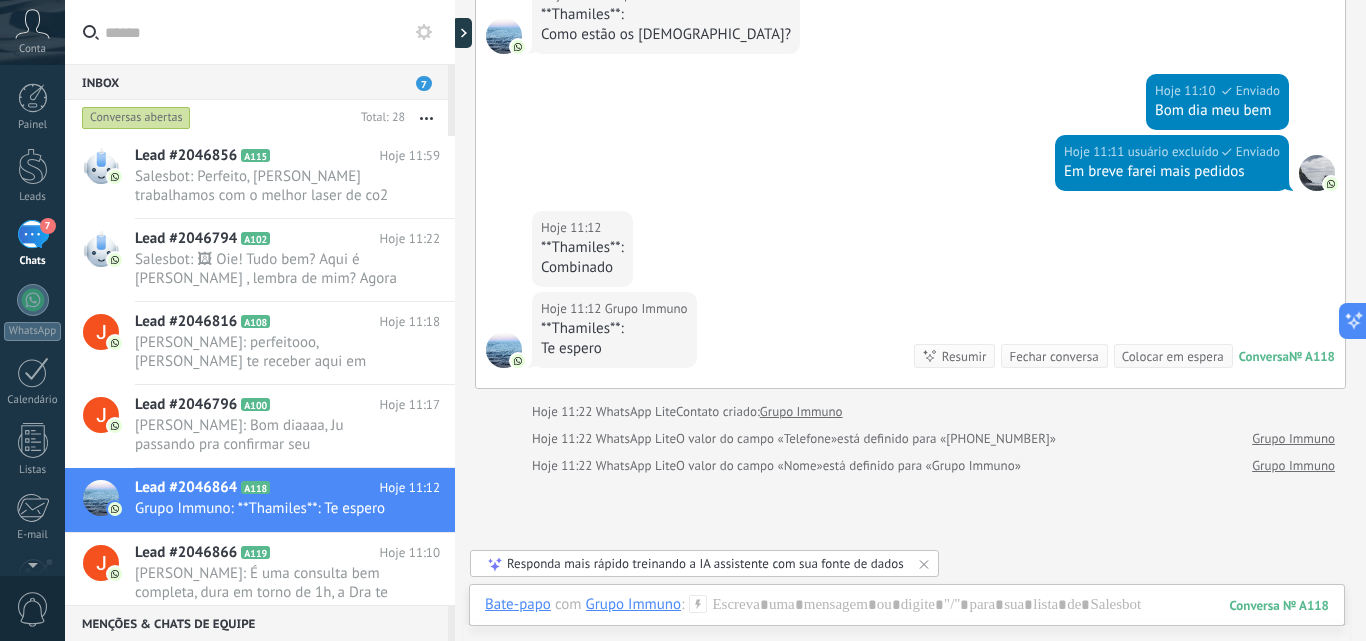 click on "Fechar conversa" at bounding box center [1053, 356] 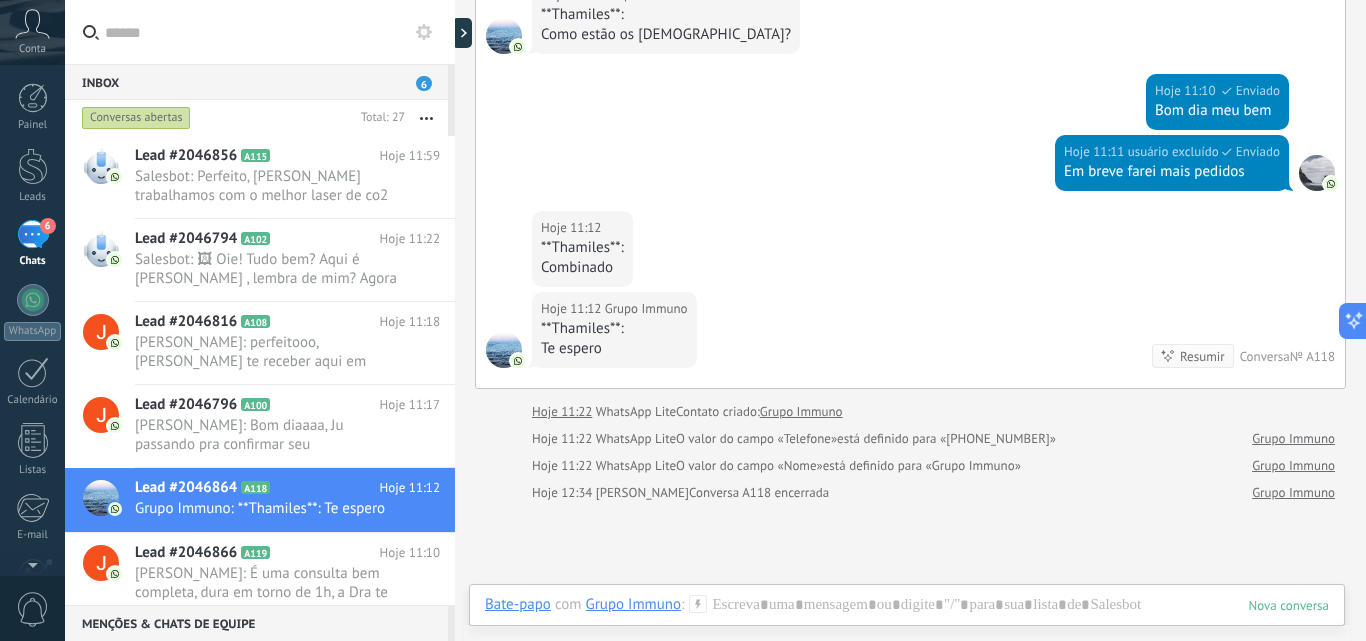 scroll, scrollTop: 3988, scrollLeft: 0, axis: vertical 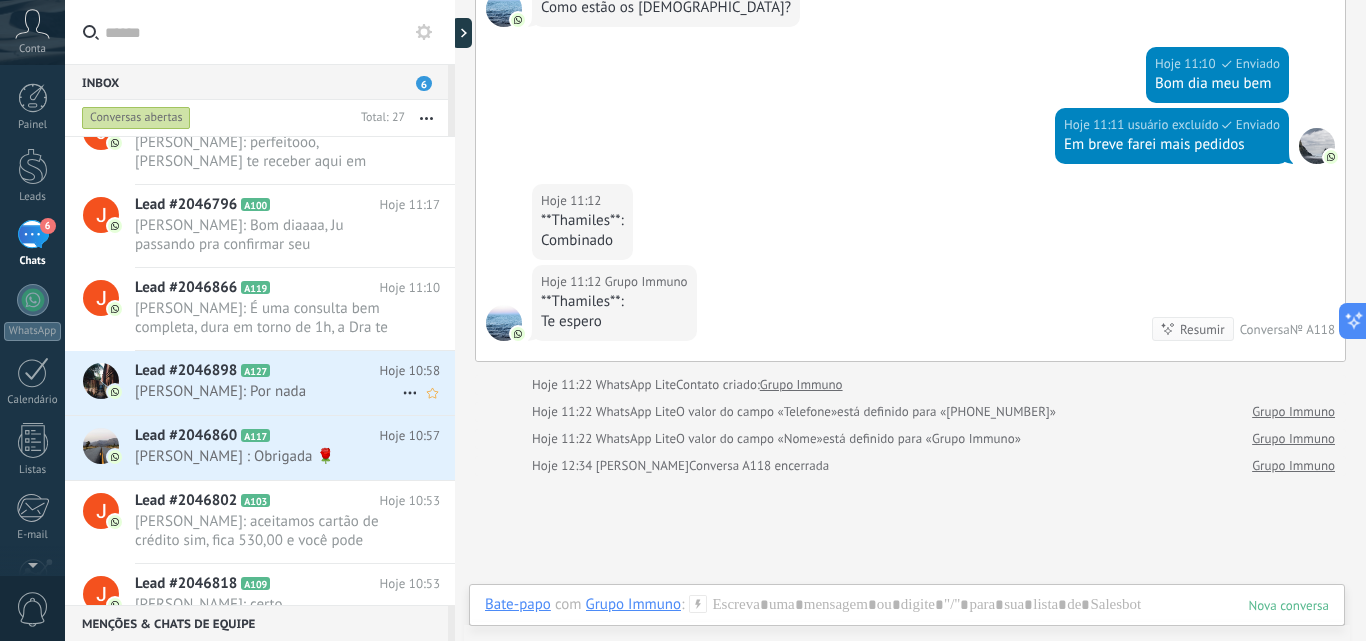 click on "Lead #2046898
A127" at bounding box center (257, 371) 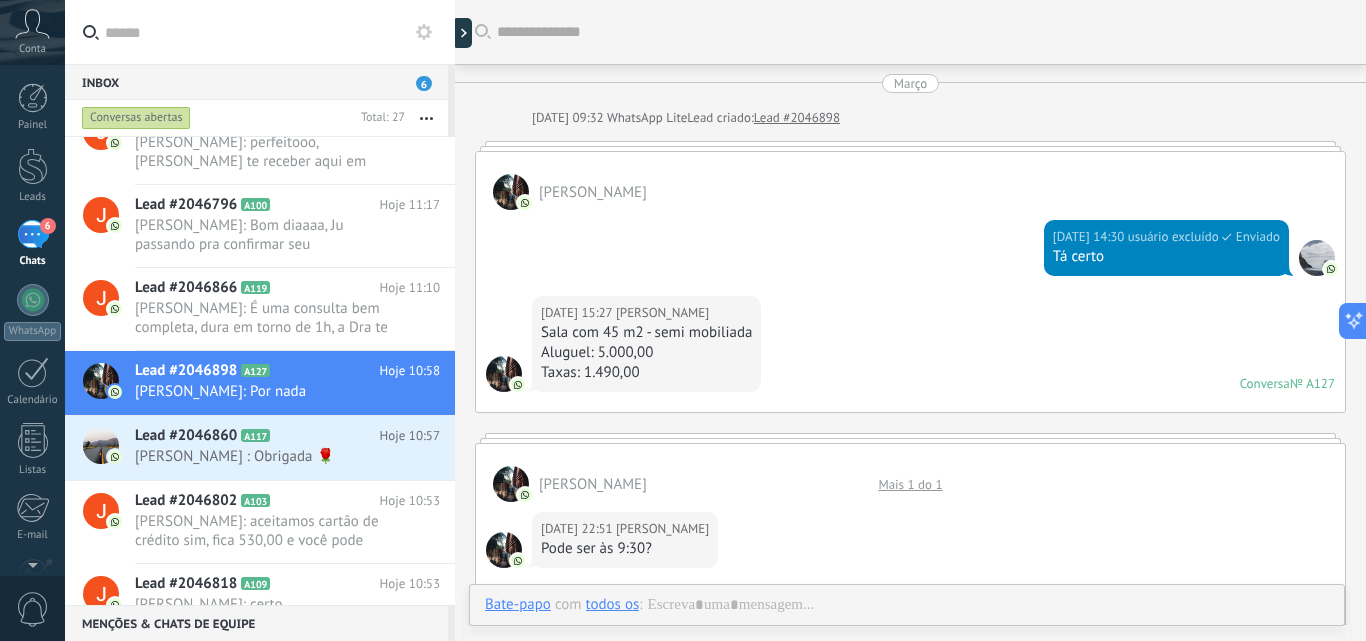 scroll, scrollTop: 4057, scrollLeft: 0, axis: vertical 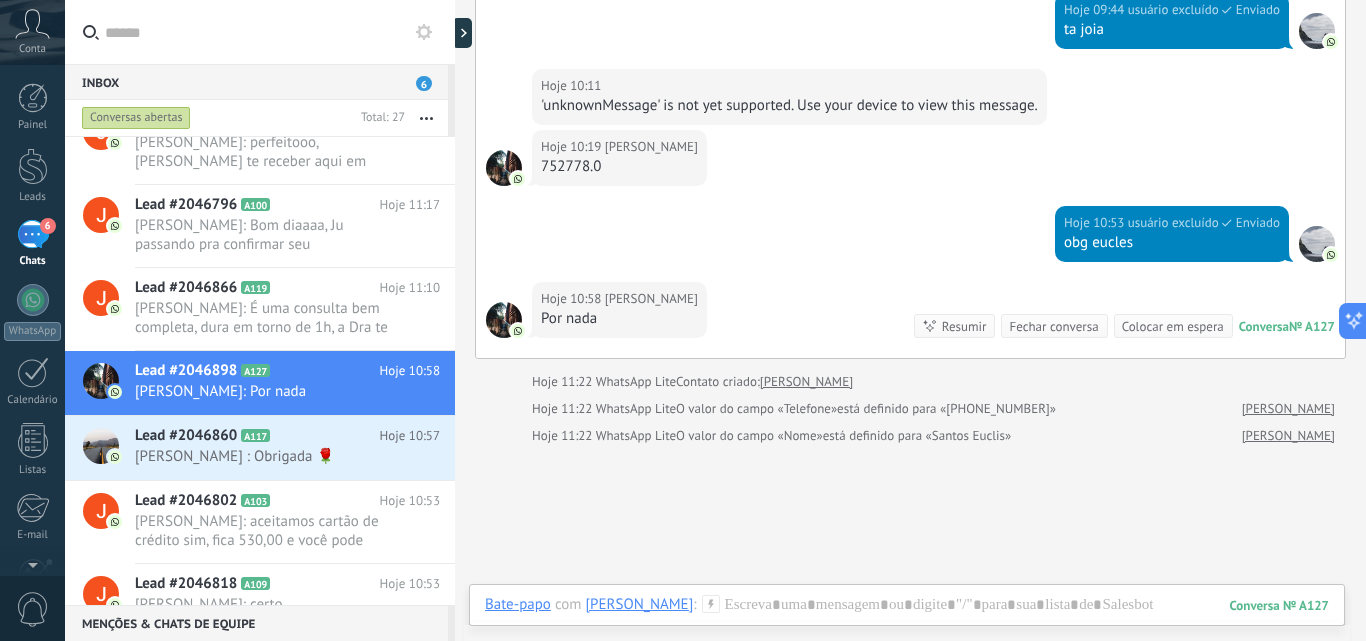 click on "Fechar conversa" at bounding box center [1053, 326] 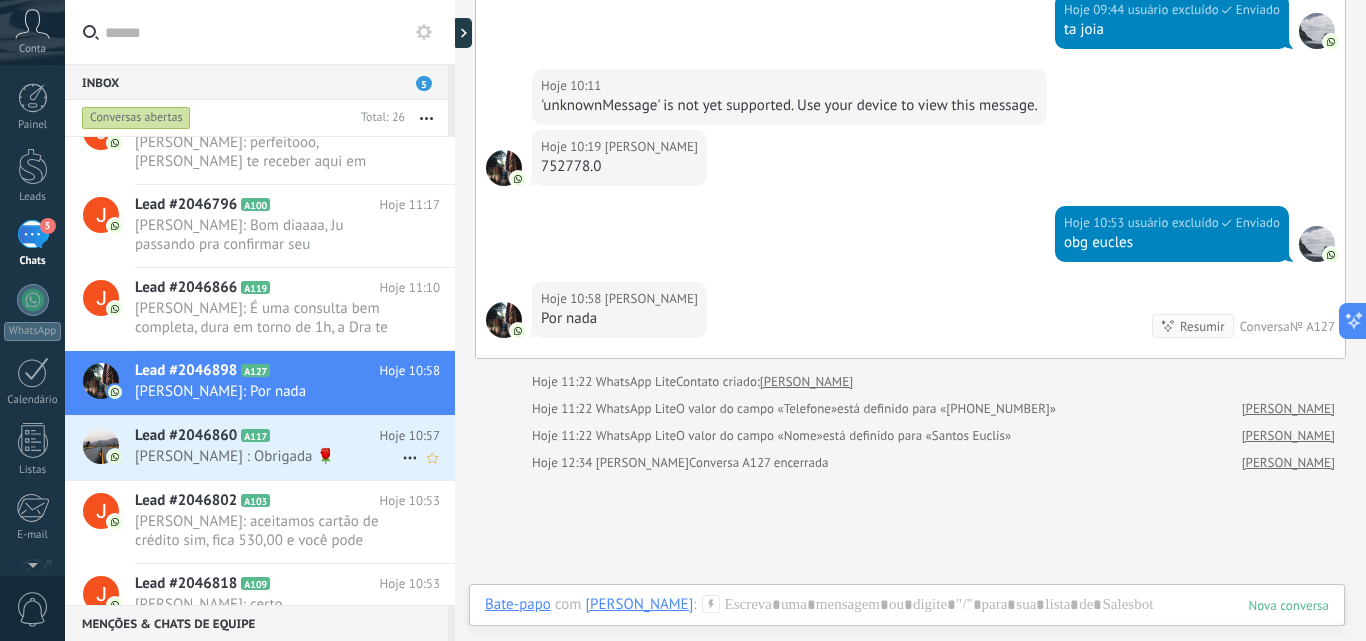 scroll, scrollTop: 4084, scrollLeft: 0, axis: vertical 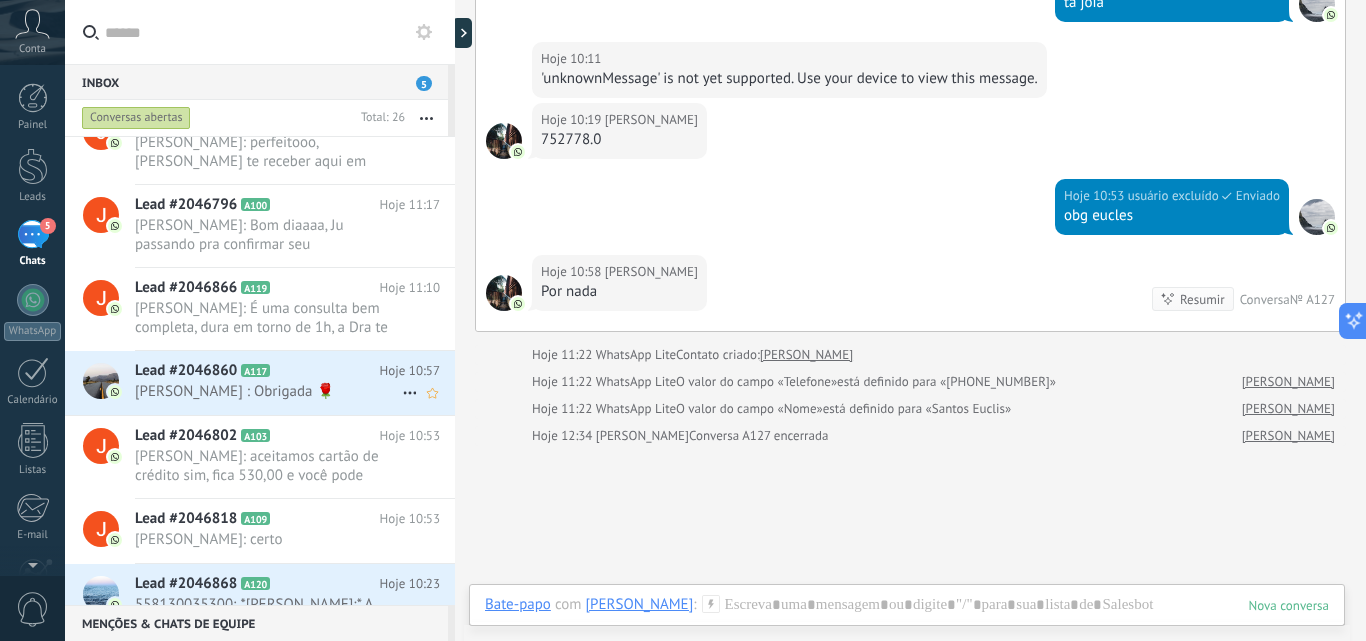 click on "[PERSON_NAME] : Obrigada 🌹" at bounding box center [268, 391] 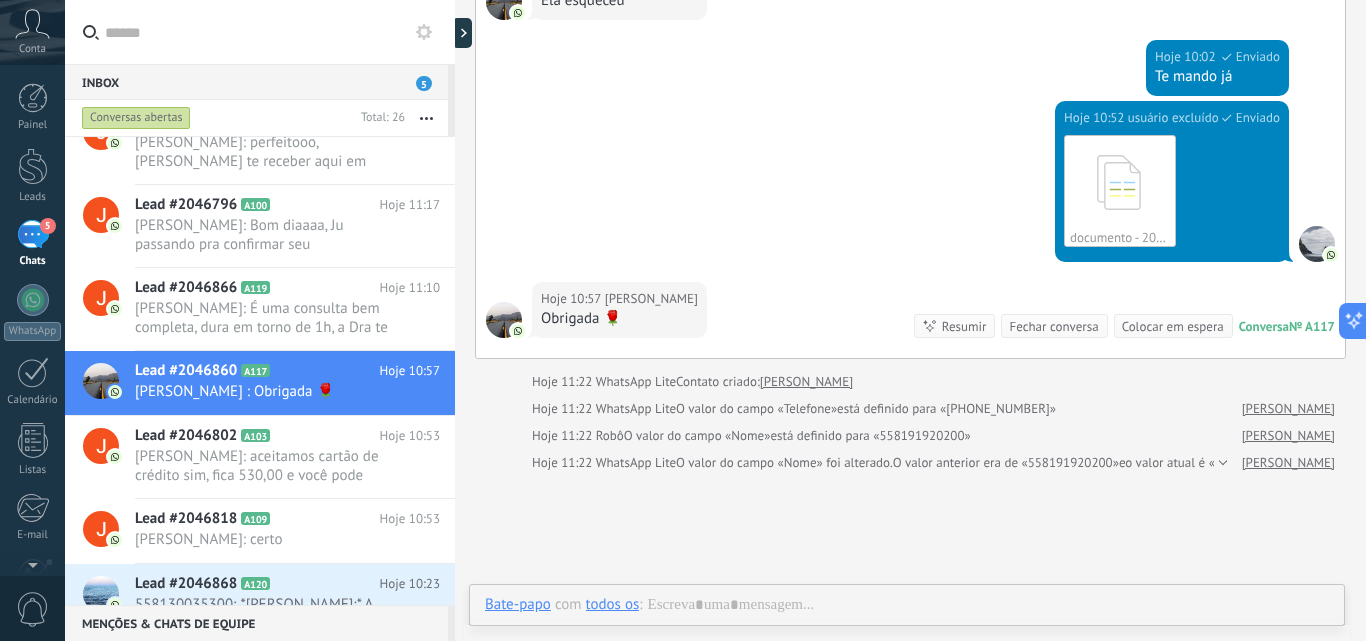 click on "Fechar conversa" at bounding box center (1053, 326) 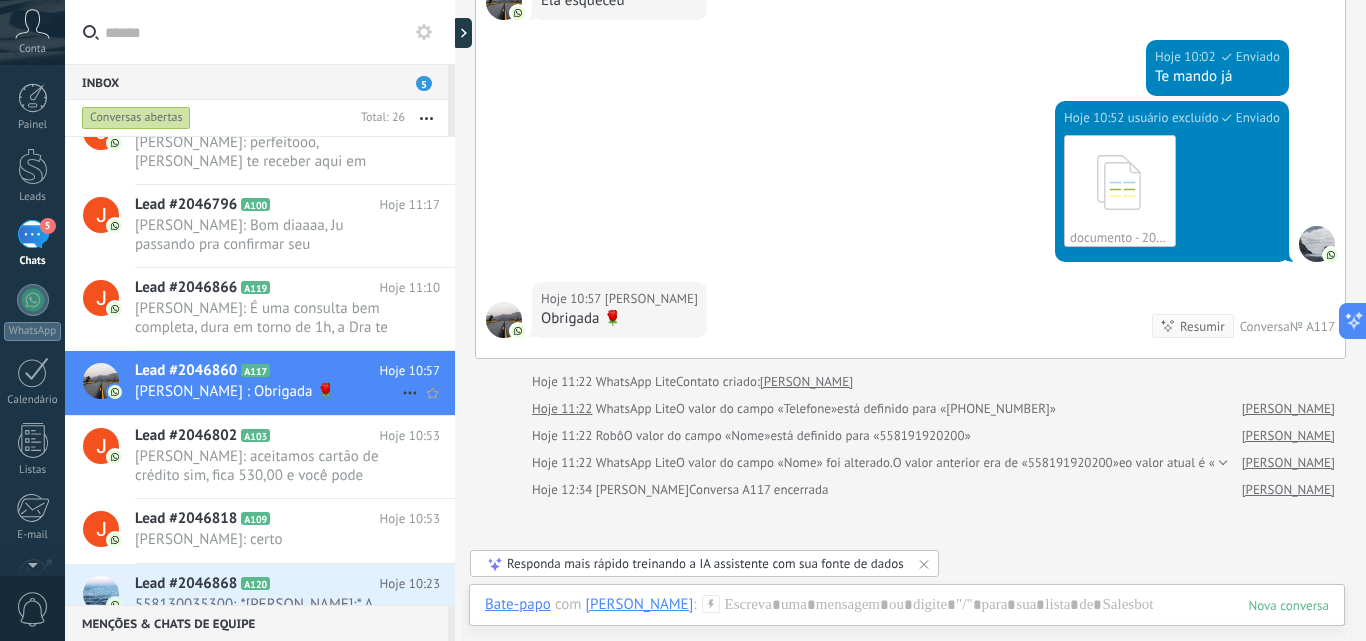 scroll, scrollTop: 4879, scrollLeft: 0, axis: vertical 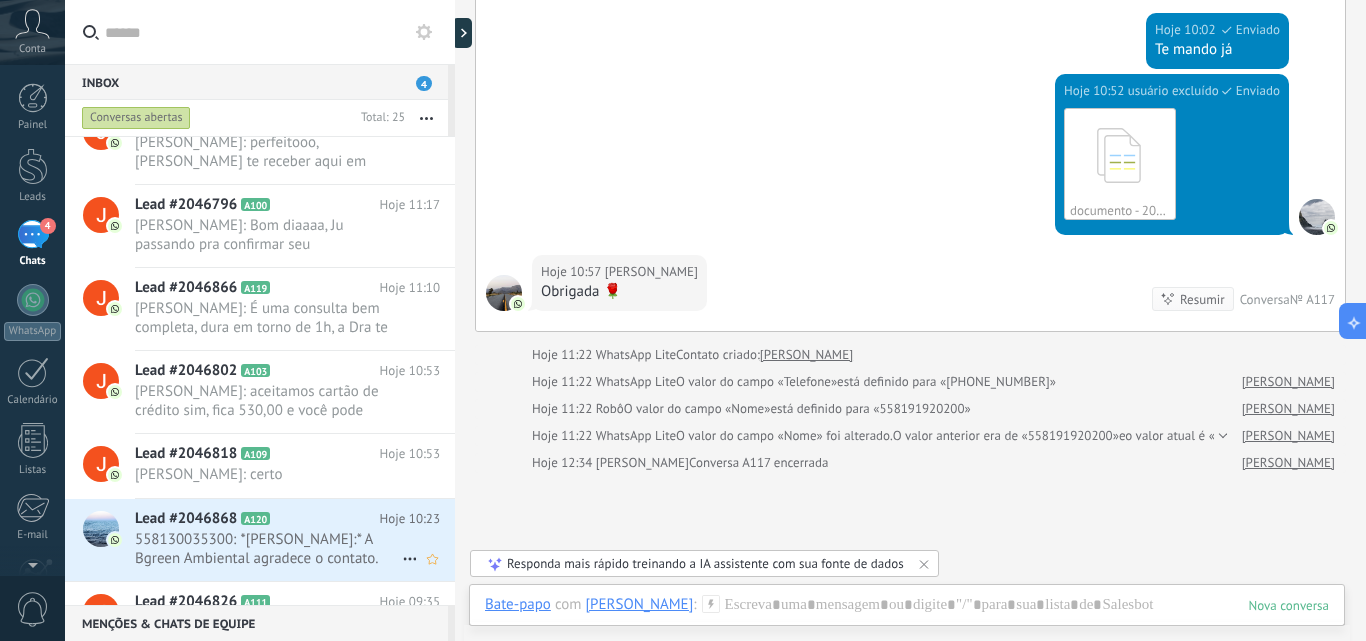 click on "Lead #2046868
A120" at bounding box center (257, 519) 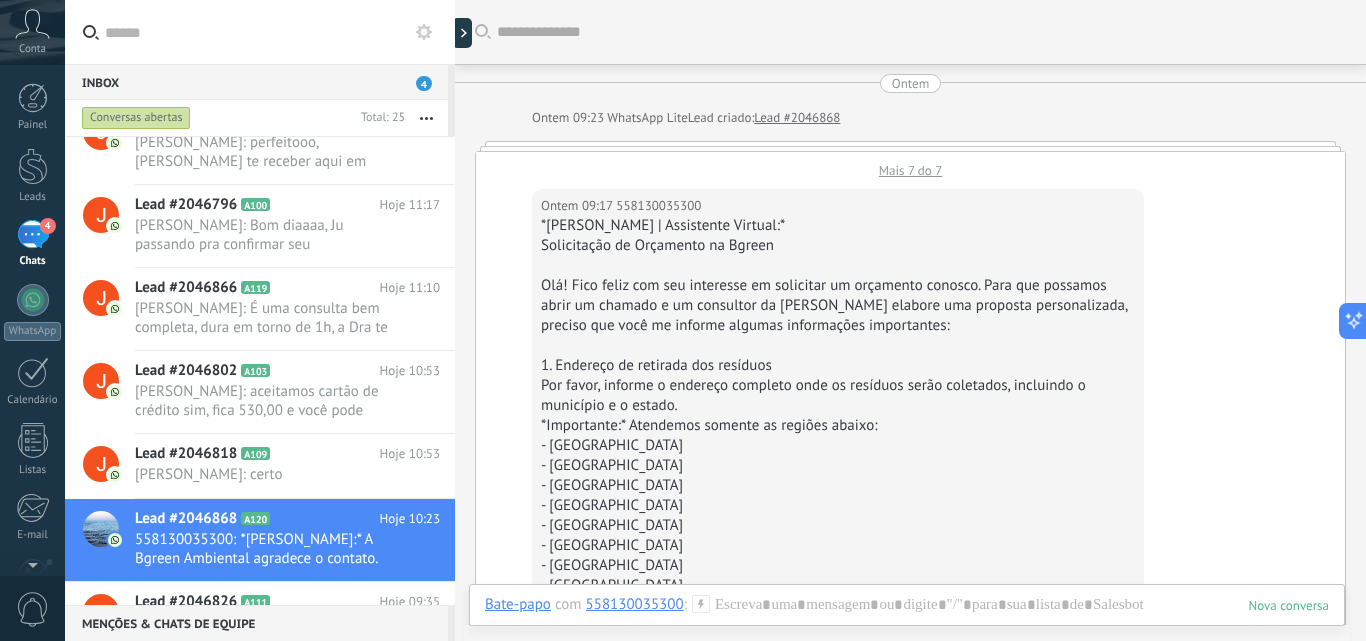 click on "Fechar conversa" at bounding box center [1053, 3775] 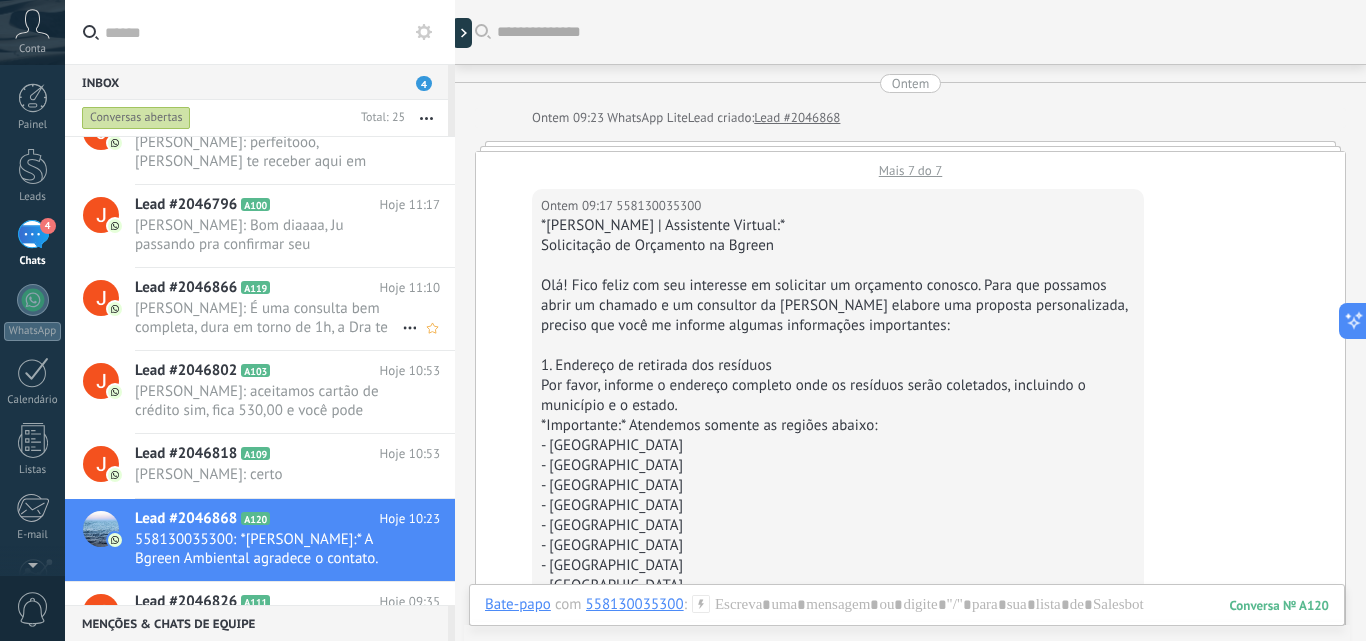 scroll, scrollTop: 3397, scrollLeft: 0, axis: vertical 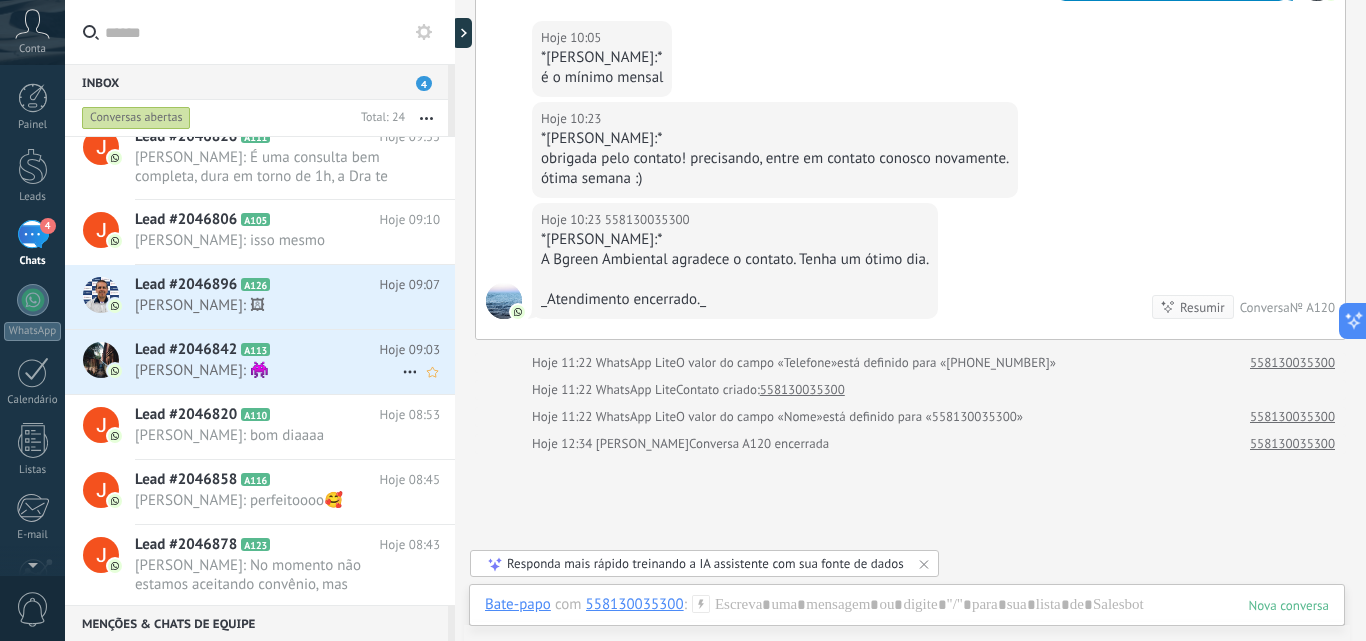 click on "[PERSON_NAME]: 👾" at bounding box center (268, 370) 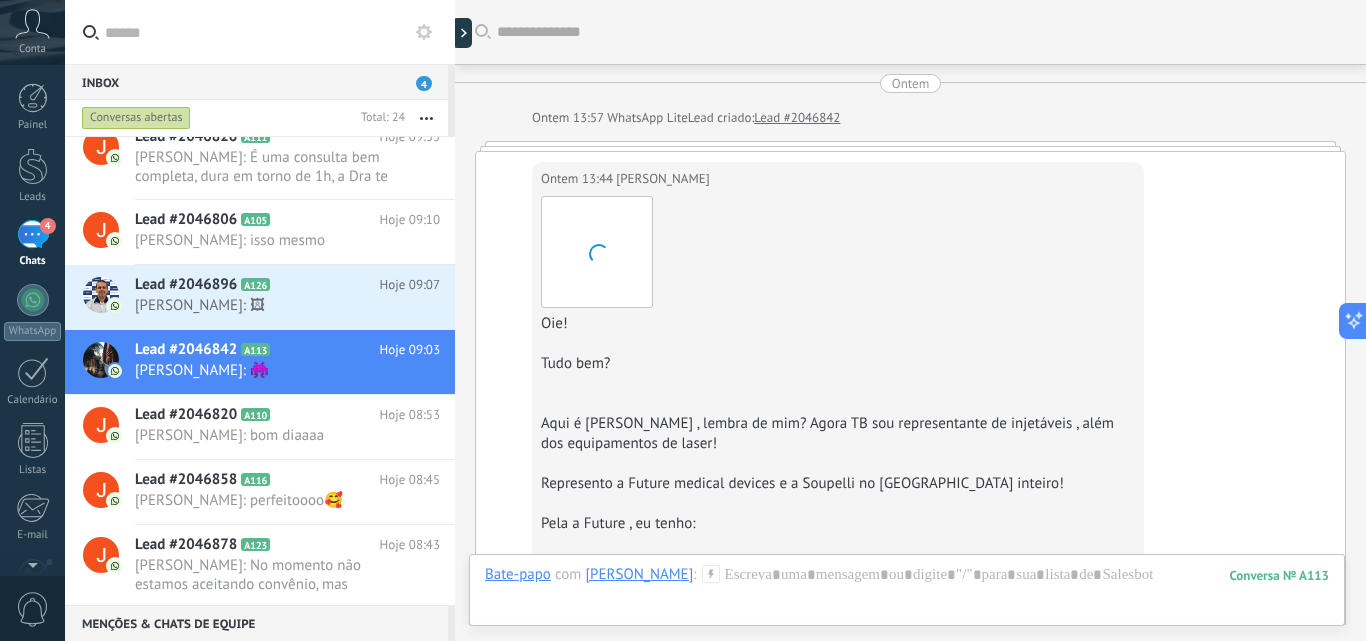 scroll, scrollTop: 1869, scrollLeft: 0, axis: vertical 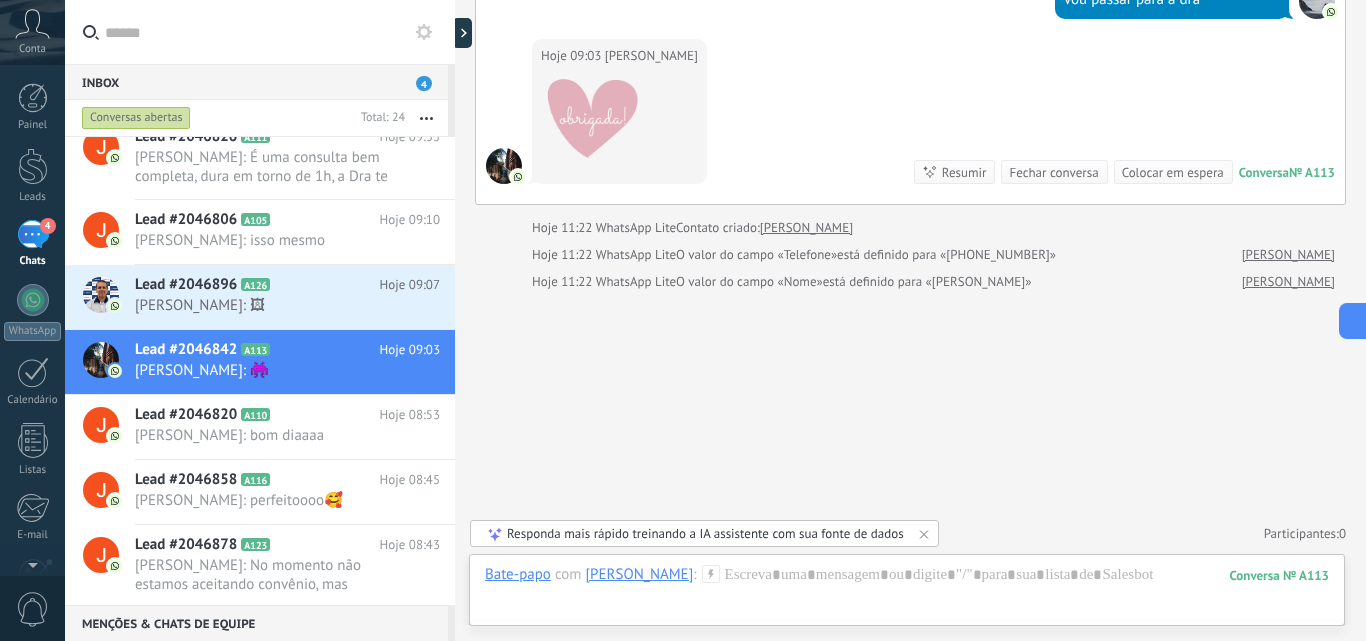 click on "Fechar conversa" at bounding box center [1053, 172] 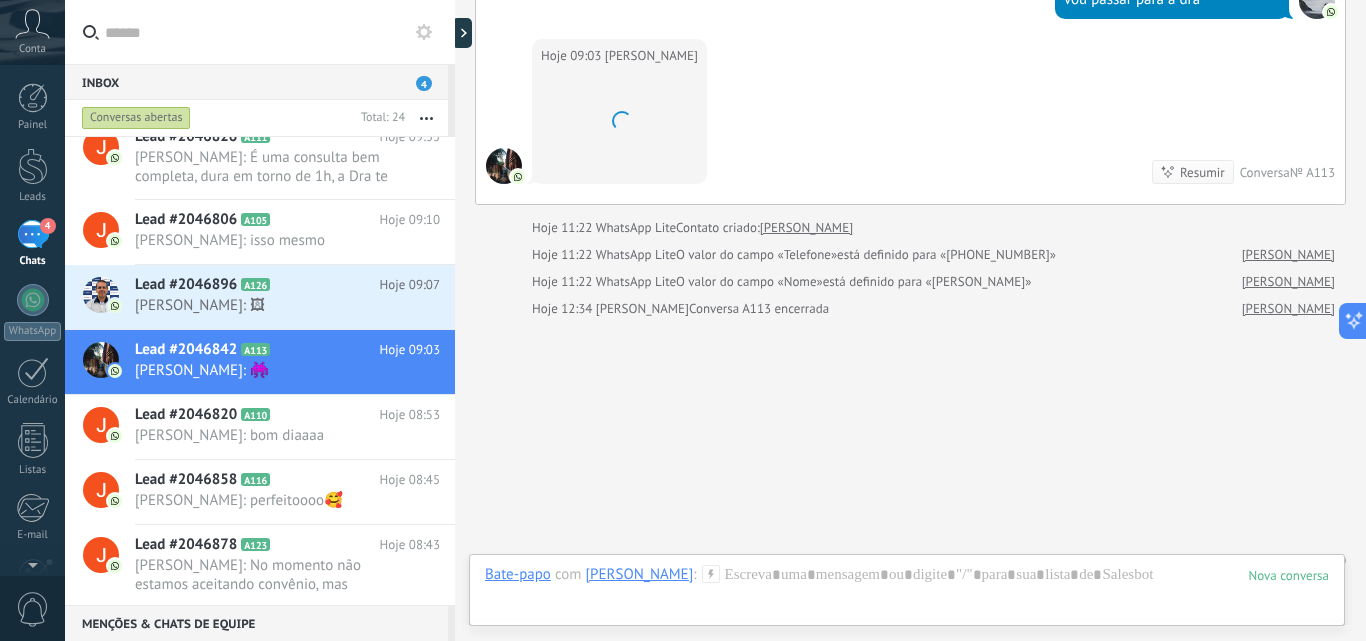 scroll, scrollTop: 1896, scrollLeft: 0, axis: vertical 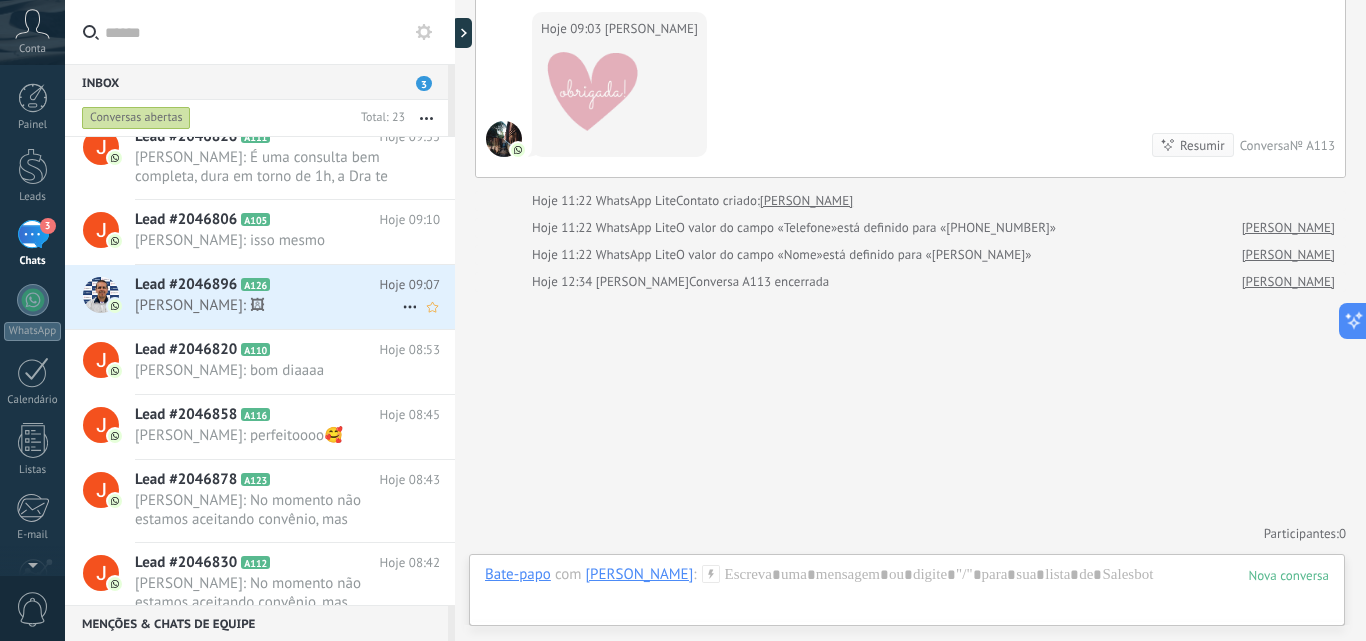 click 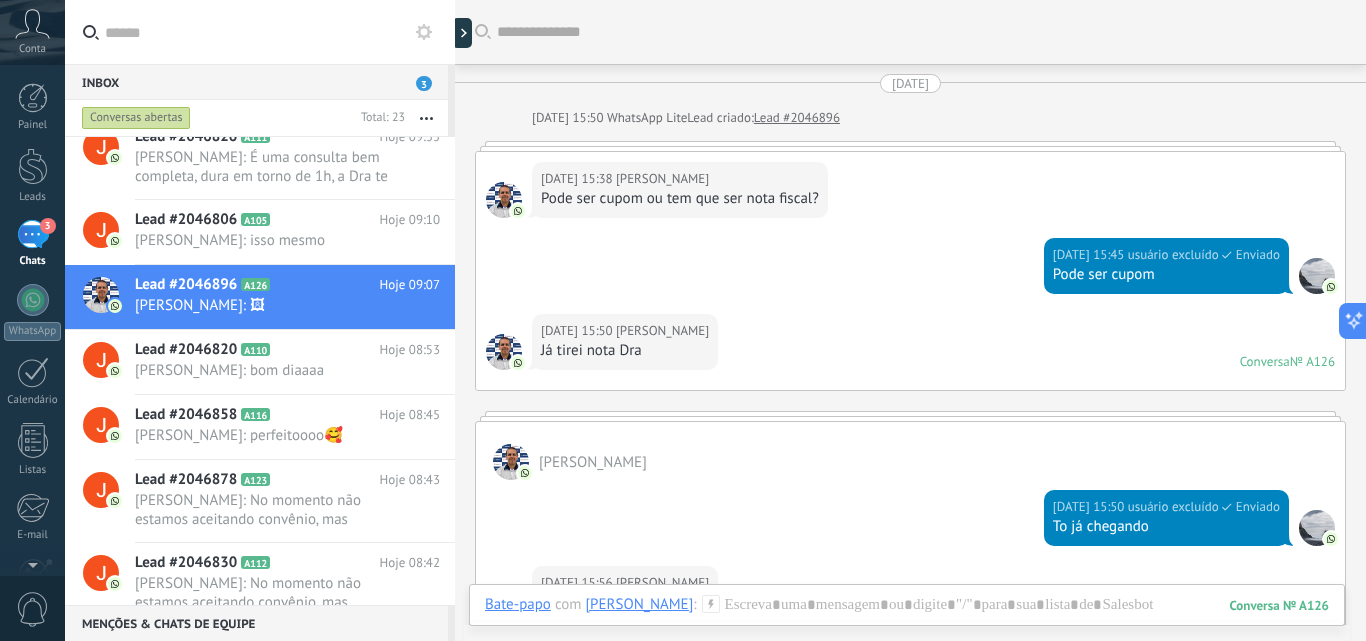 scroll, scrollTop: 2821, scrollLeft: 0, axis: vertical 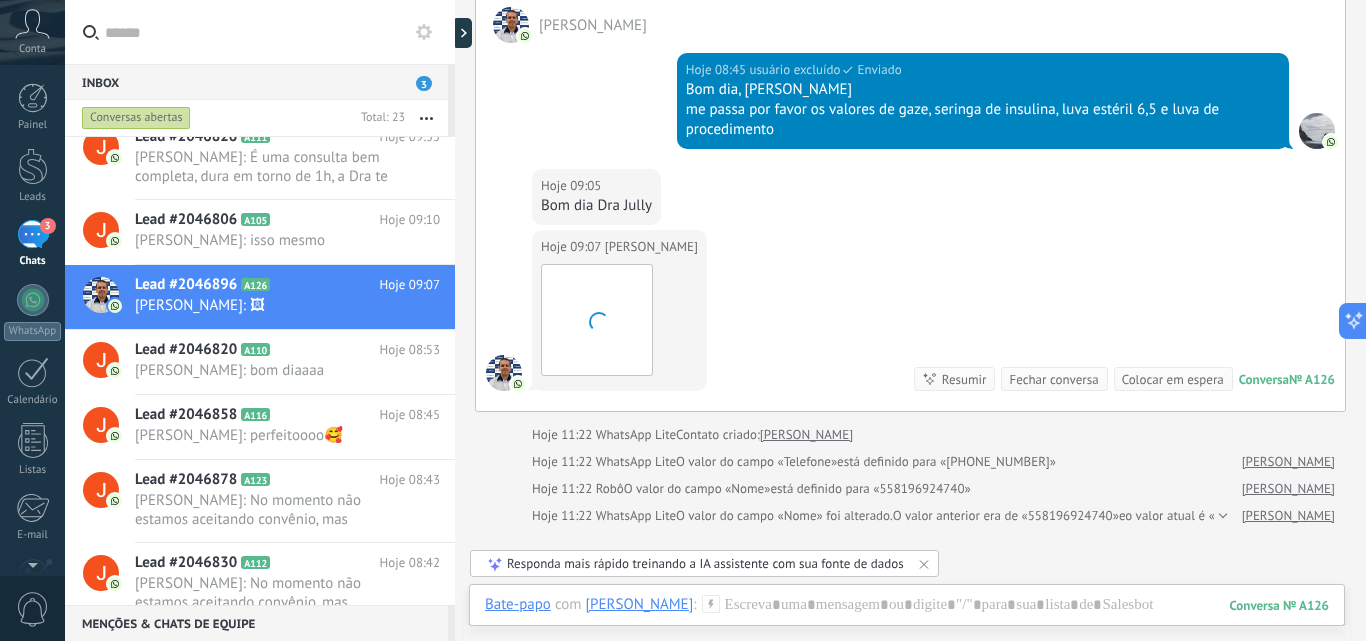 click on "Fechar conversa" at bounding box center (1053, 379) 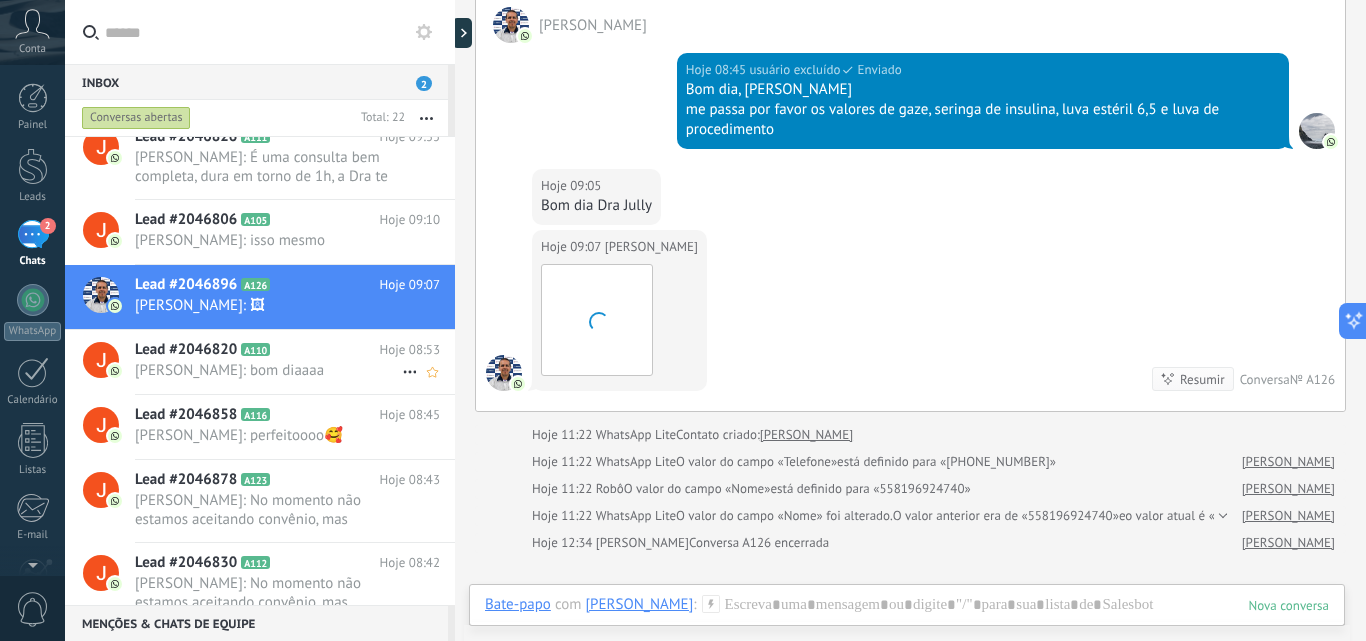 scroll, scrollTop: 2848, scrollLeft: 0, axis: vertical 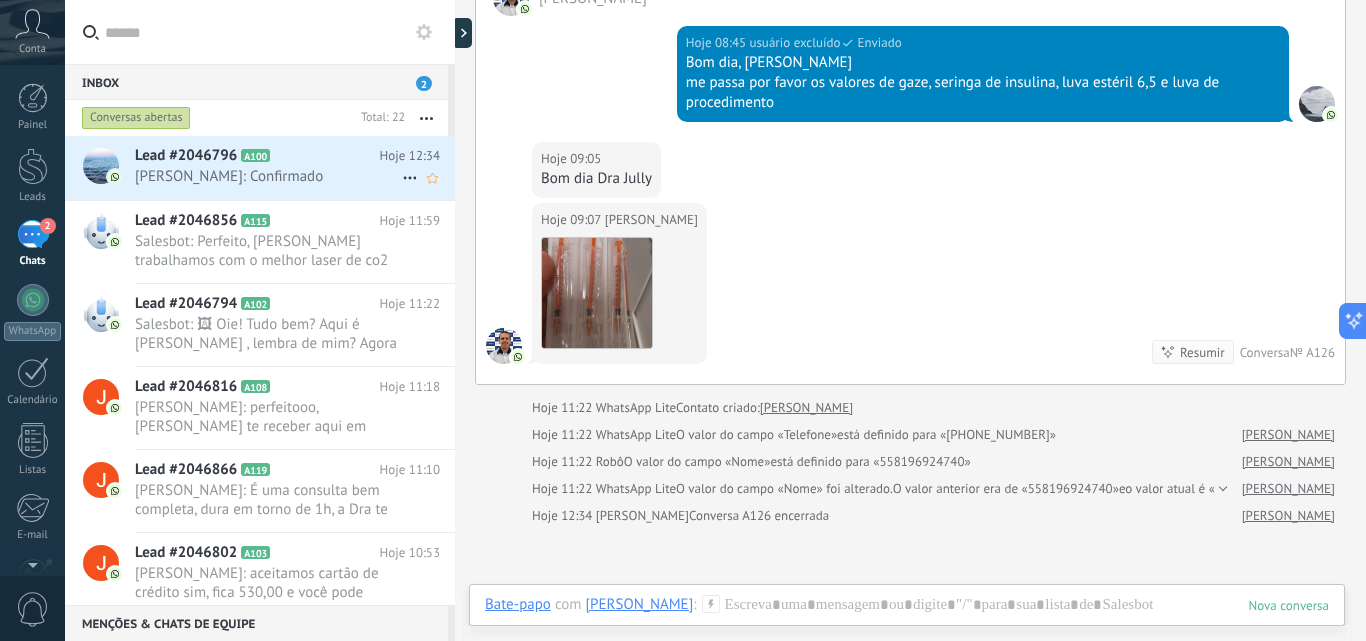 click on "[PERSON_NAME]: Confirmado" at bounding box center [268, 176] 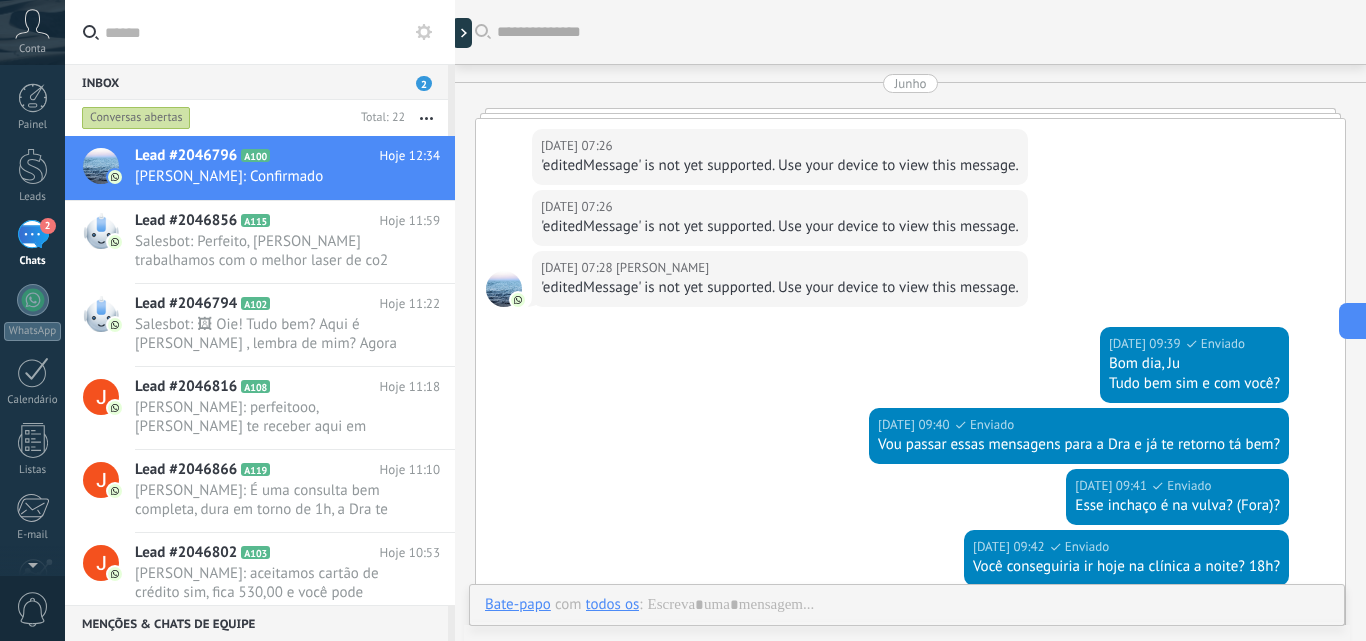 scroll, scrollTop: 3180, scrollLeft: 0, axis: vertical 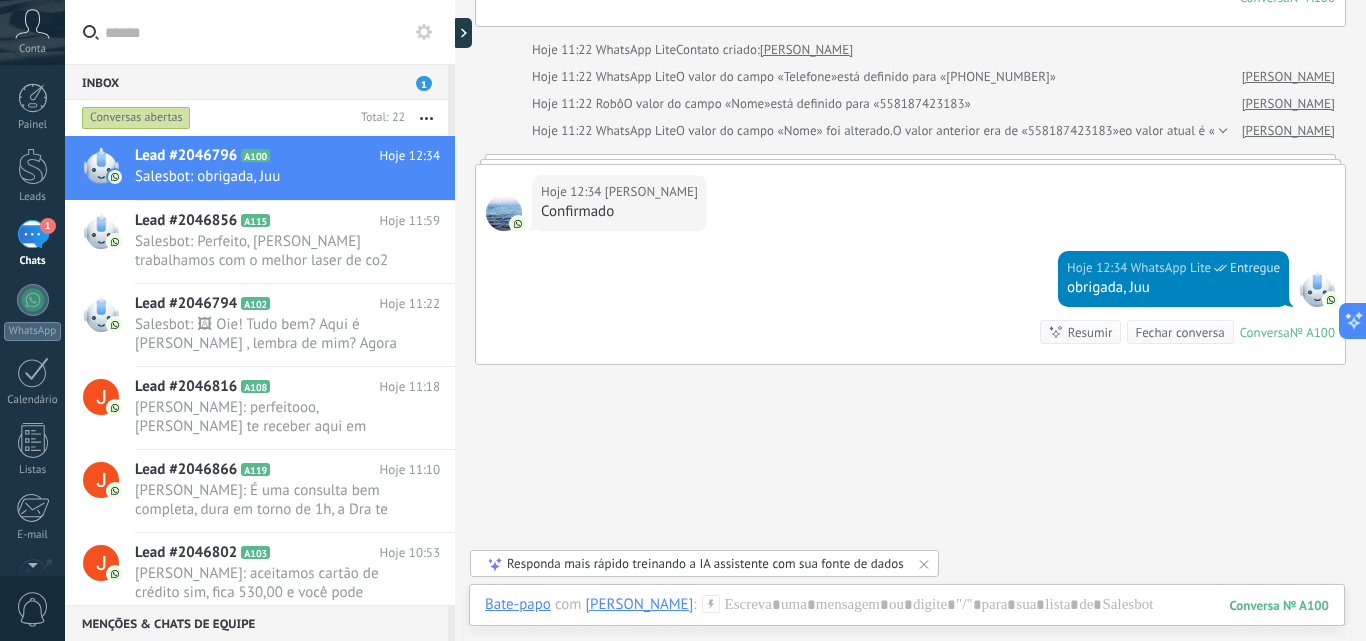 click on "Fechar conversa" at bounding box center (1179, 332) 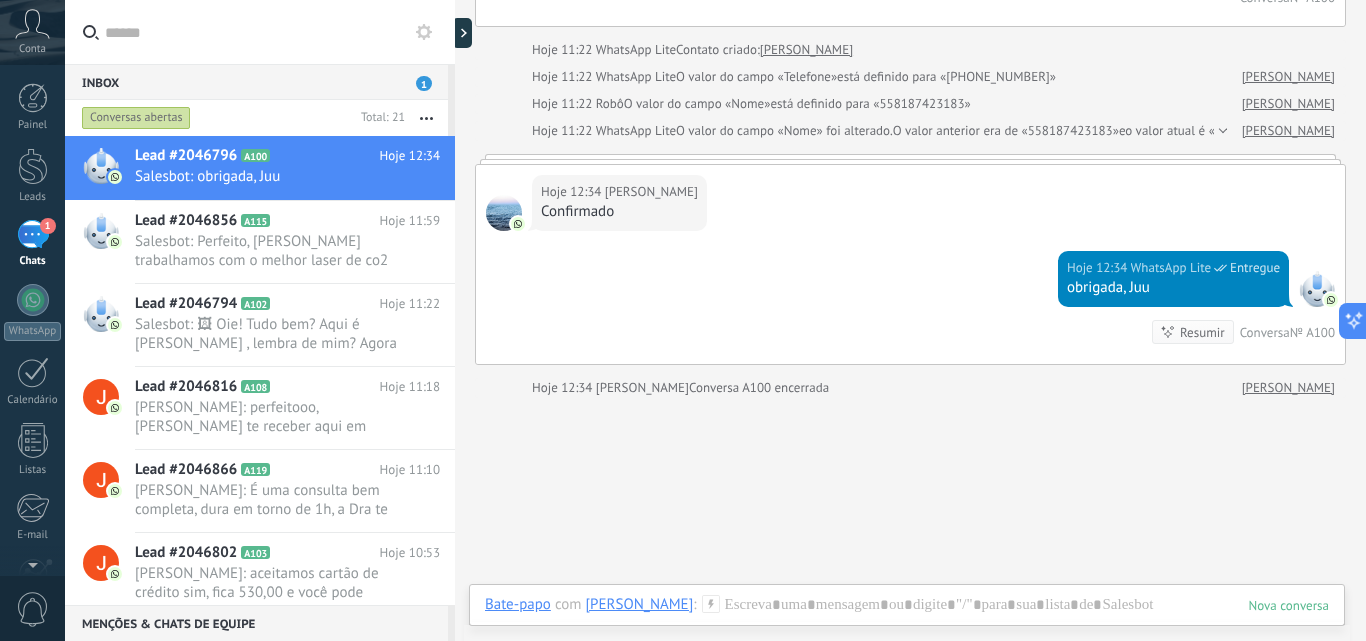 scroll, scrollTop: 3330, scrollLeft: 0, axis: vertical 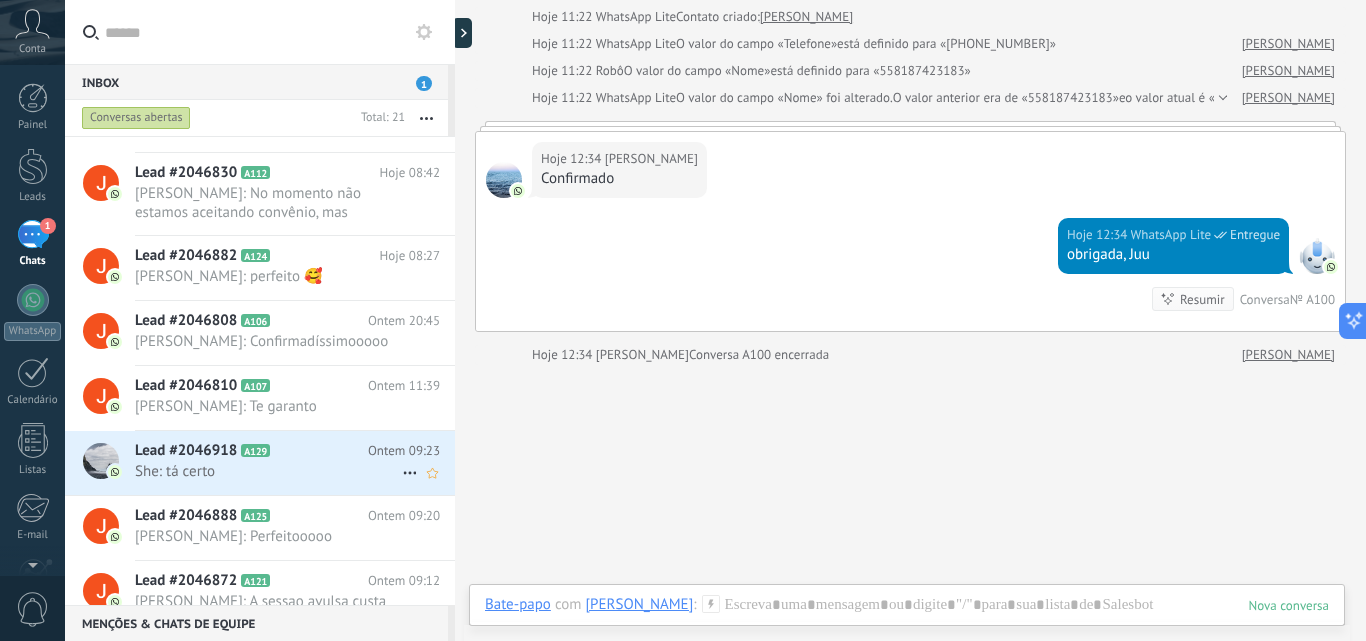 click on "Lead #2046918
A129" at bounding box center [251, 451] 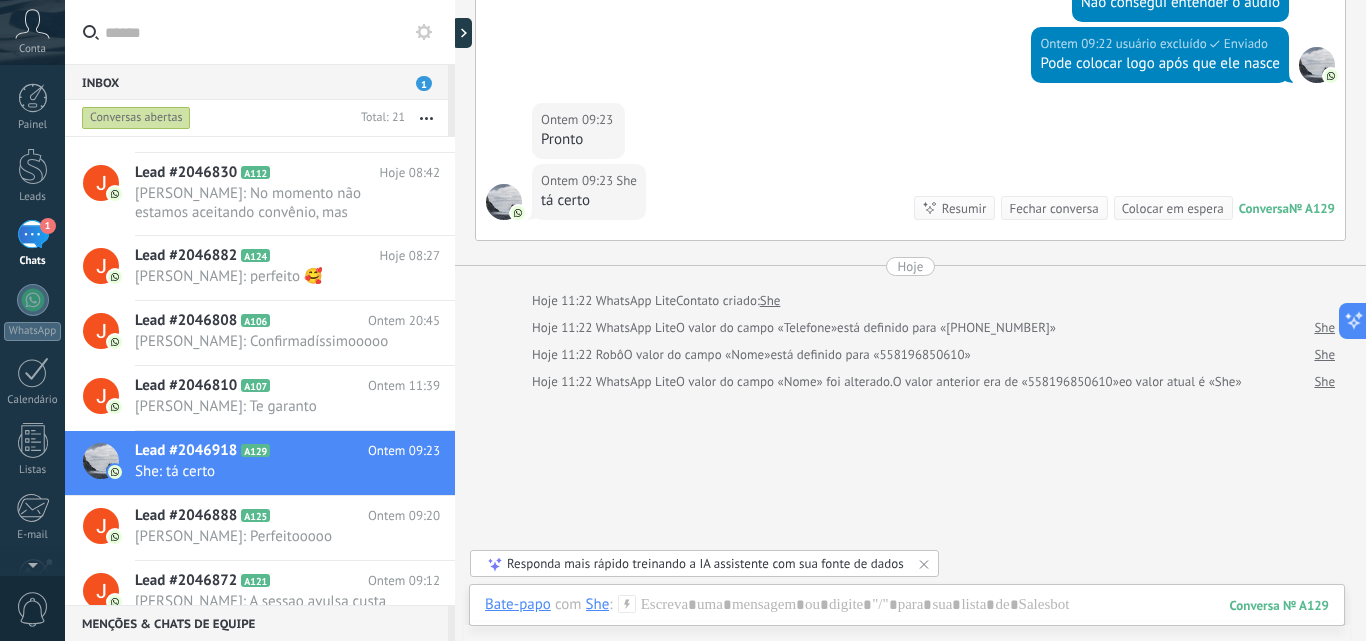 scroll, scrollTop: 982, scrollLeft: 0, axis: vertical 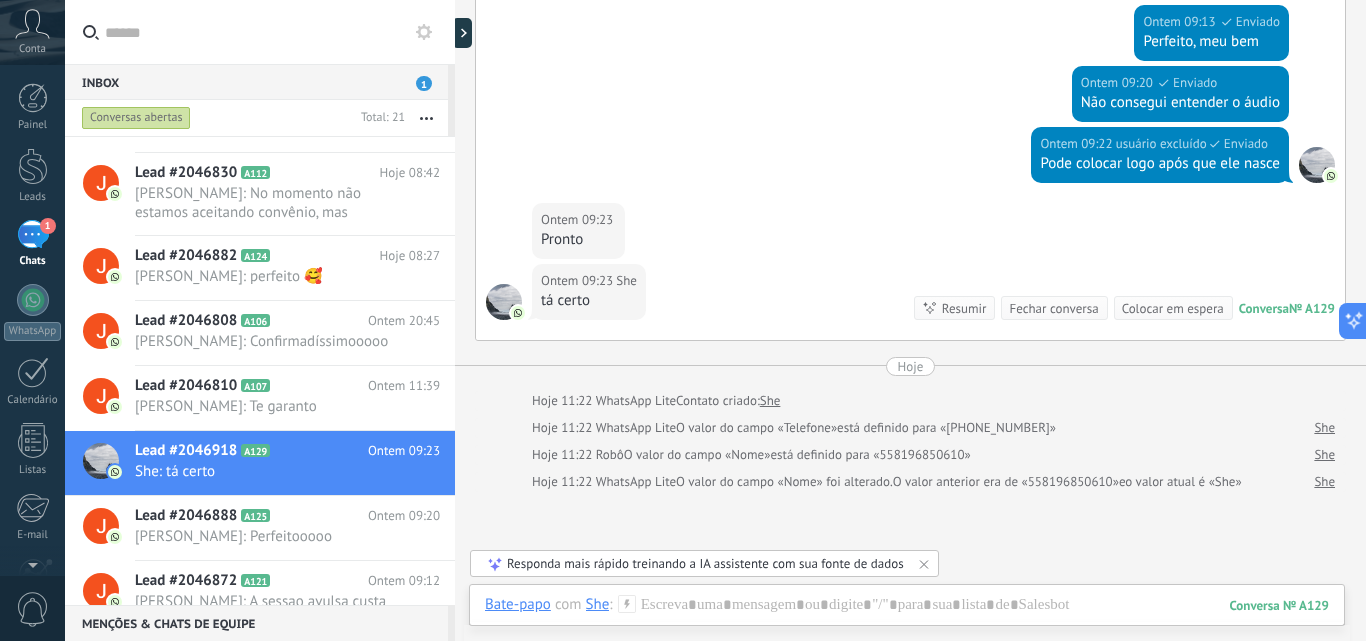 click on "Fechar conversa" at bounding box center (1053, 308) 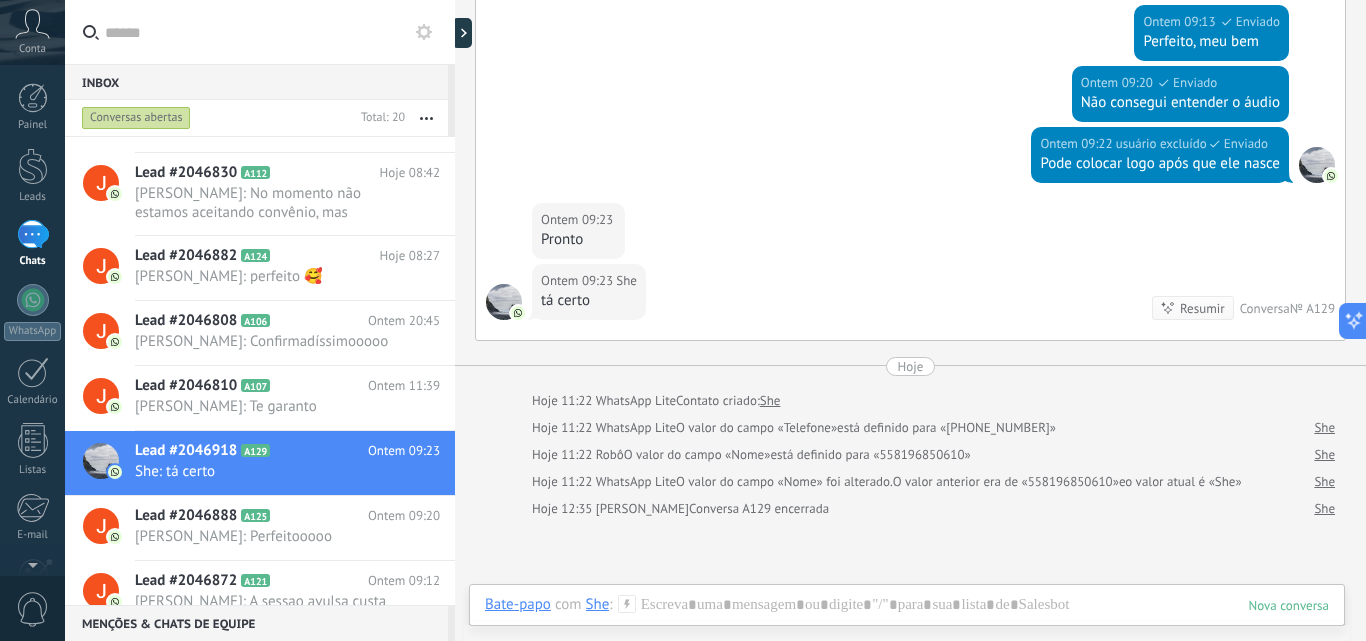 scroll, scrollTop: 1009, scrollLeft: 0, axis: vertical 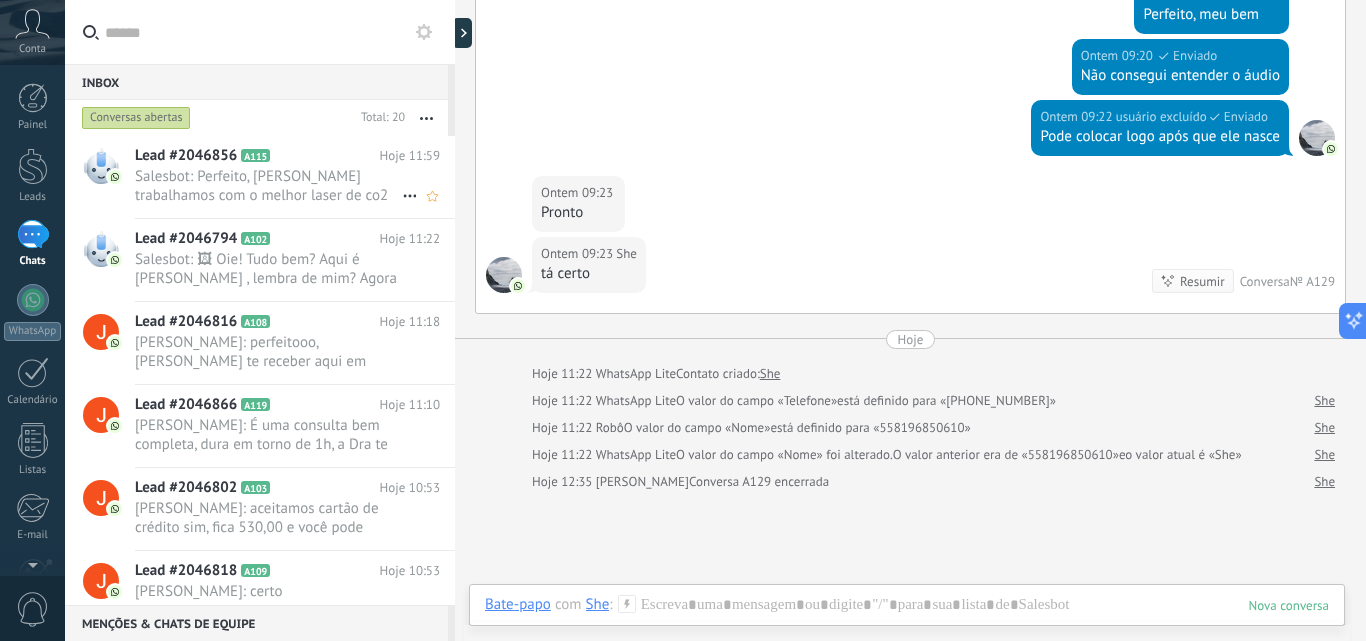 click on "Salesbot: Perfeito, [PERSON_NAME] trabalhamos com o melhor laser de co2 do mercado, da Deka Laser.
Nossas pacientes relatam uma melhora excelente já após a primeira sessão.
O protocolo são 3 sessões com intervalo de 30 dias entre elas.
O valor do protocolo custa 4500,00 e você pode dividir em 3x sem juros, caso deseje parcelar em mais vezes, posso verificar a taxinha da maquineta.
Você também pode fechar por sessão avulsa, que custa 1600,00 a vista ou 1760,00 em até 3x sem juros." at bounding box center (268, 186) 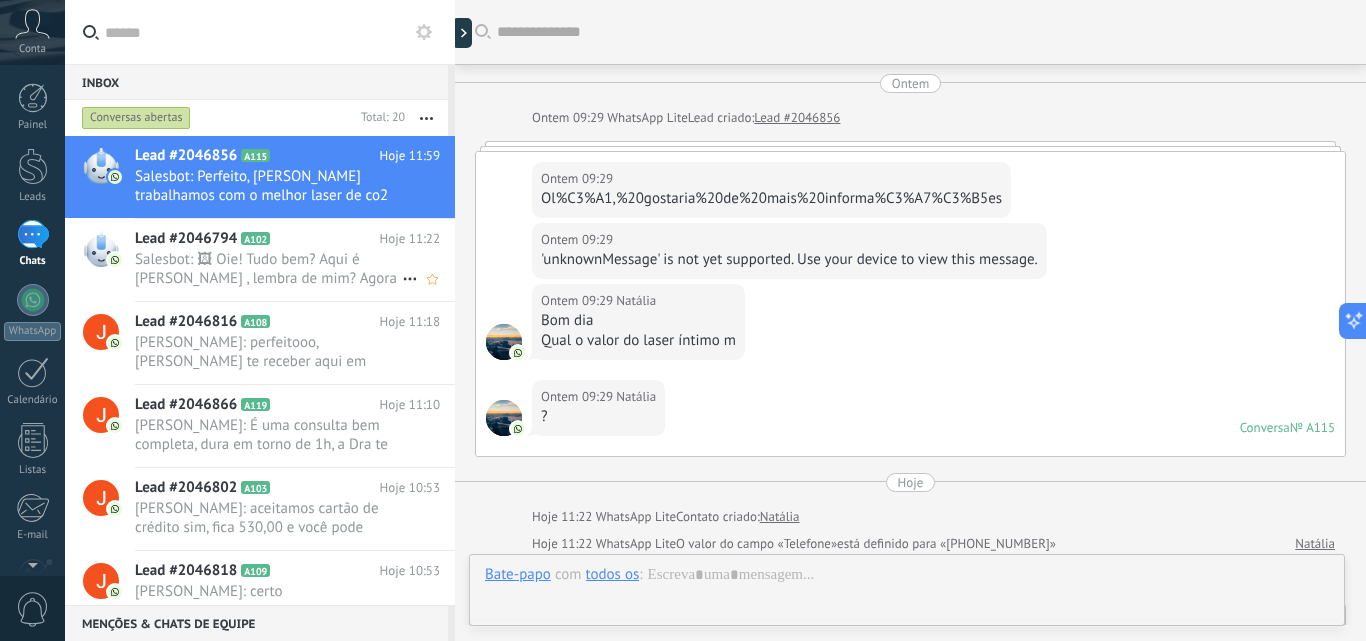 scroll, scrollTop: 1161, scrollLeft: 0, axis: vertical 